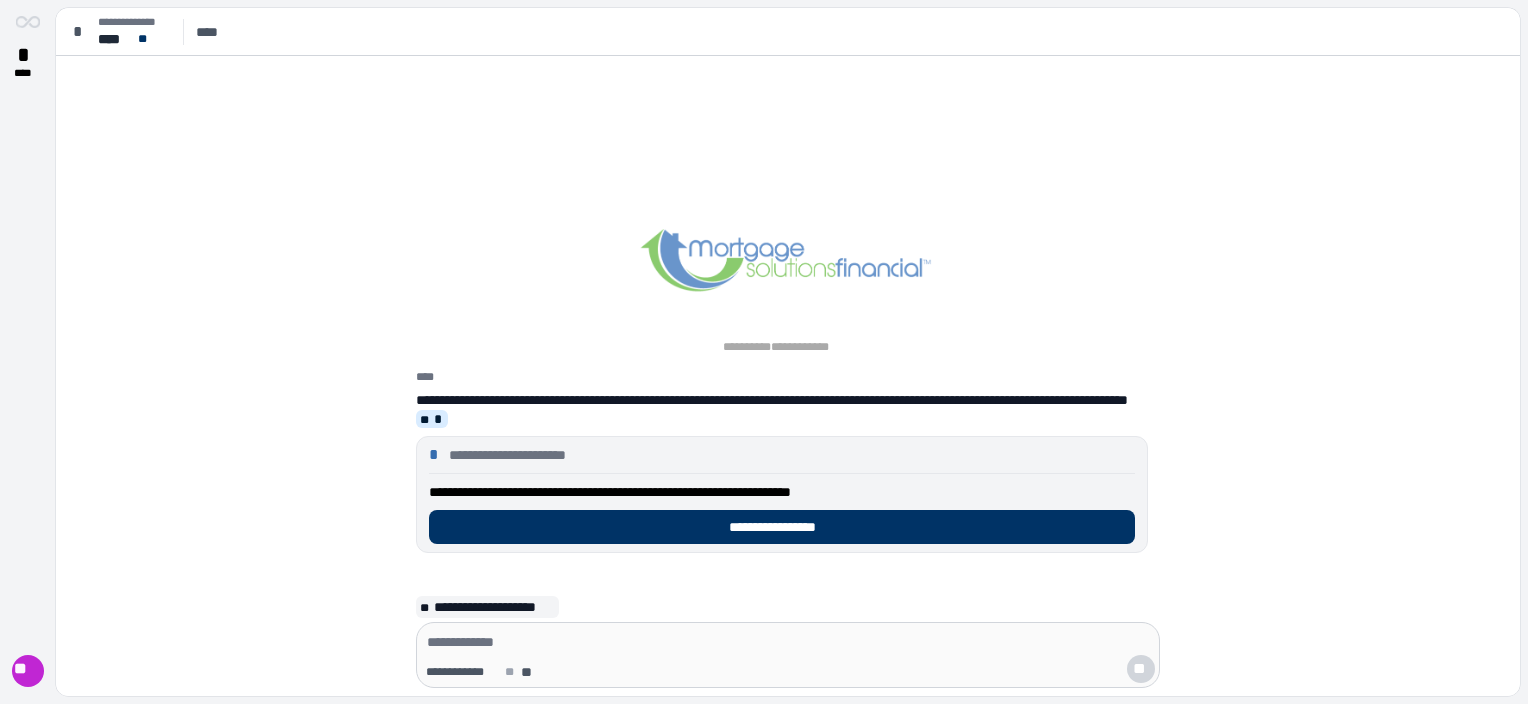 scroll, scrollTop: 0, scrollLeft: 0, axis: both 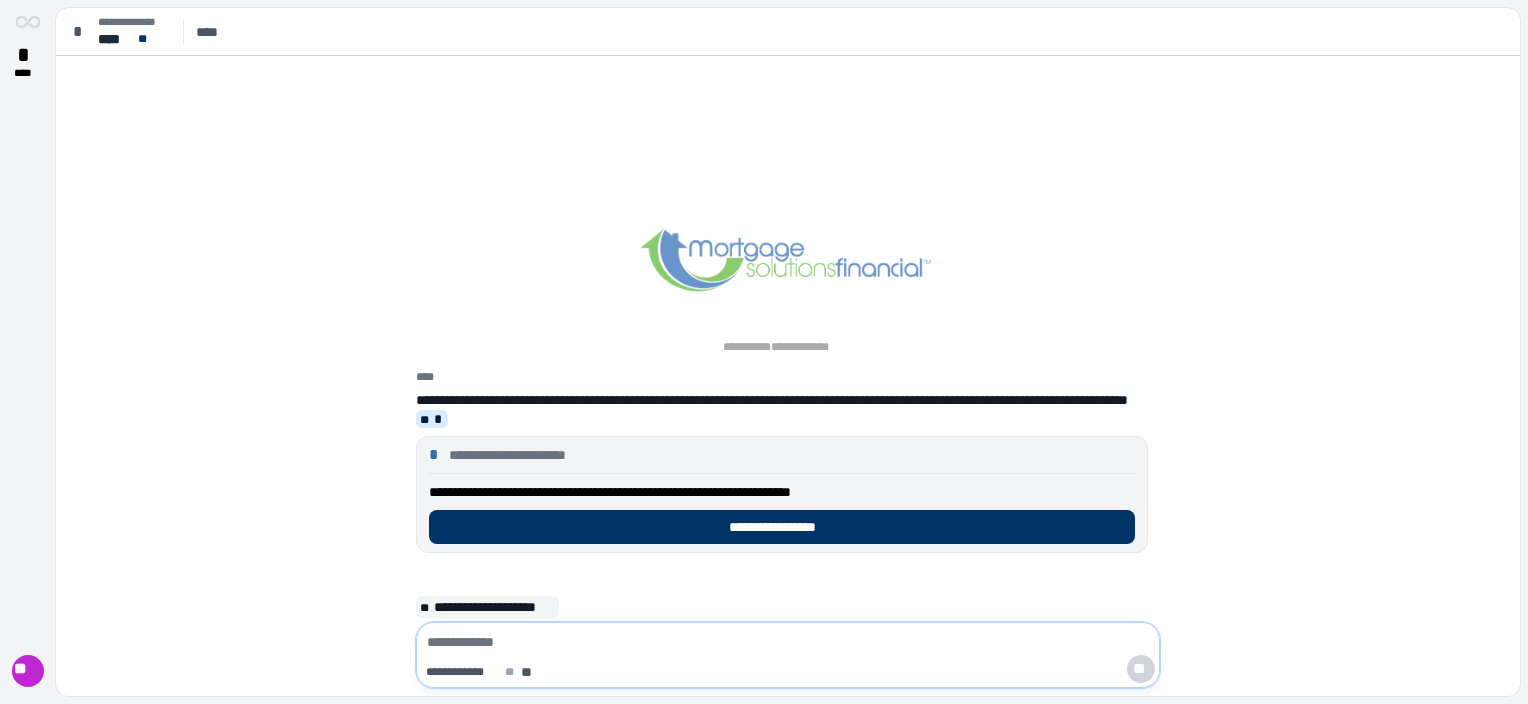 click at bounding box center [788, 642] 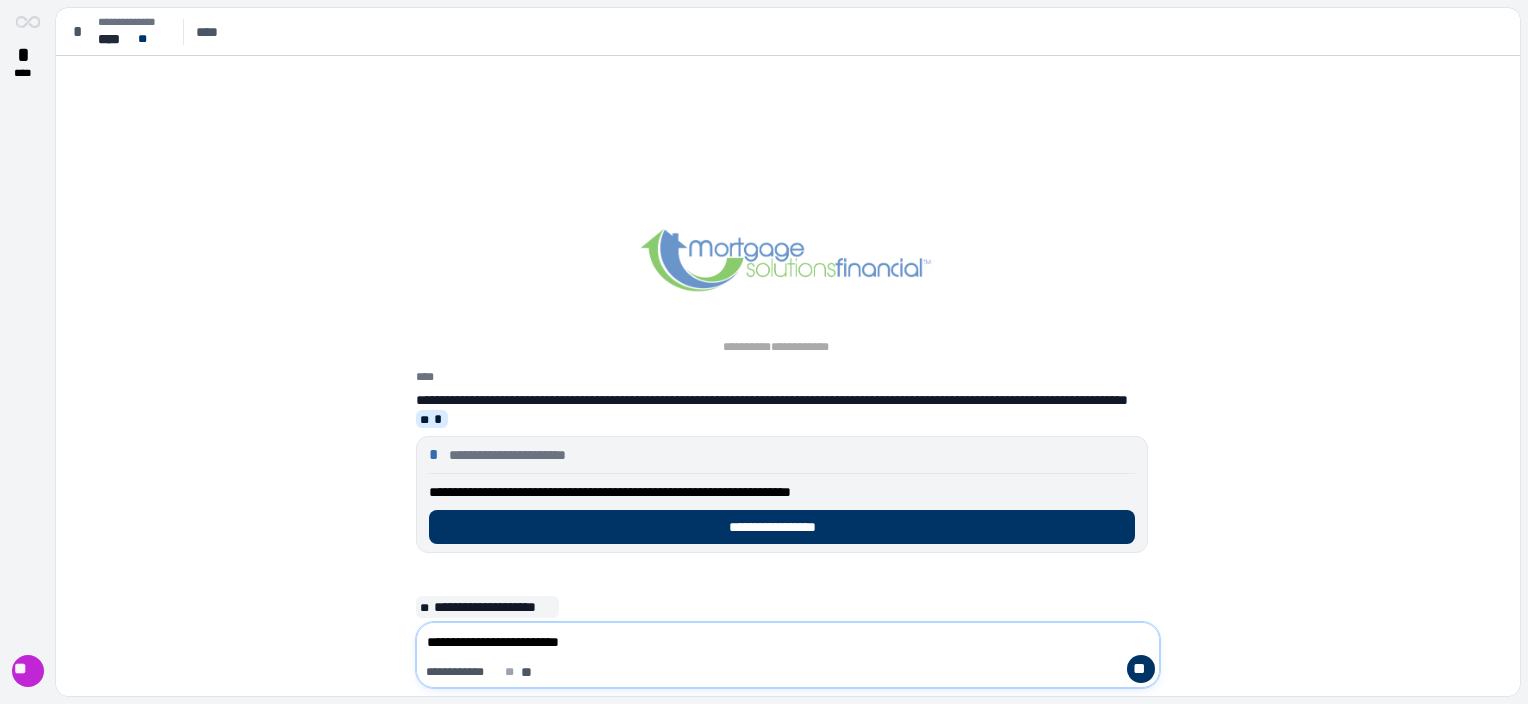 type on "**********" 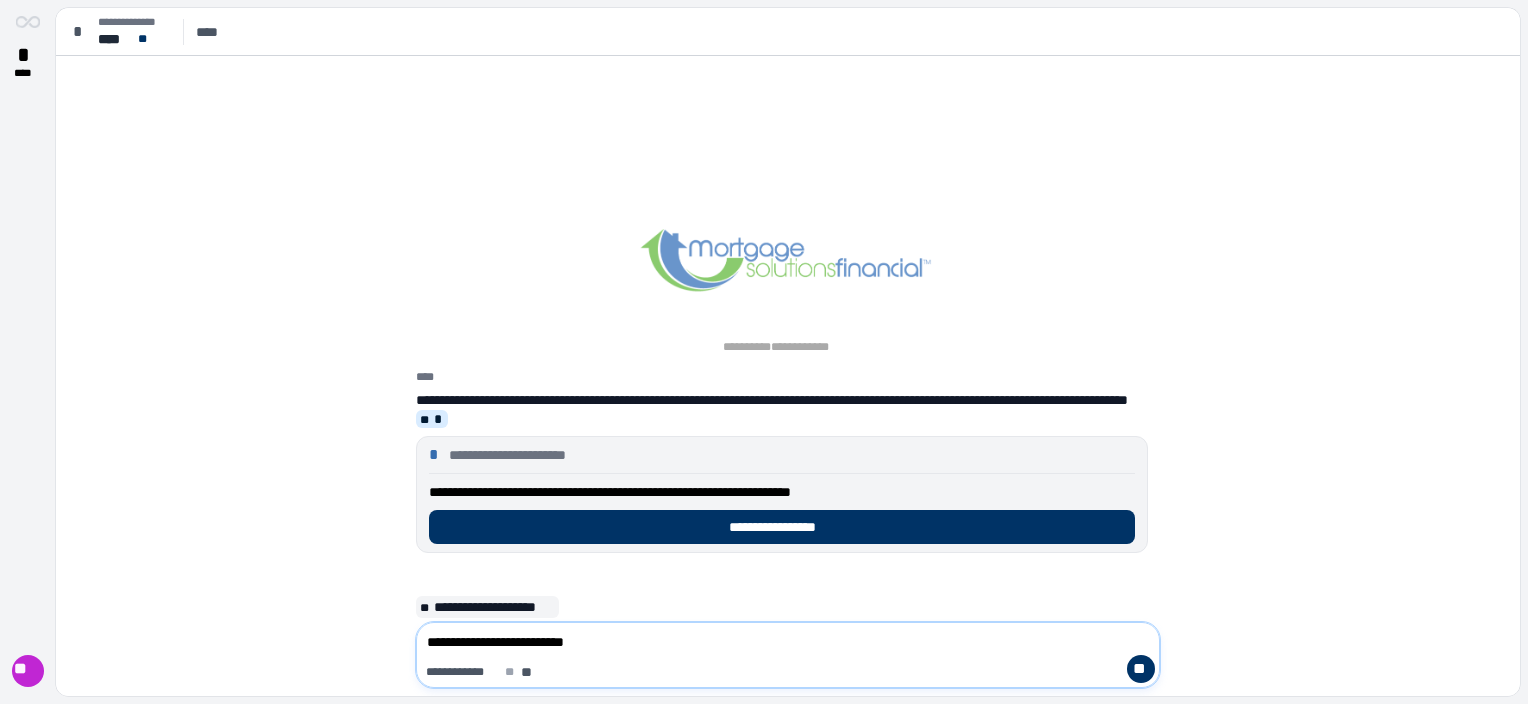 click on "**********" at bounding box center [788, 642] 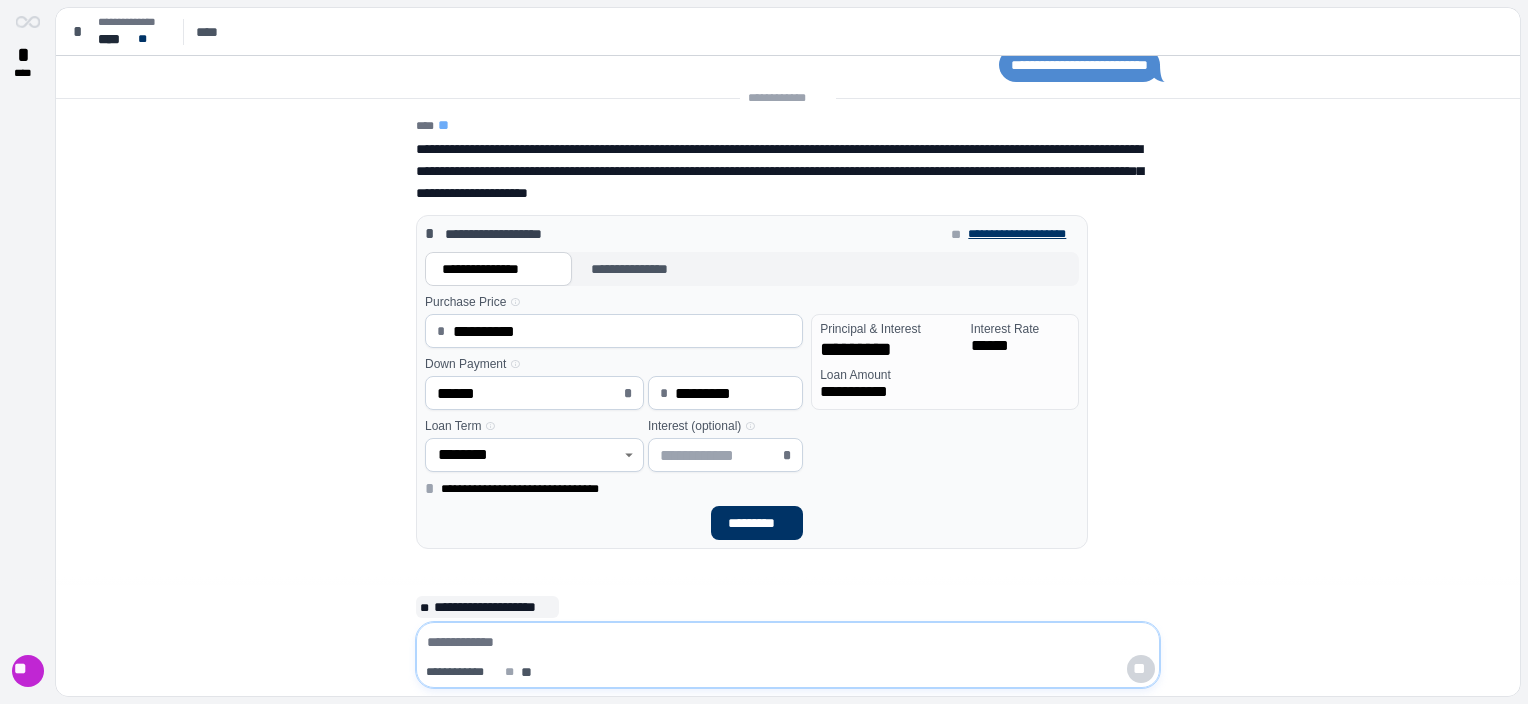 scroll, scrollTop: 200, scrollLeft: 0, axis: vertical 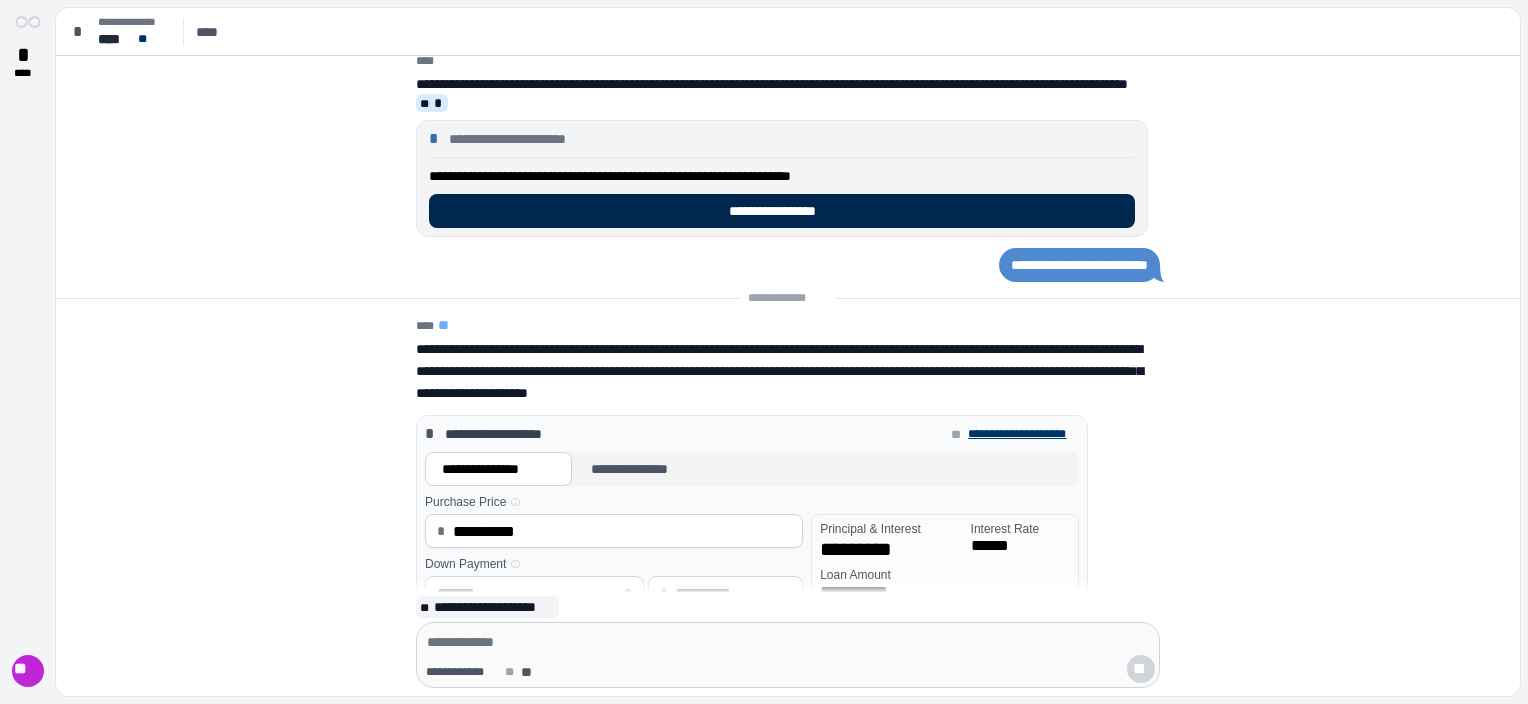 click on "**********" at bounding box center [782, 211] 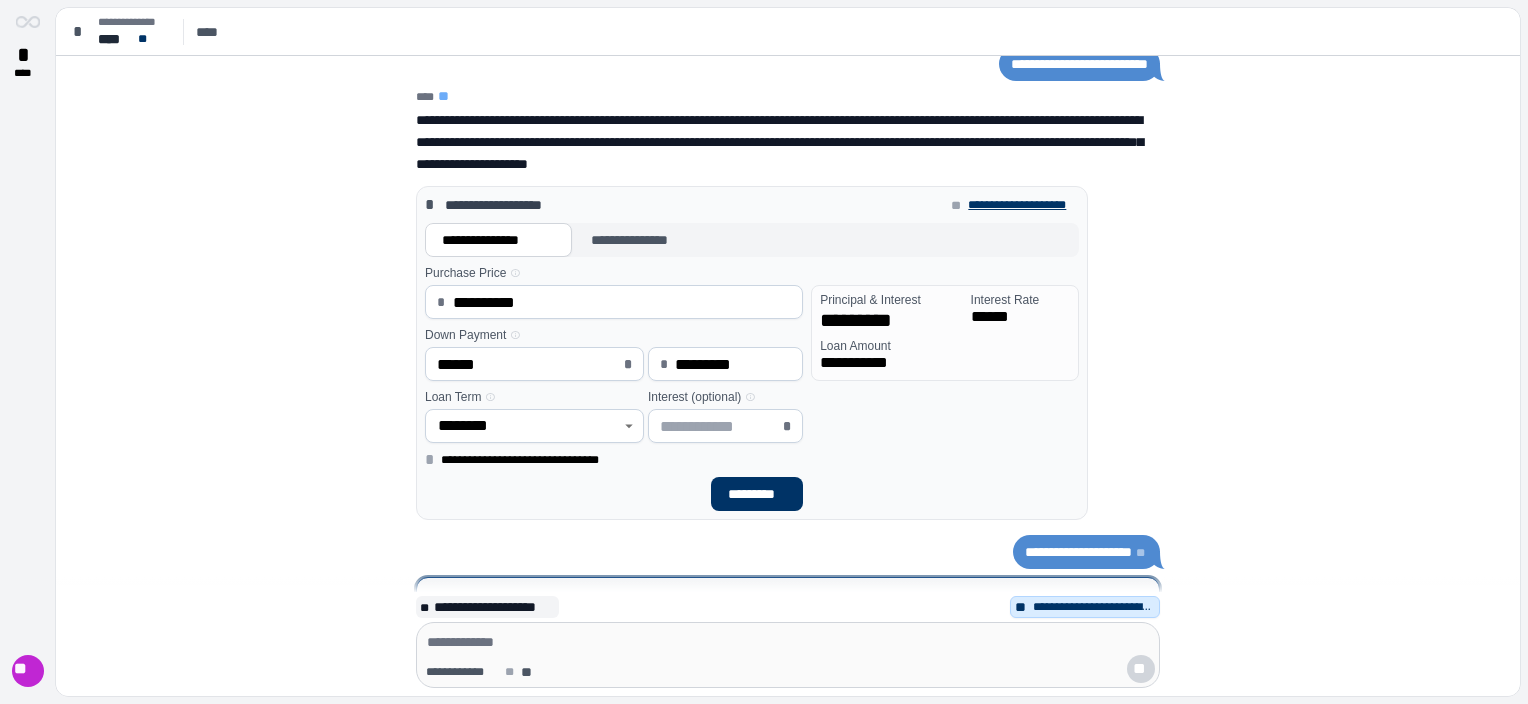 scroll, scrollTop: 0, scrollLeft: 0, axis: both 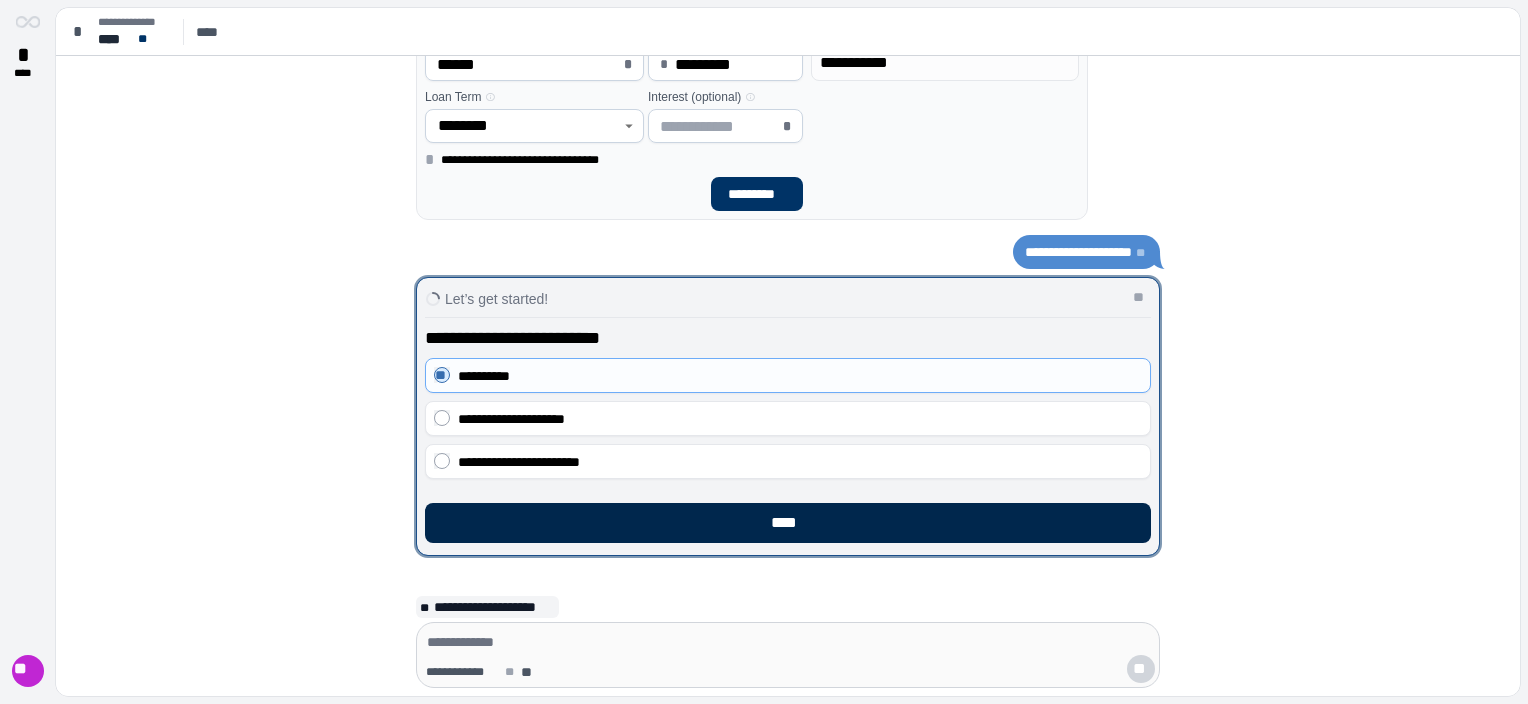 click on "****" at bounding box center (788, 523) 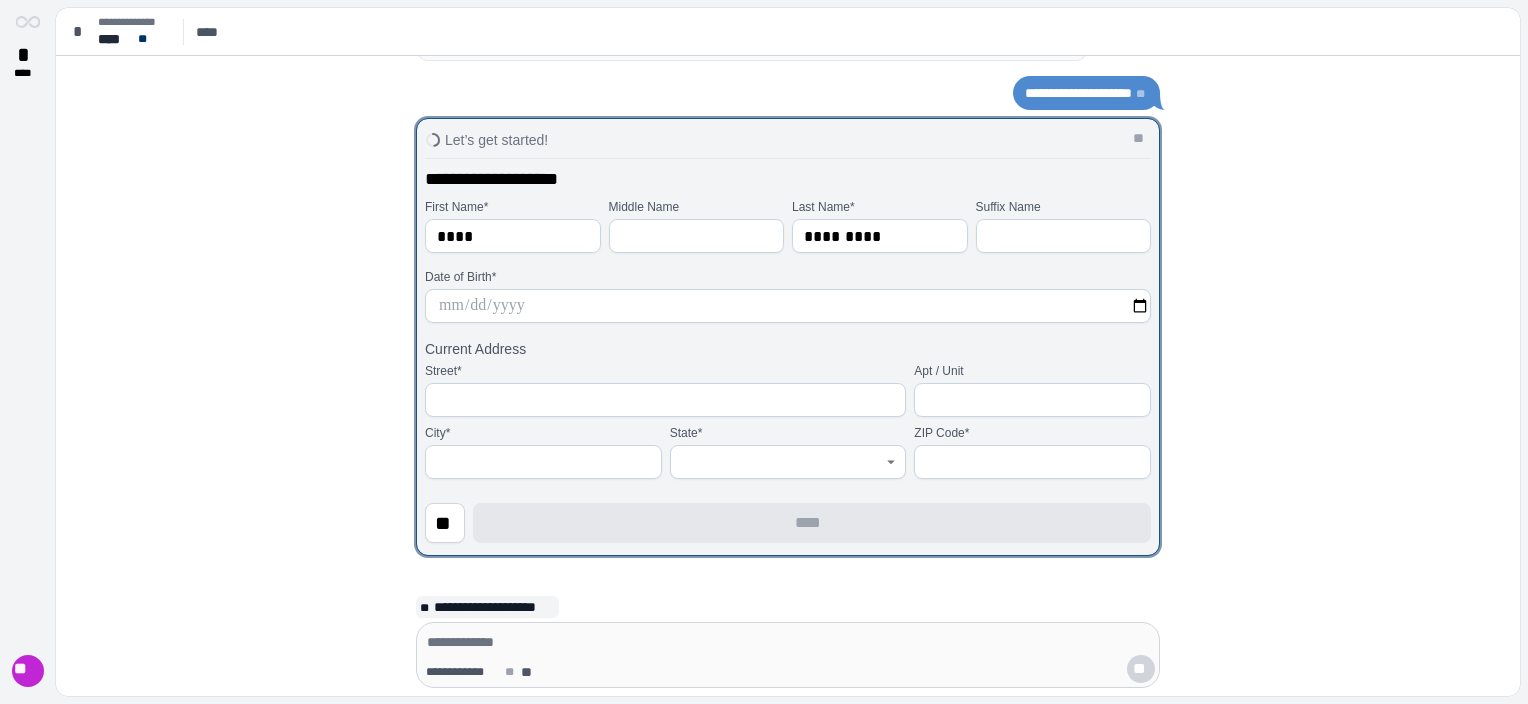 click at bounding box center [788, 306] 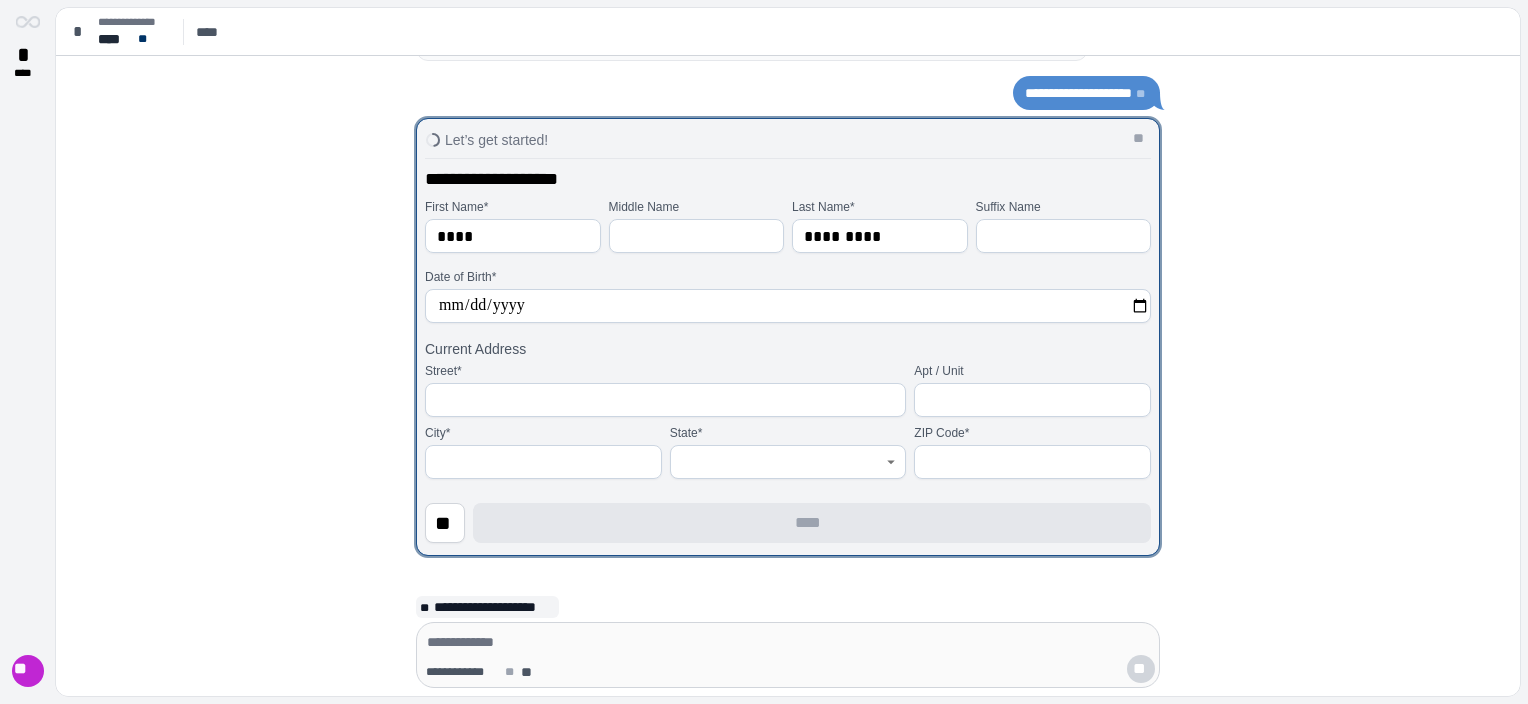 type on "**********" 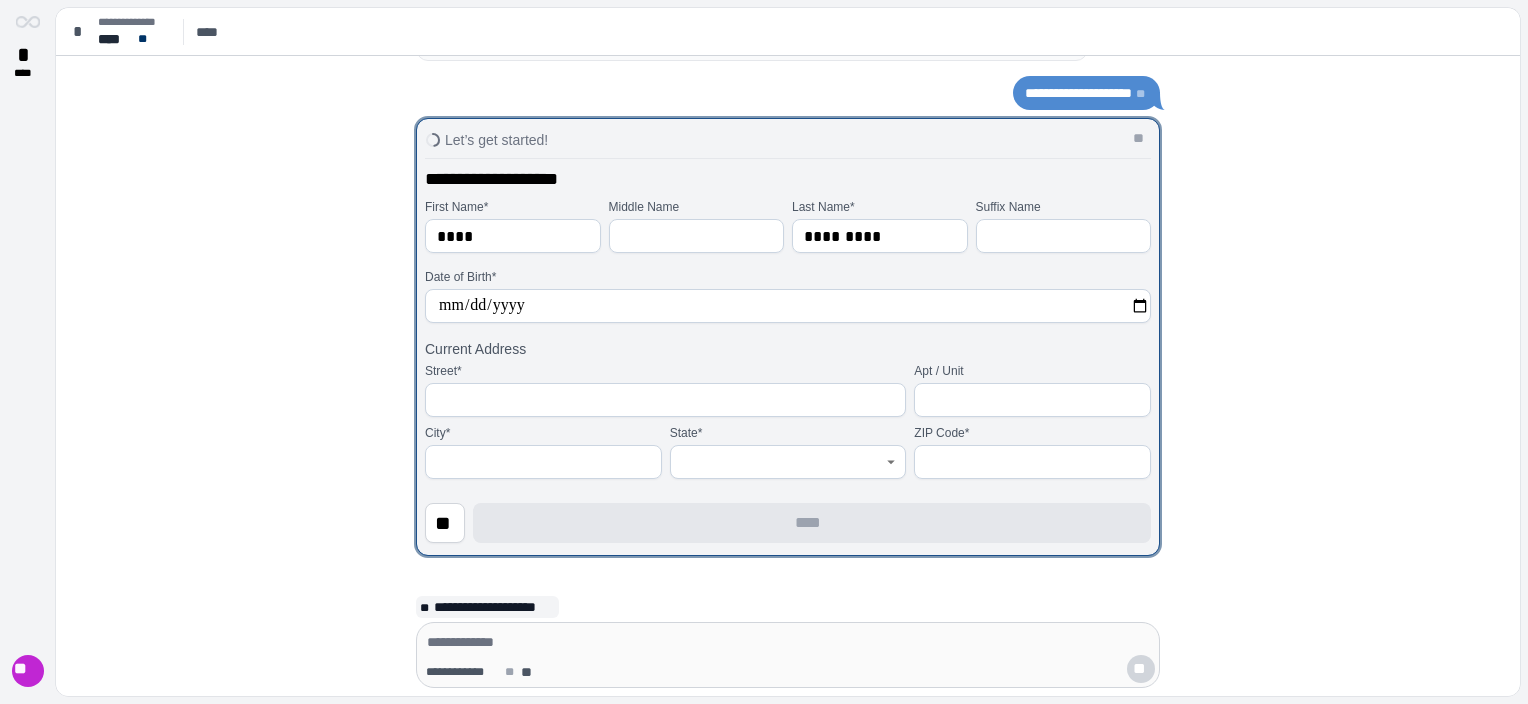 click at bounding box center (665, 400) 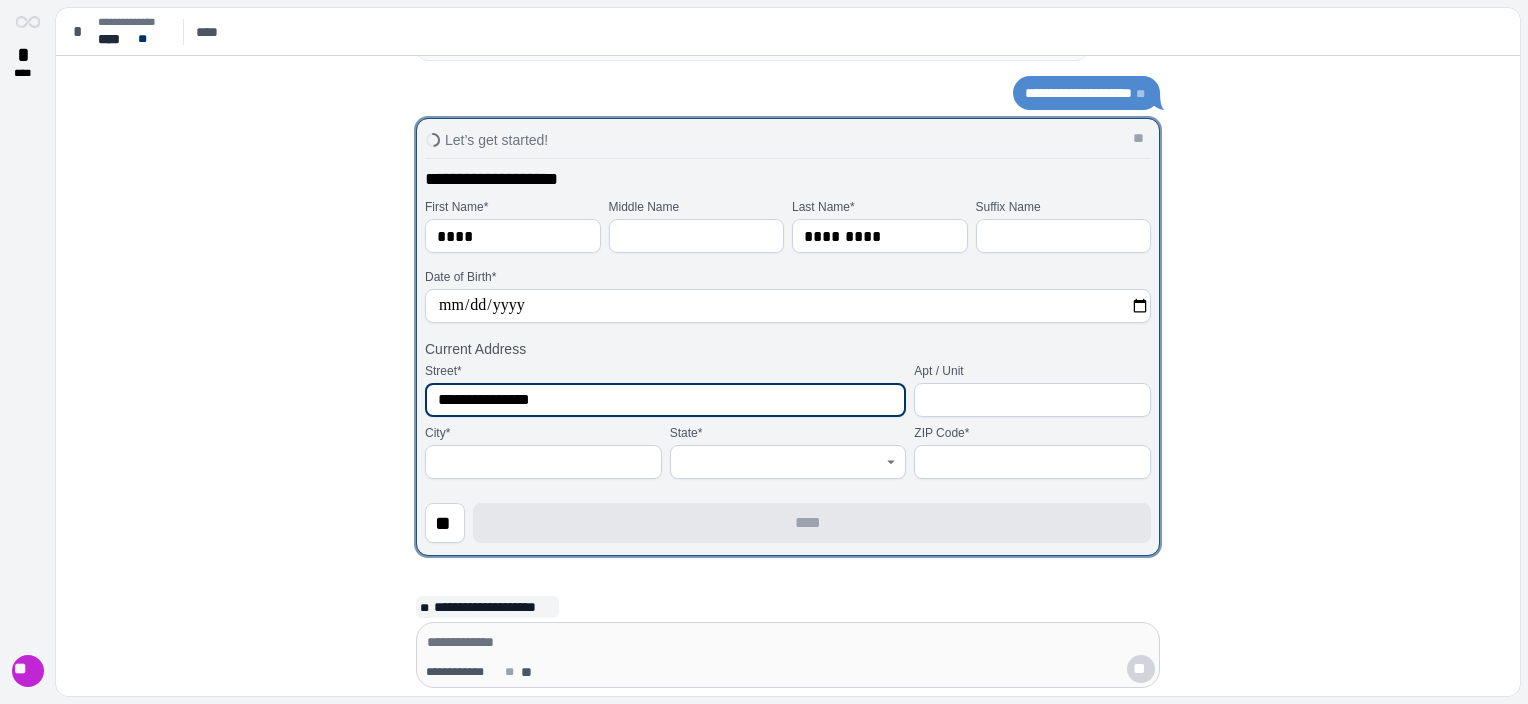 type on "**********" 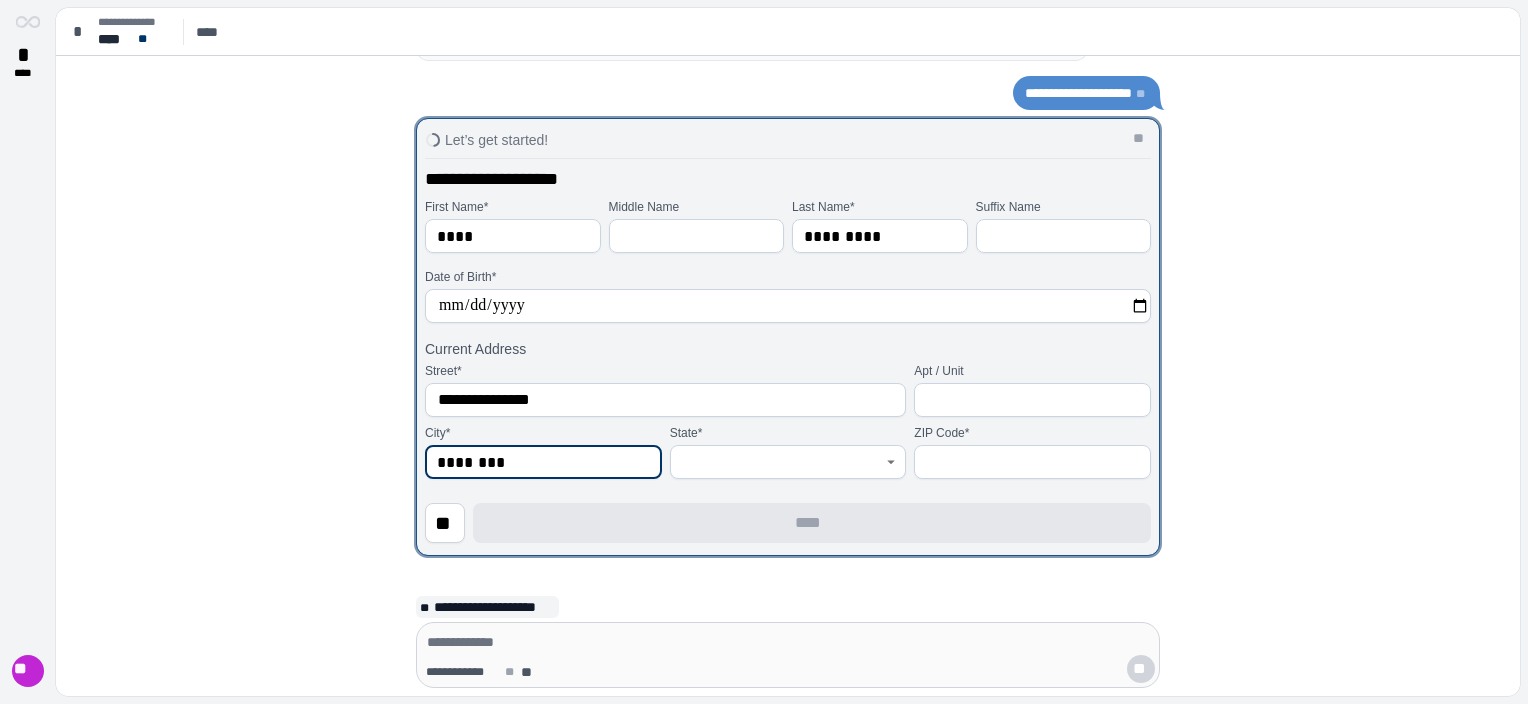 drag, startPoint x: 540, startPoint y: 468, endPoint x: 352, endPoint y: 473, distance: 188.06648 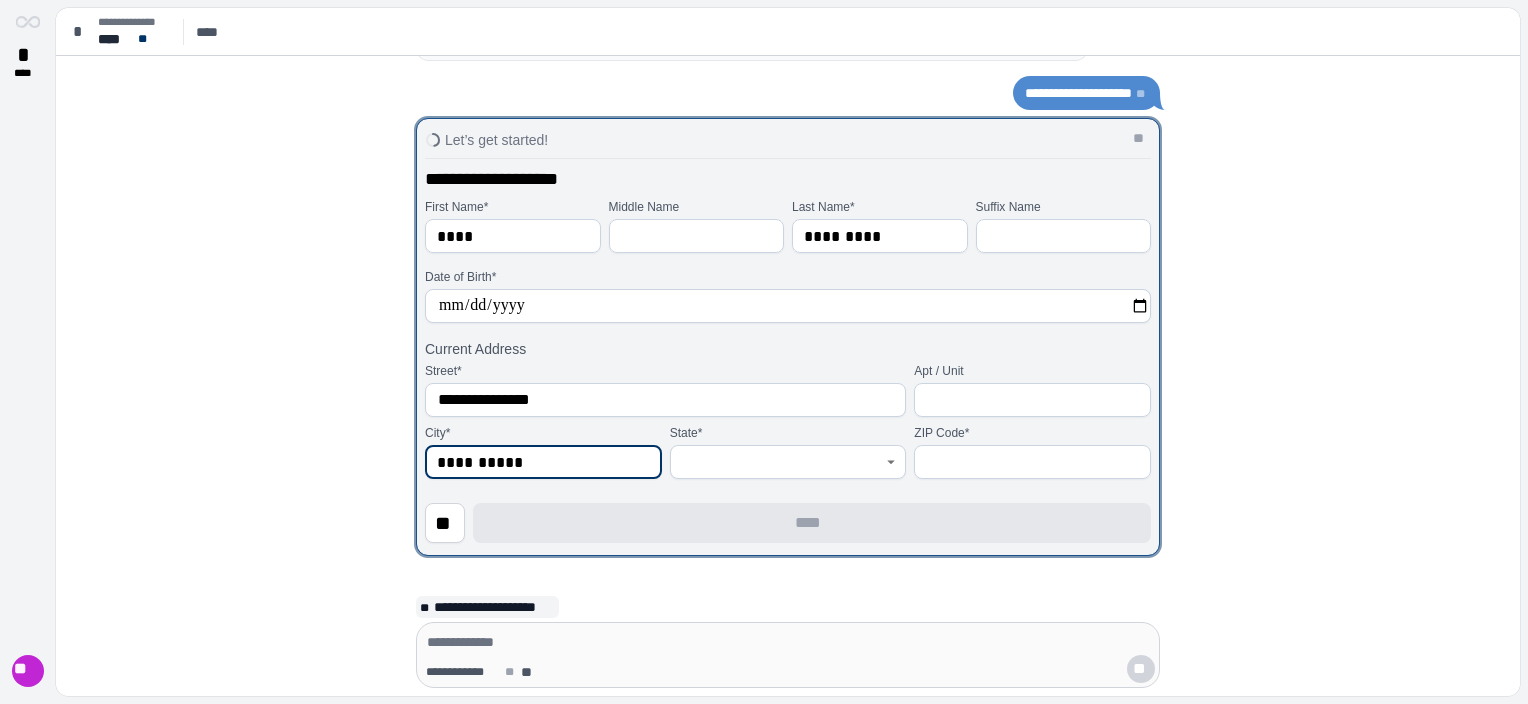 type on "**********" 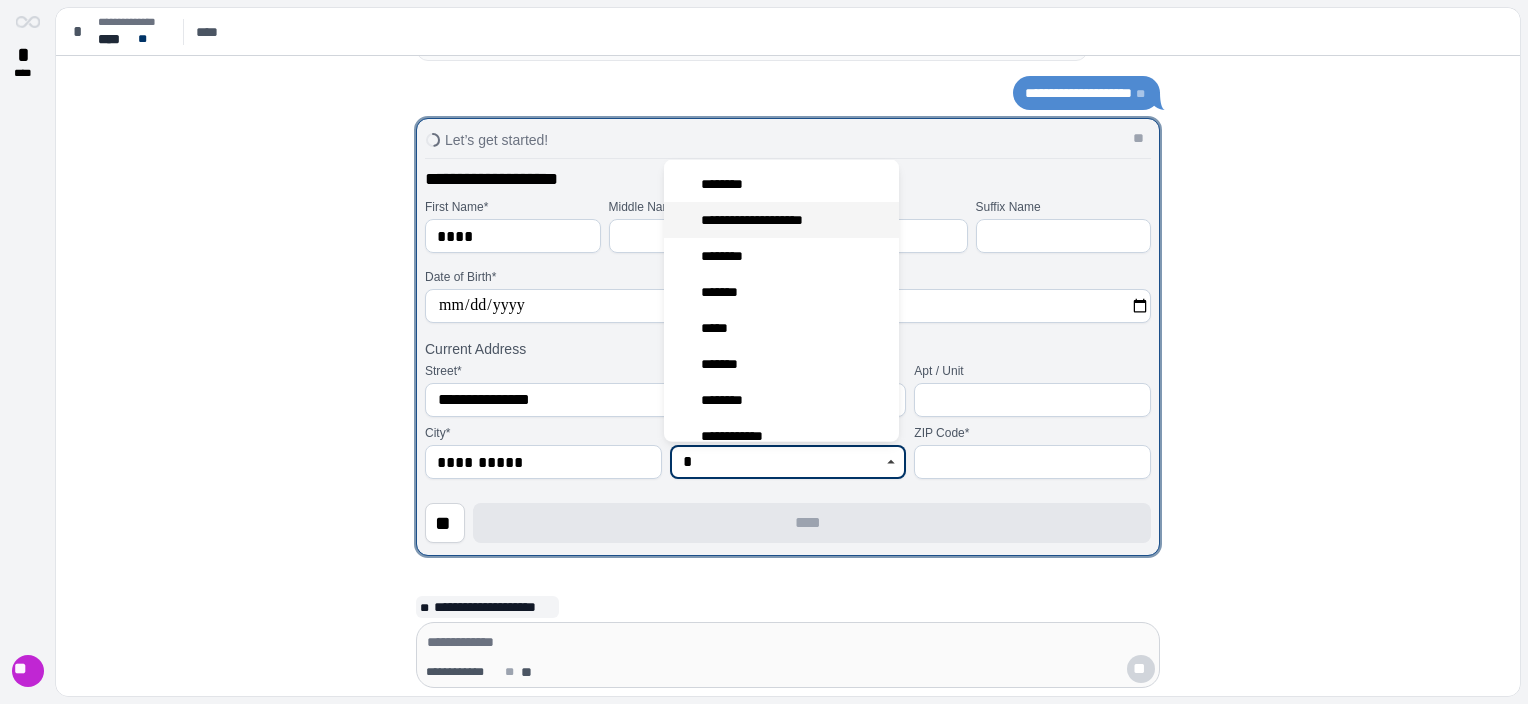 click on "**********" at bounding box center [762, 220] 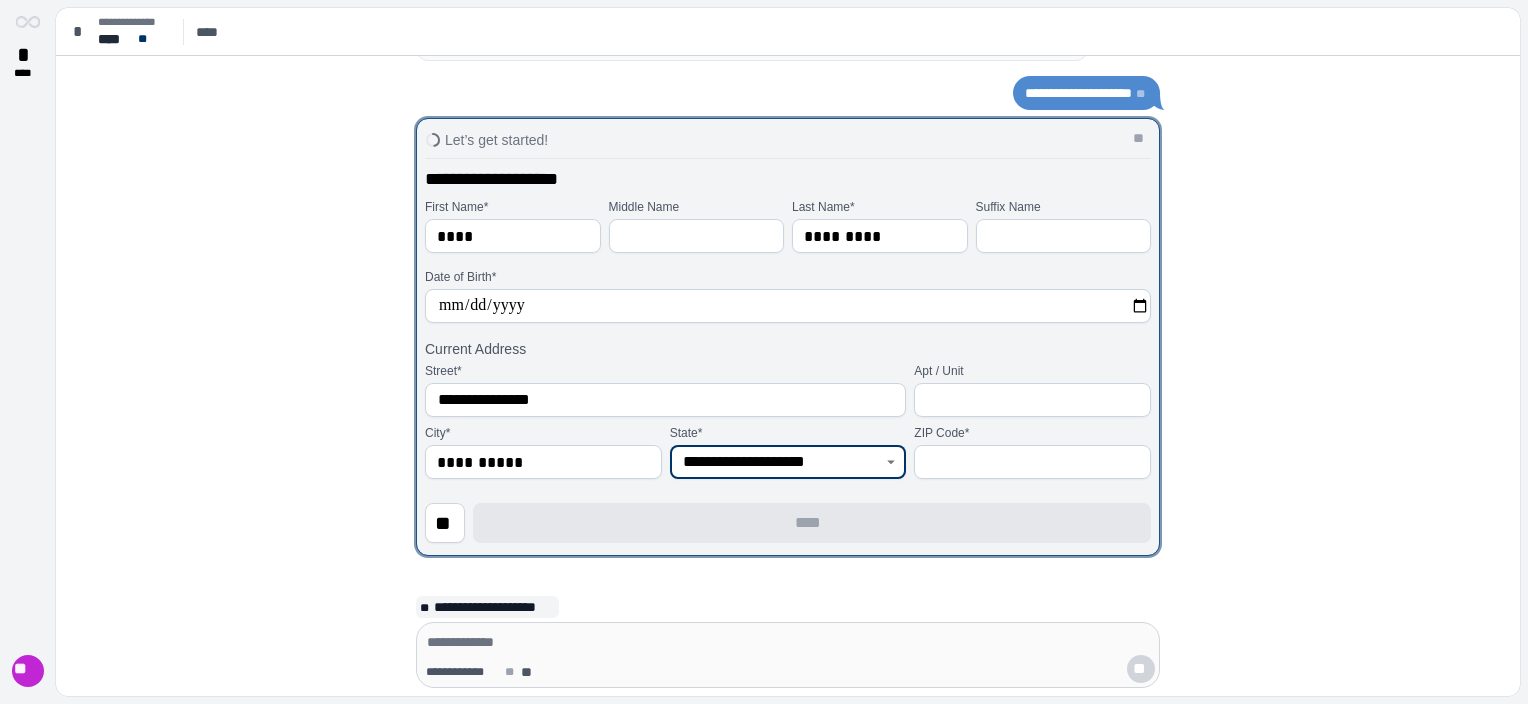 type on "**********" 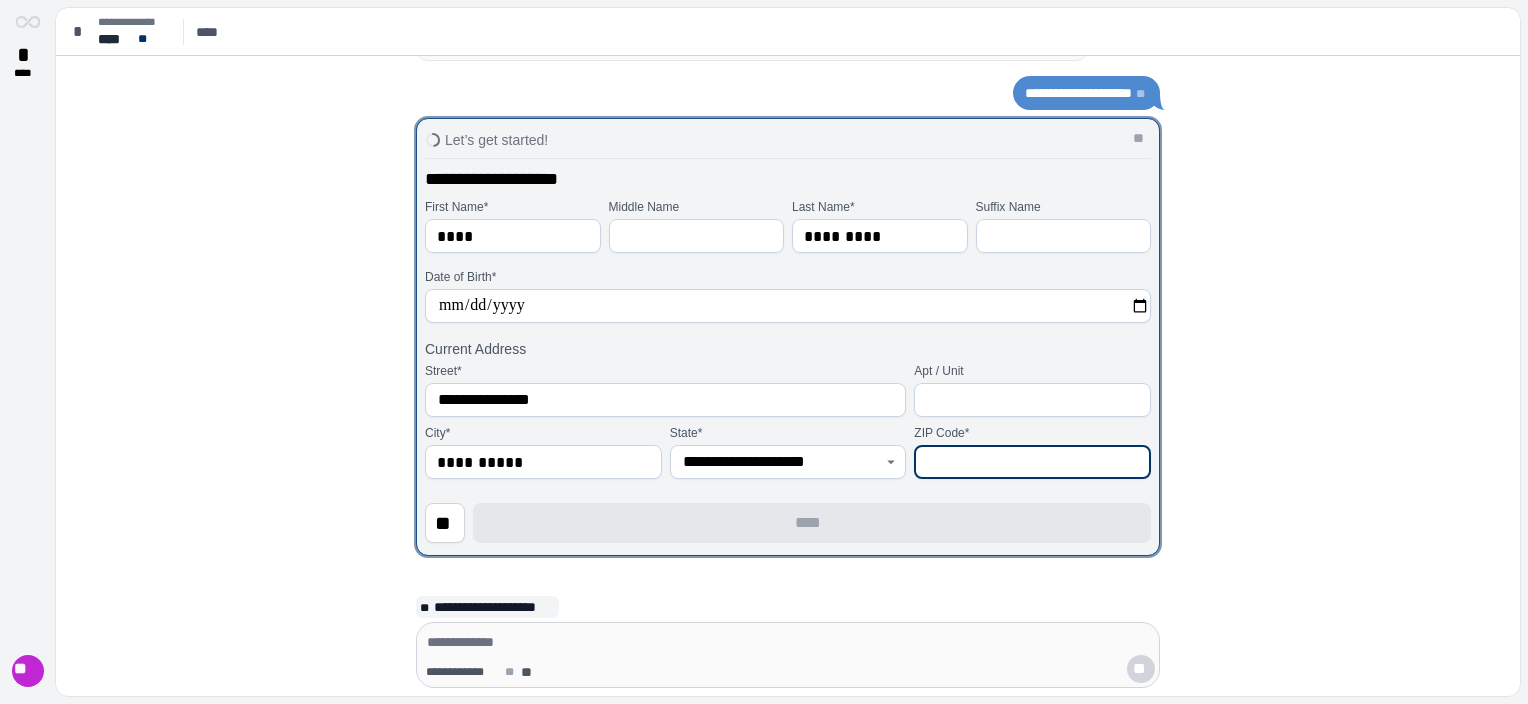 click at bounding box center [1032, 462] 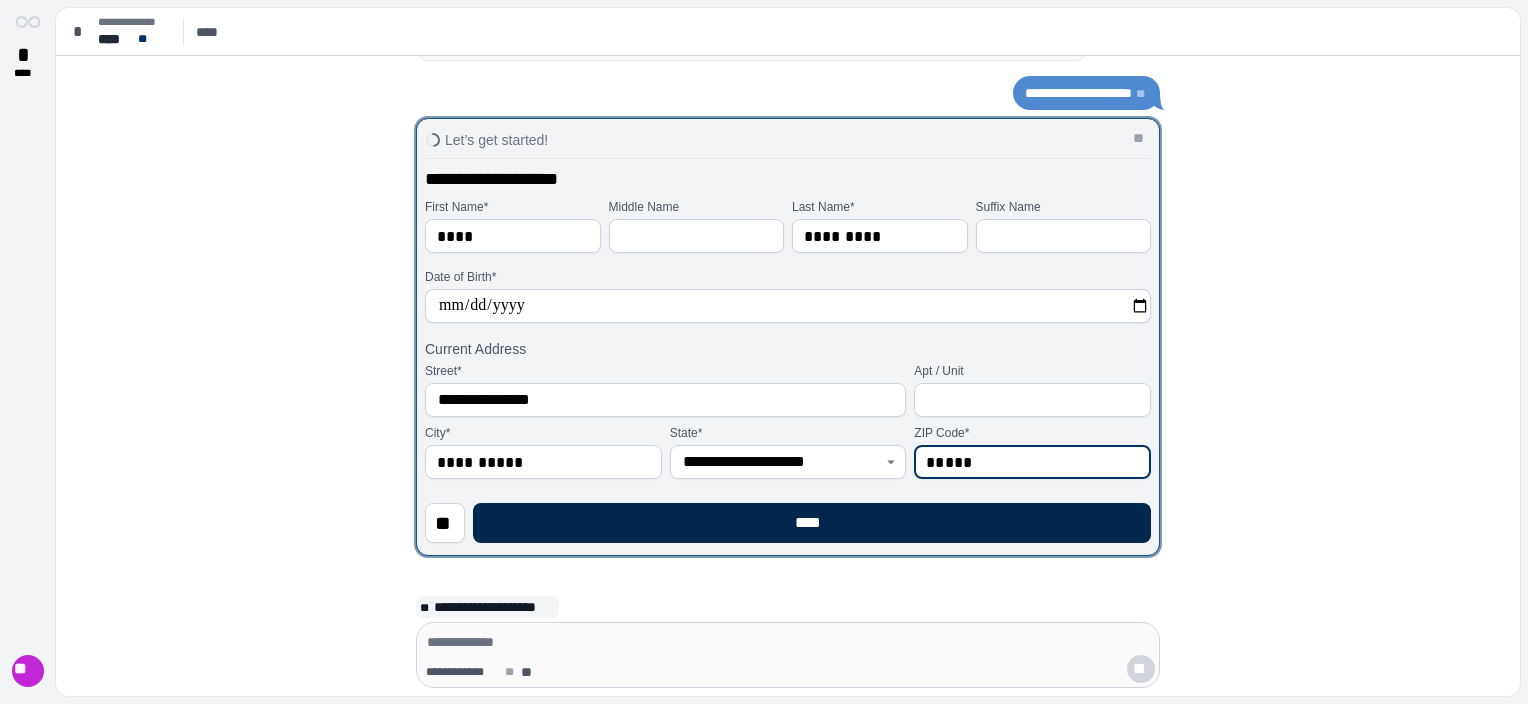 type on "*****" 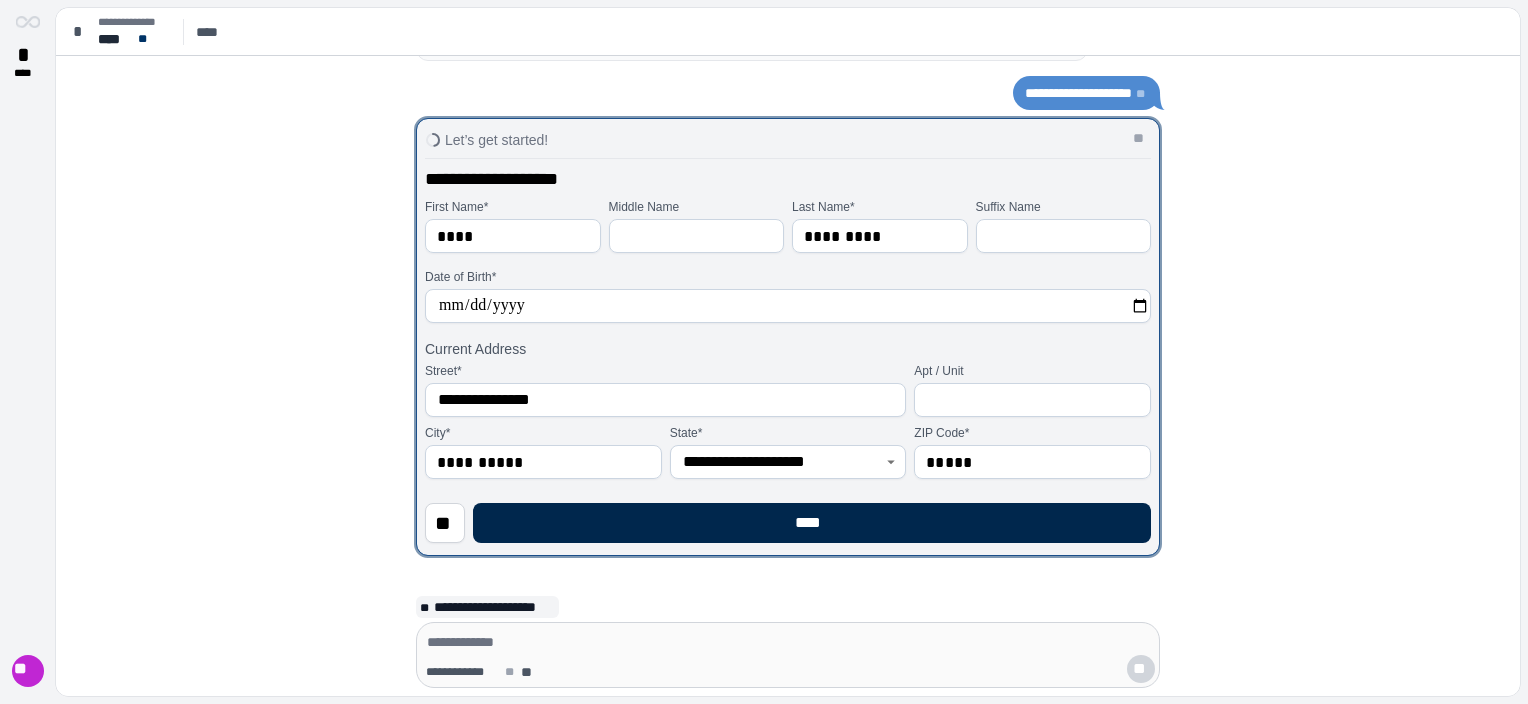 click on "****" at bounding box center (812, 523) 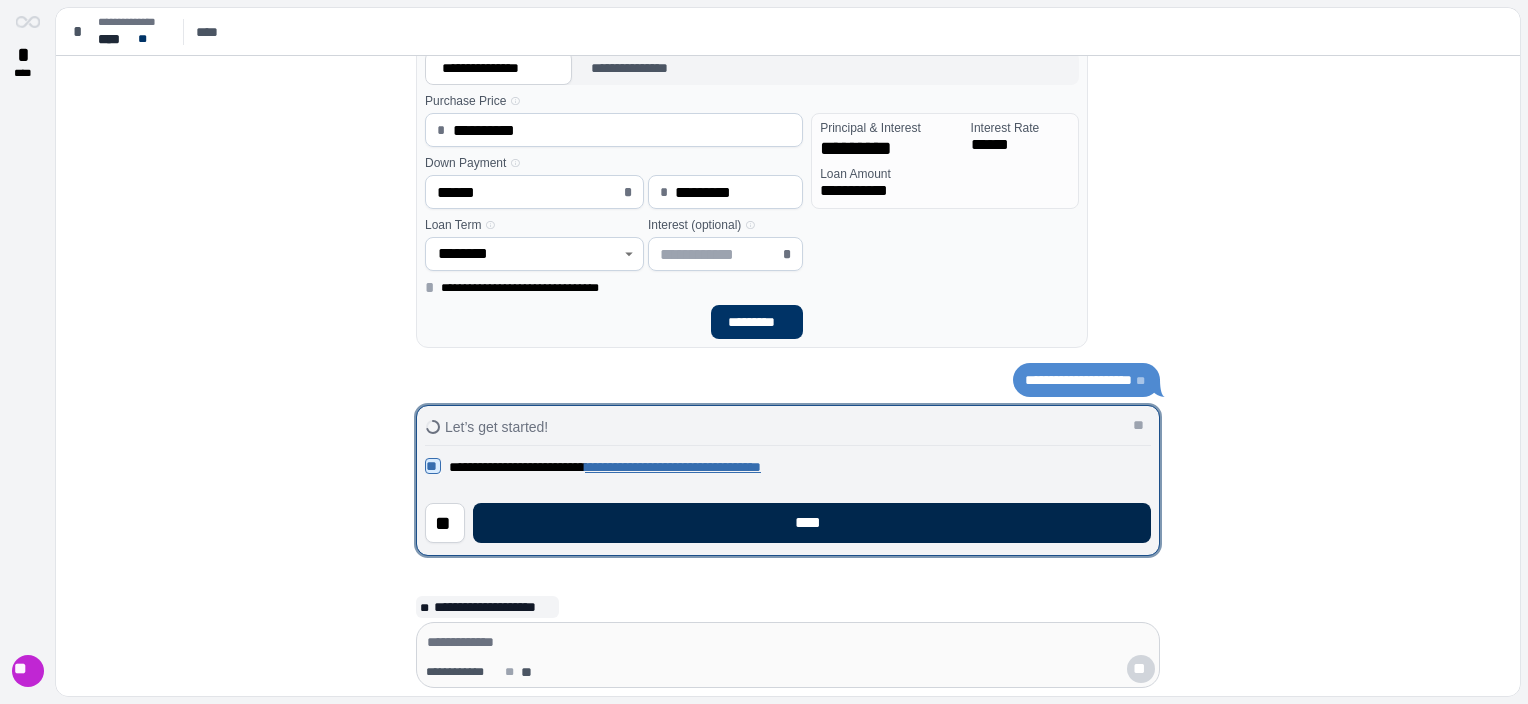 click on "****" at bounding box center (812, 523) 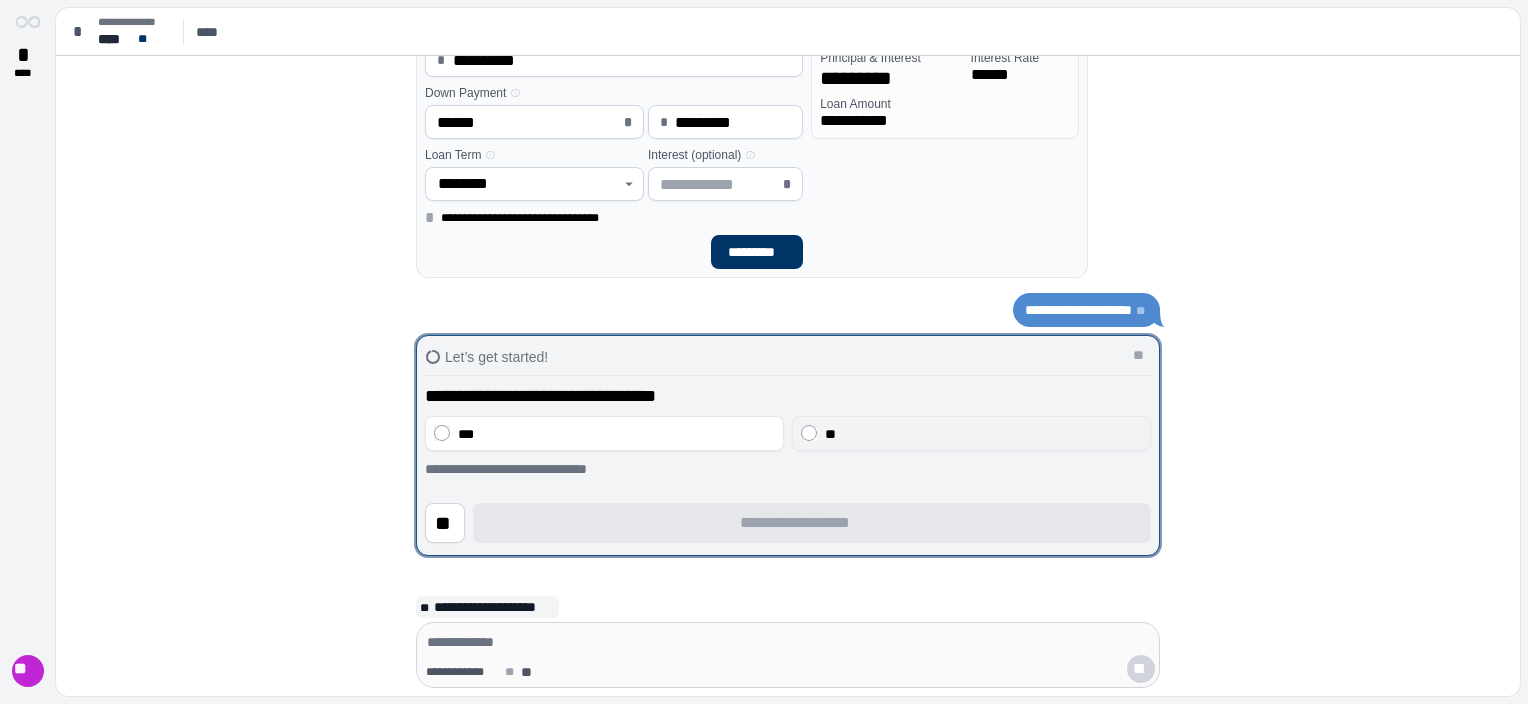 click on "**" at bounding box center [983, 434] 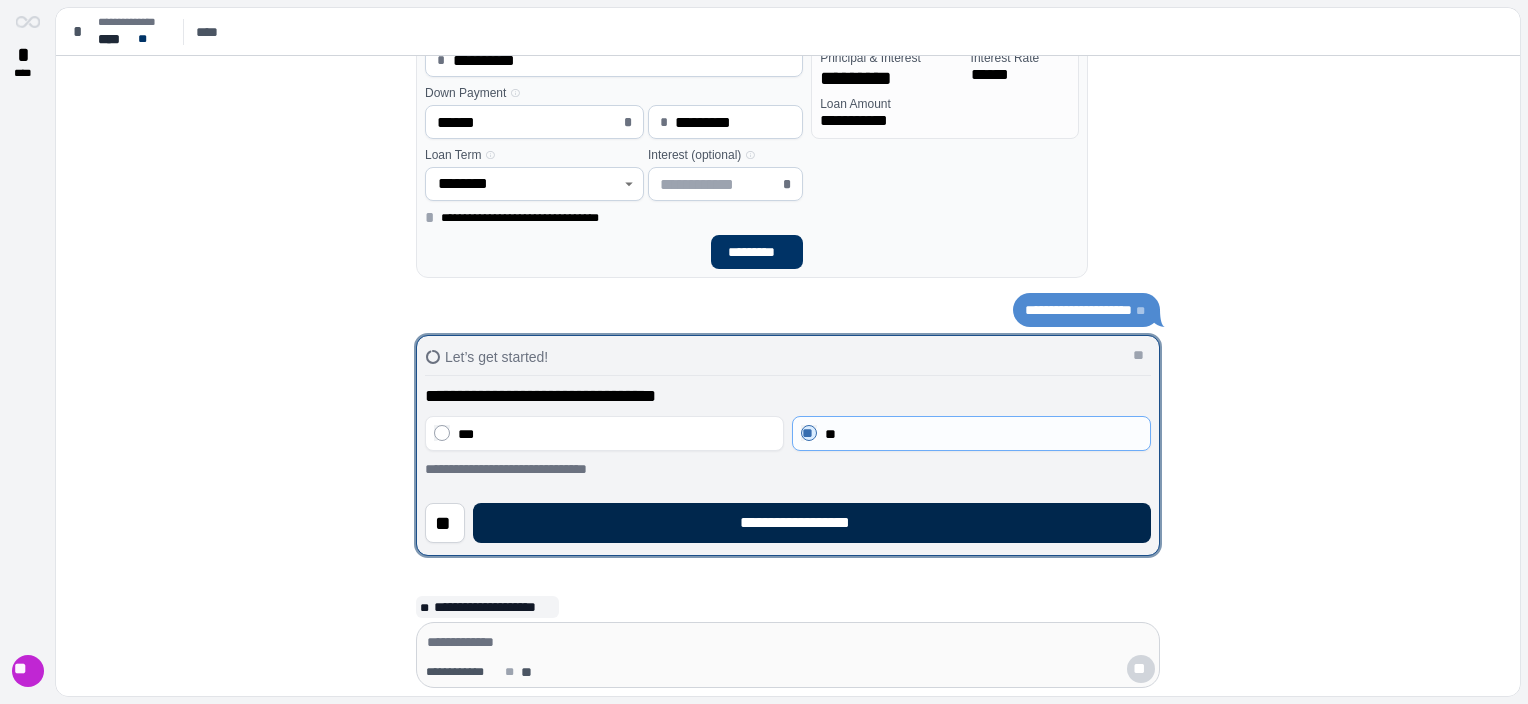 click on "**********" at bounding box center (812, 523) 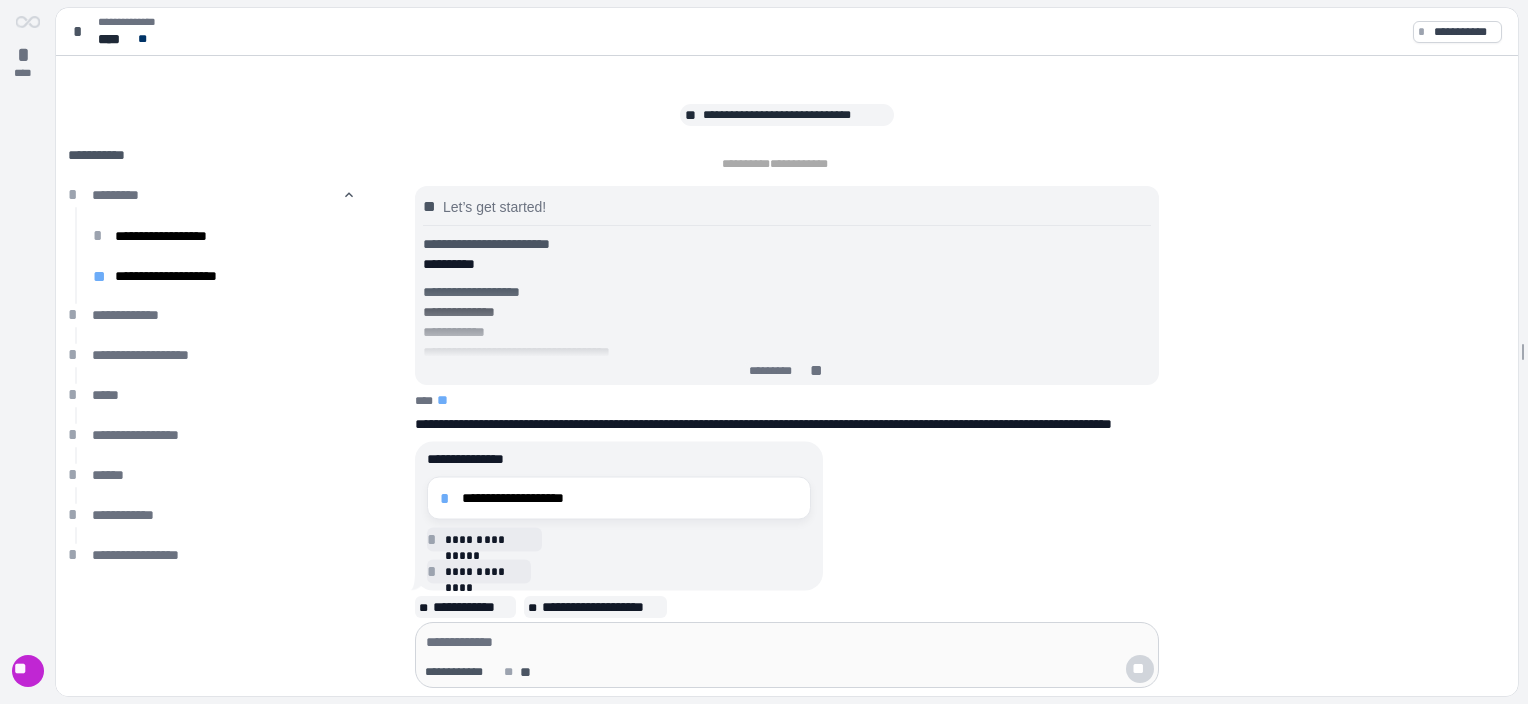 scroll, scrollTop: 0, scrollLeft: 0, axis: both 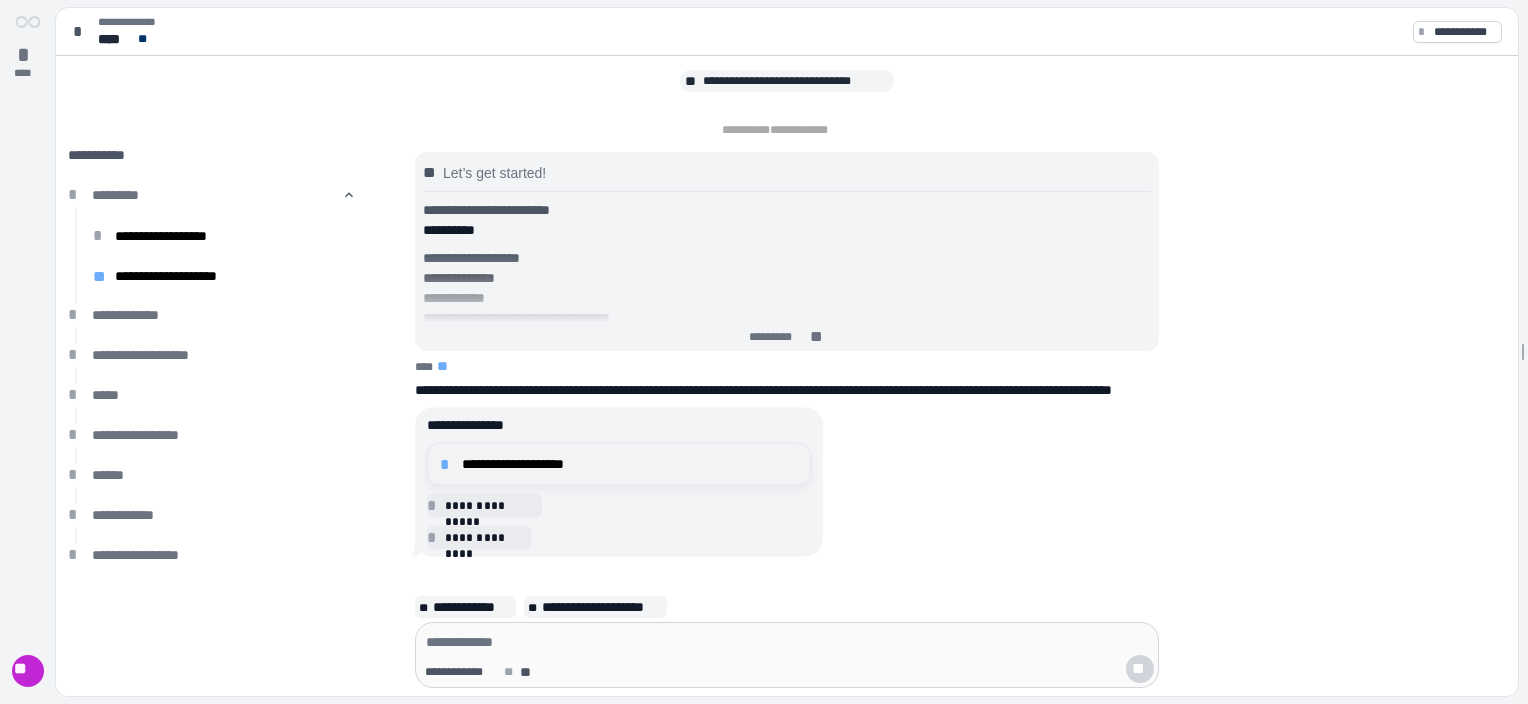 click on "**********" at bounding box center [630, 464] 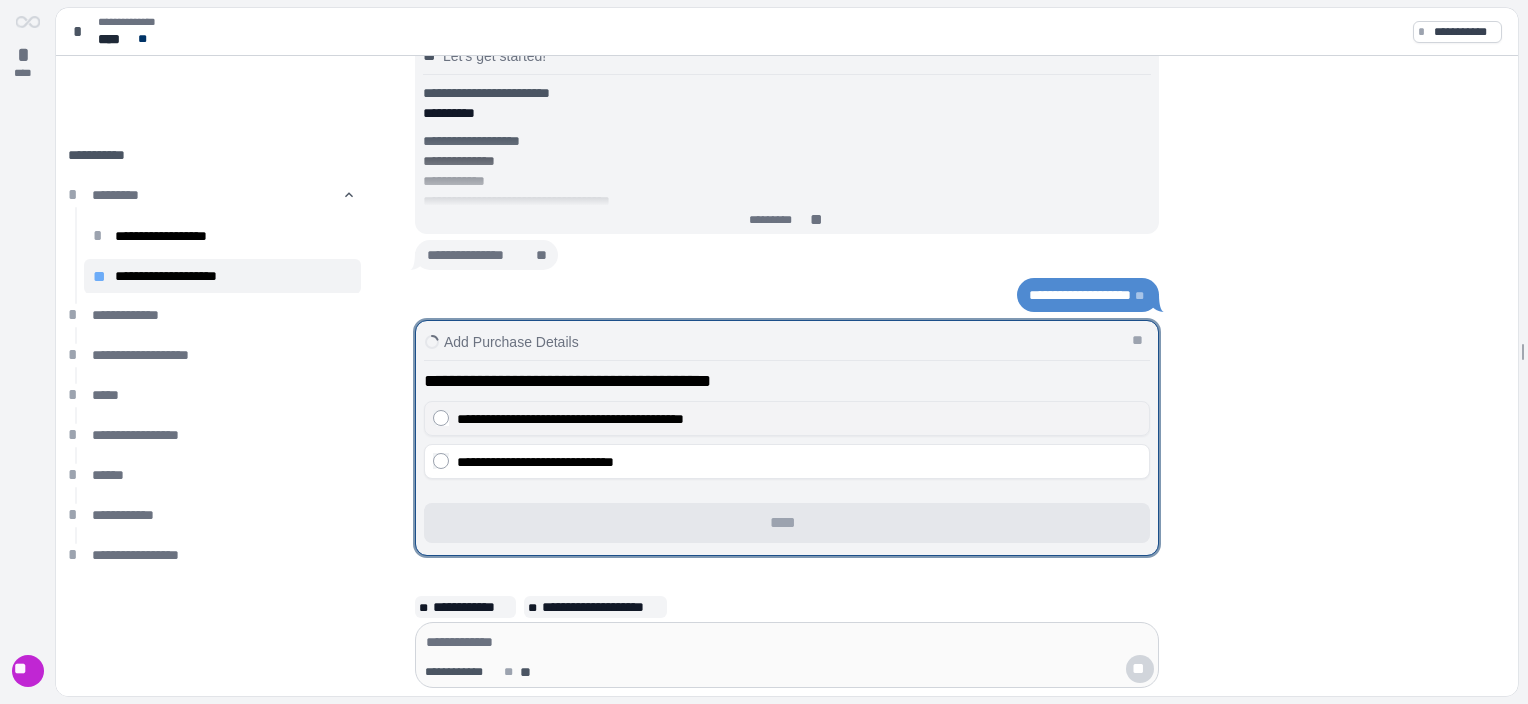 click on "**********" at bounding box center (570, 419) 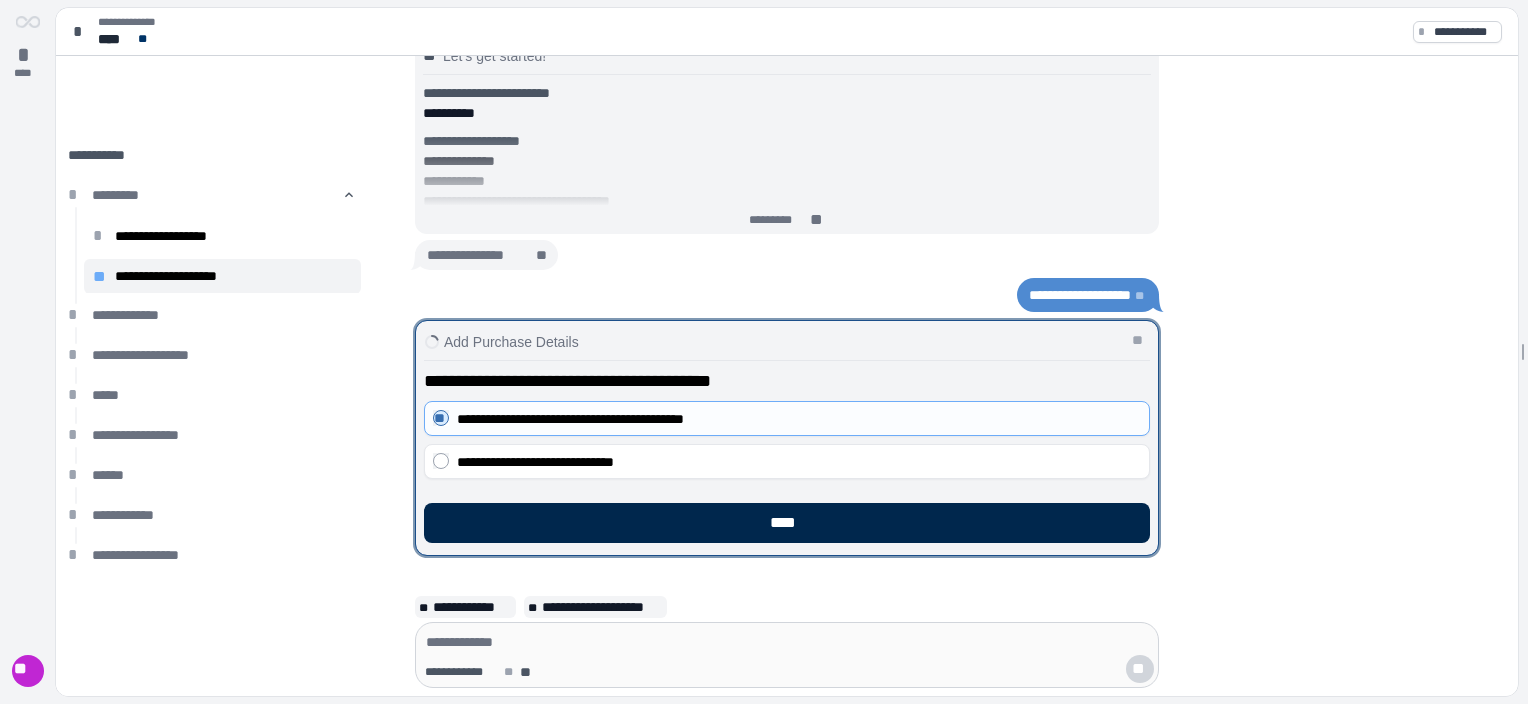 click on "****" at bounding box center (787, 523) 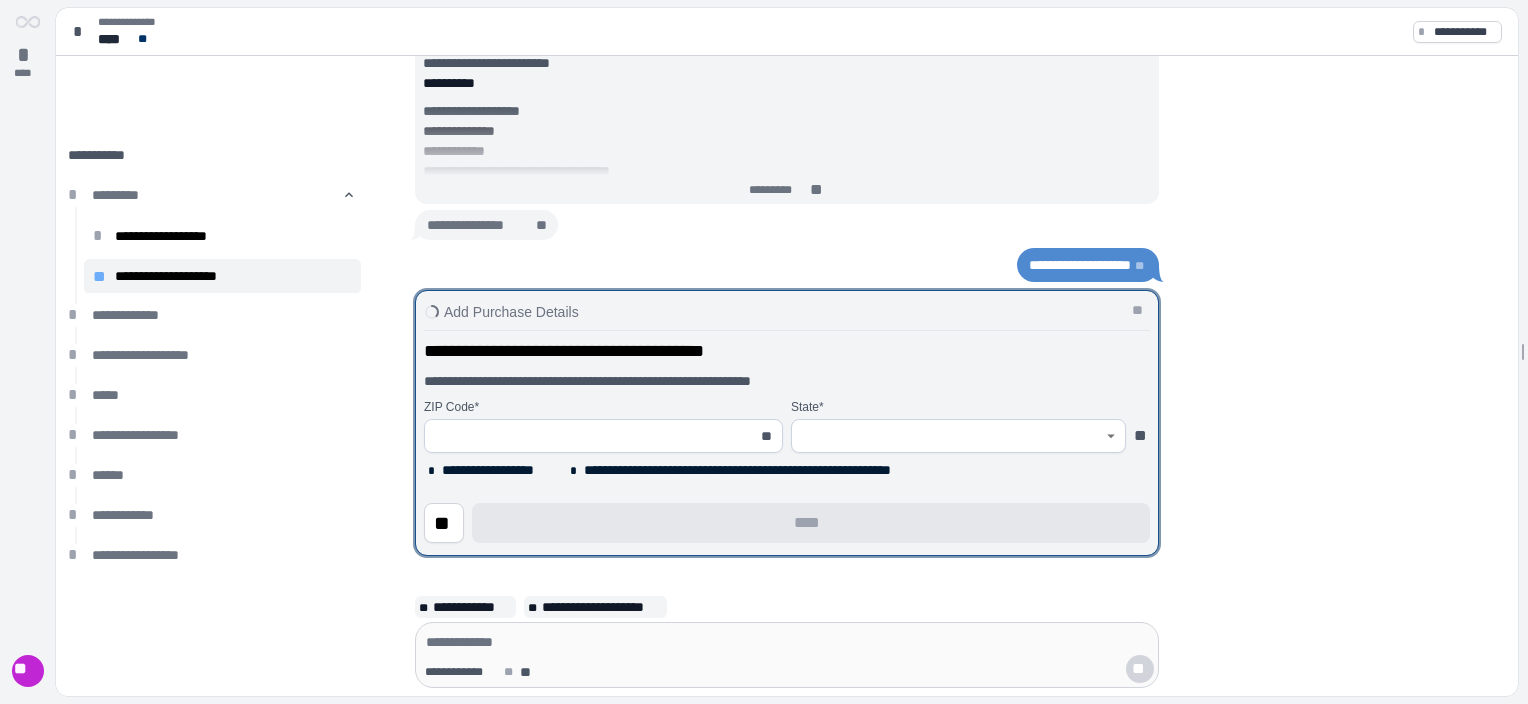 click at bounding box center (592, 436) 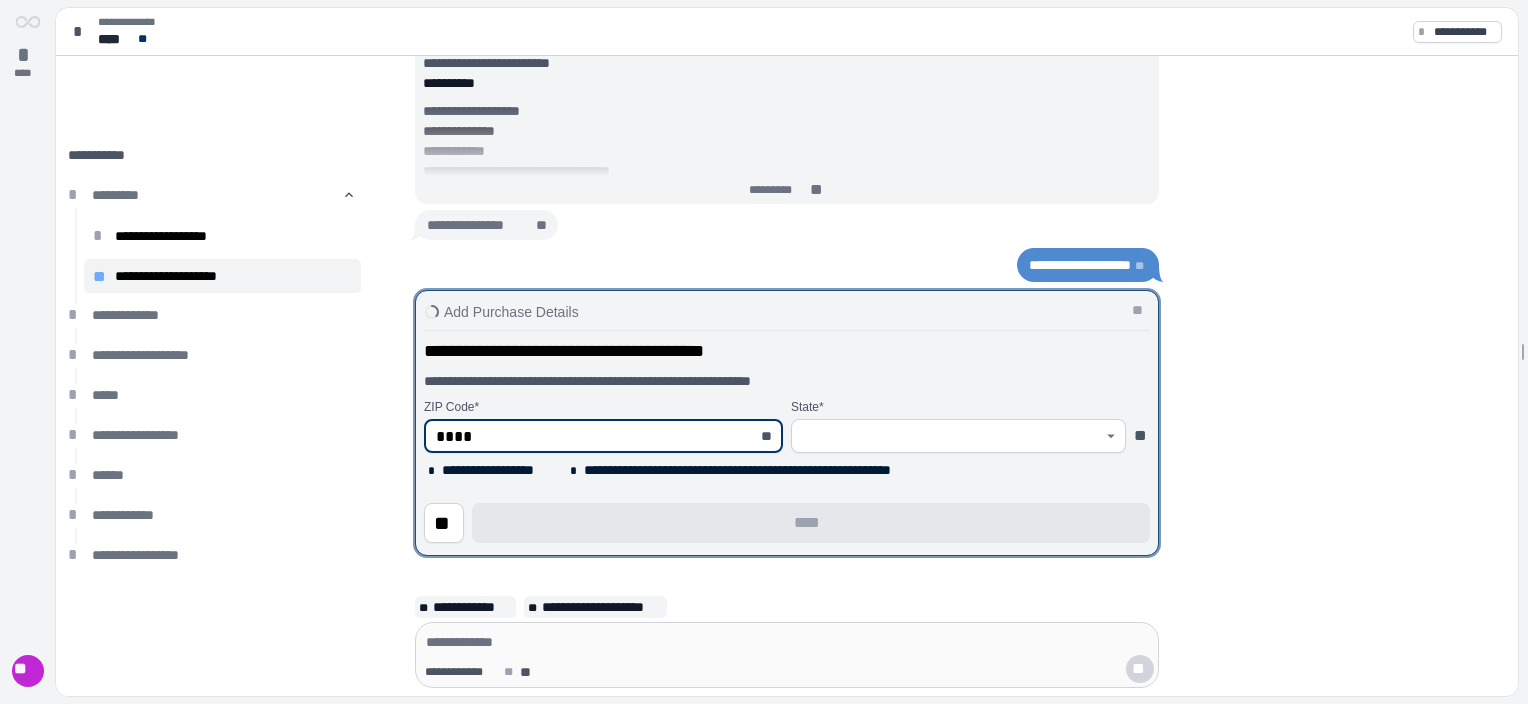 type on "*****" 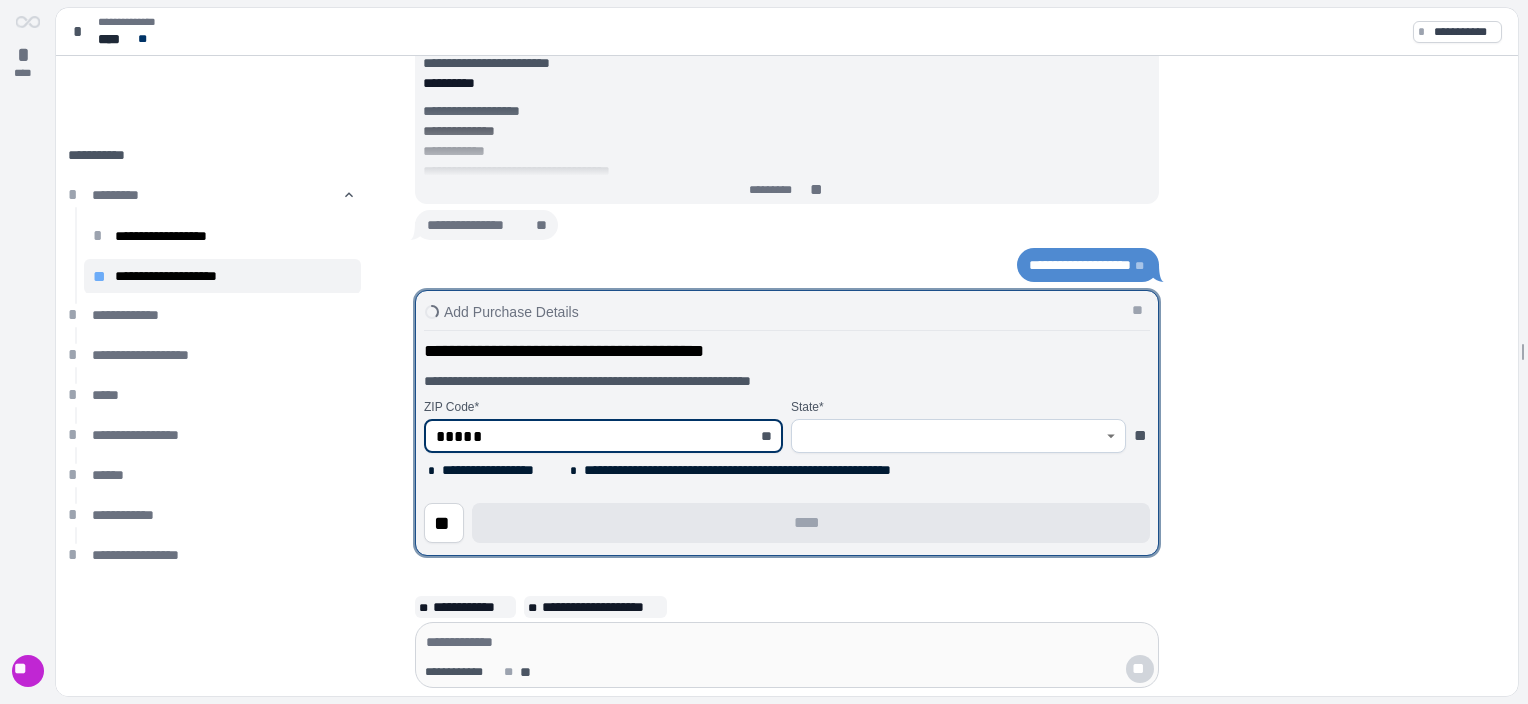 type on "**********" 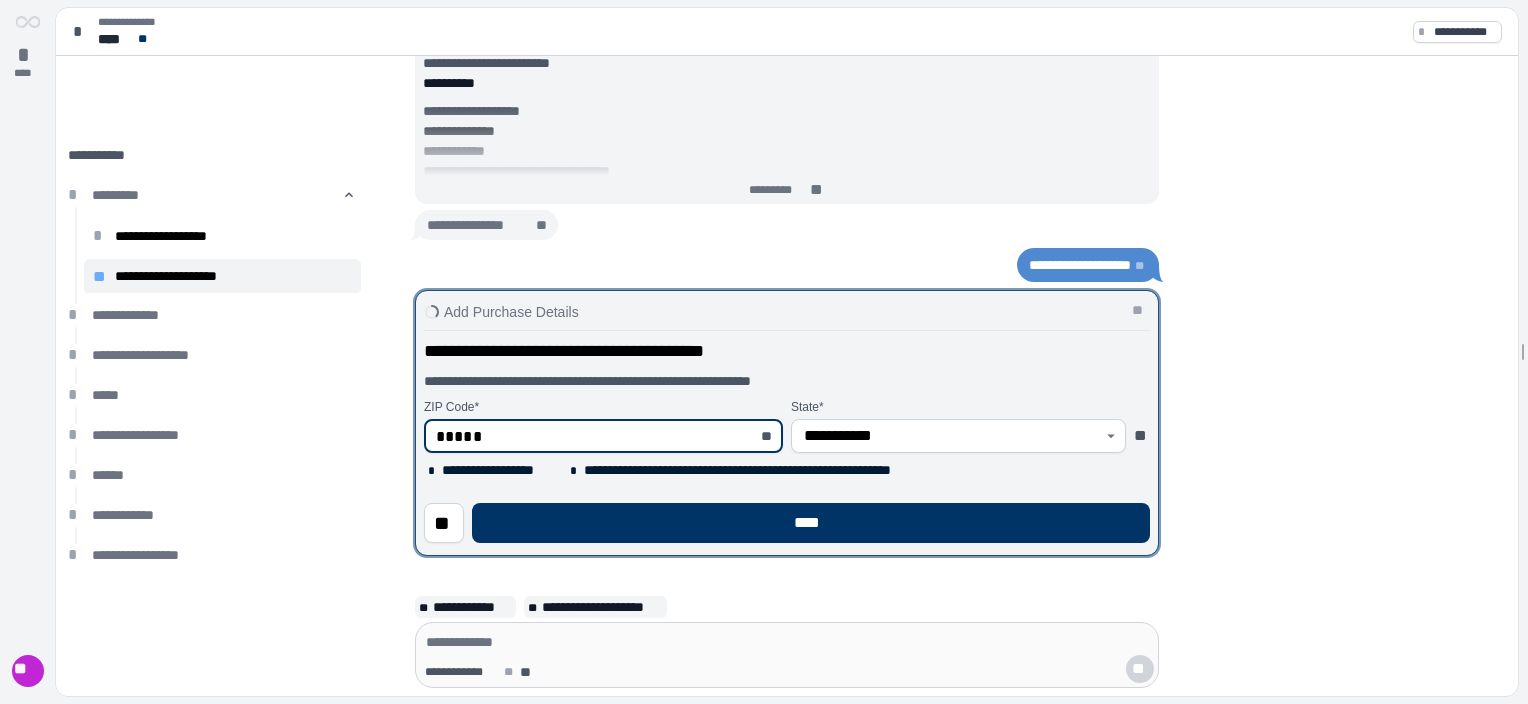 type on "*****" 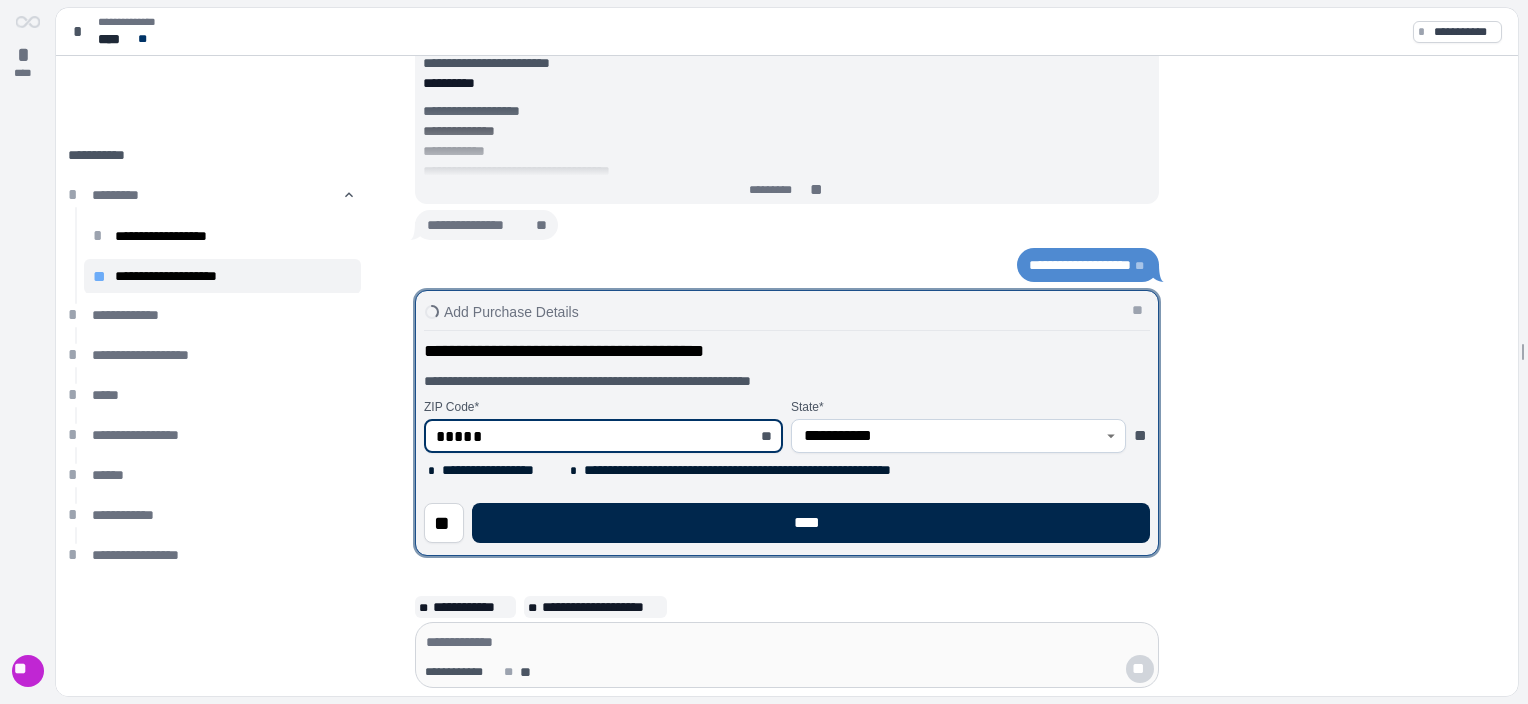 click on "****" at bounding box center (811, 523) 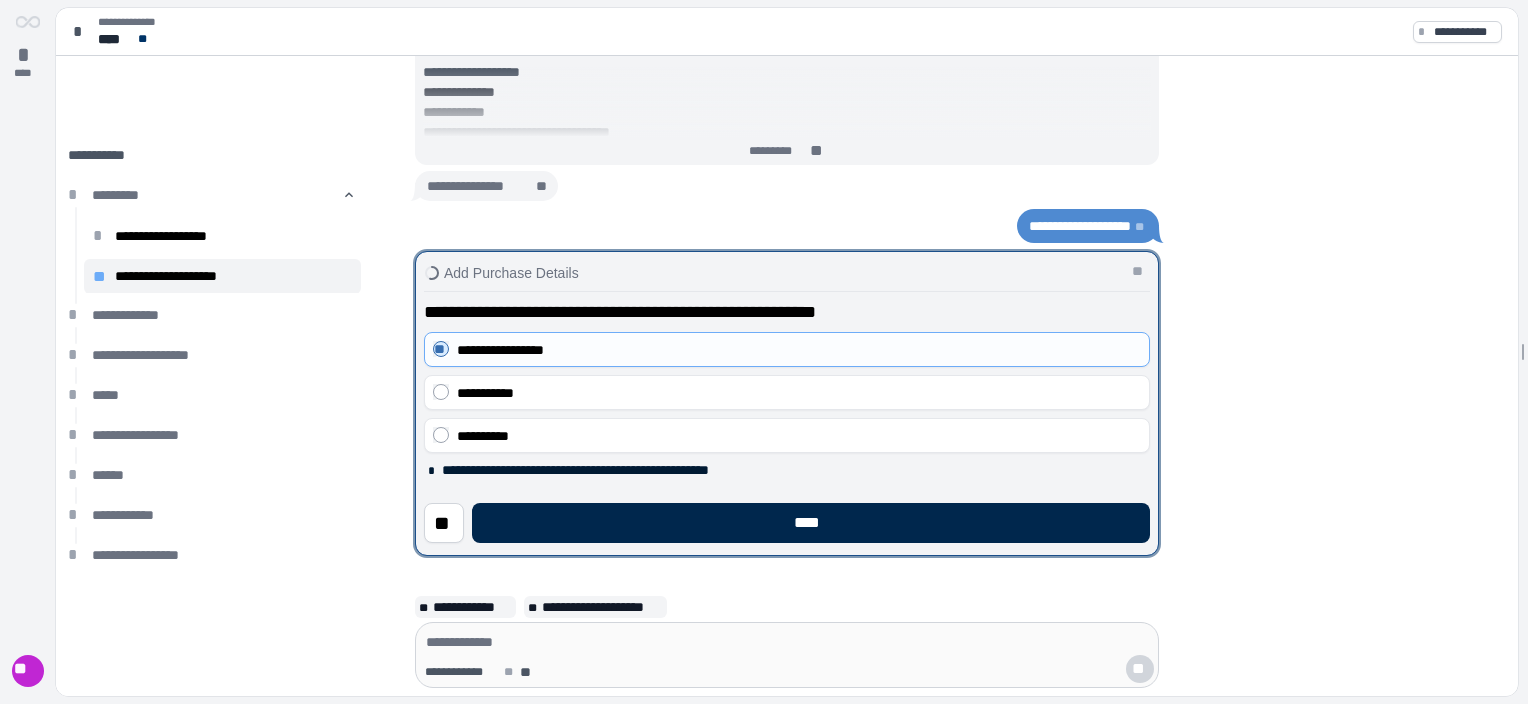 click on "****" at bounding box center [811, 523] 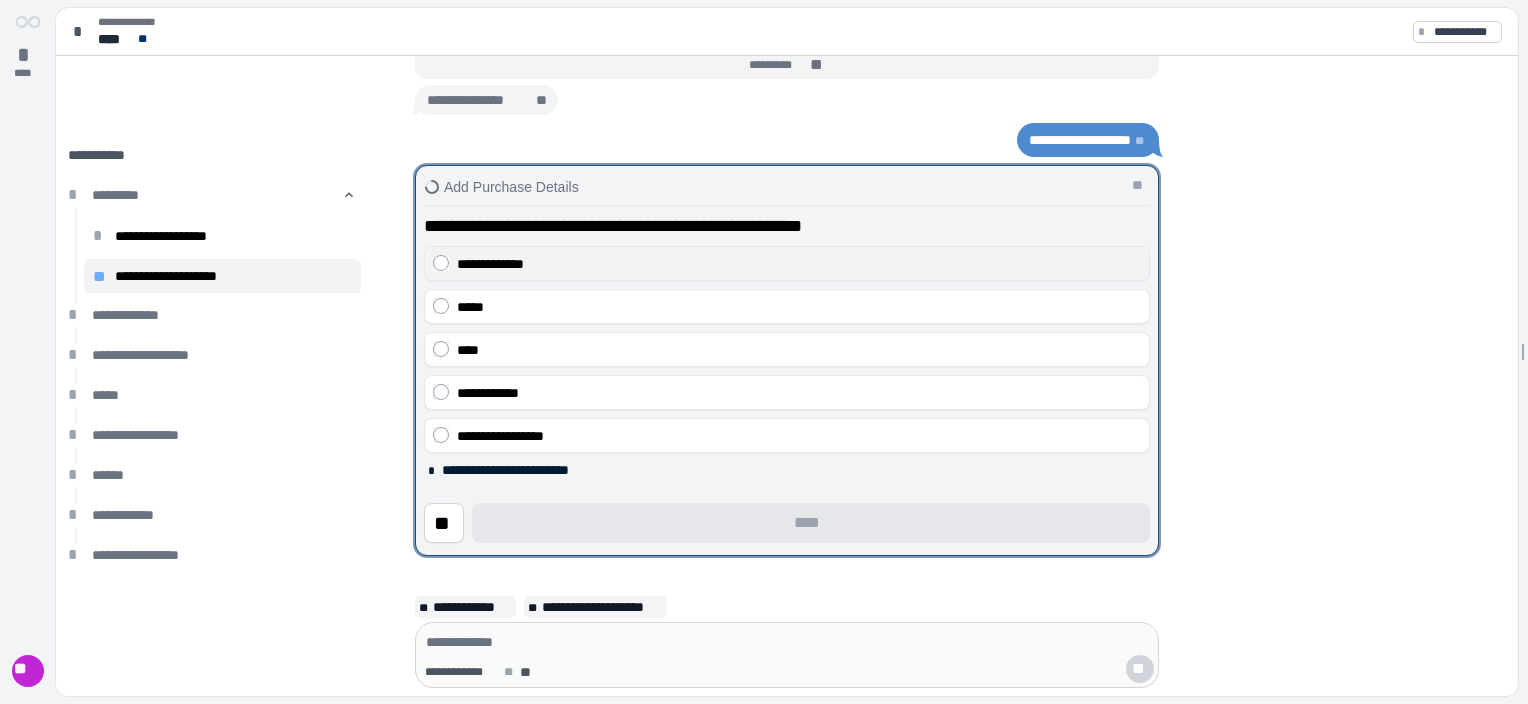 click on "**********" at bounding box center [787, 263] 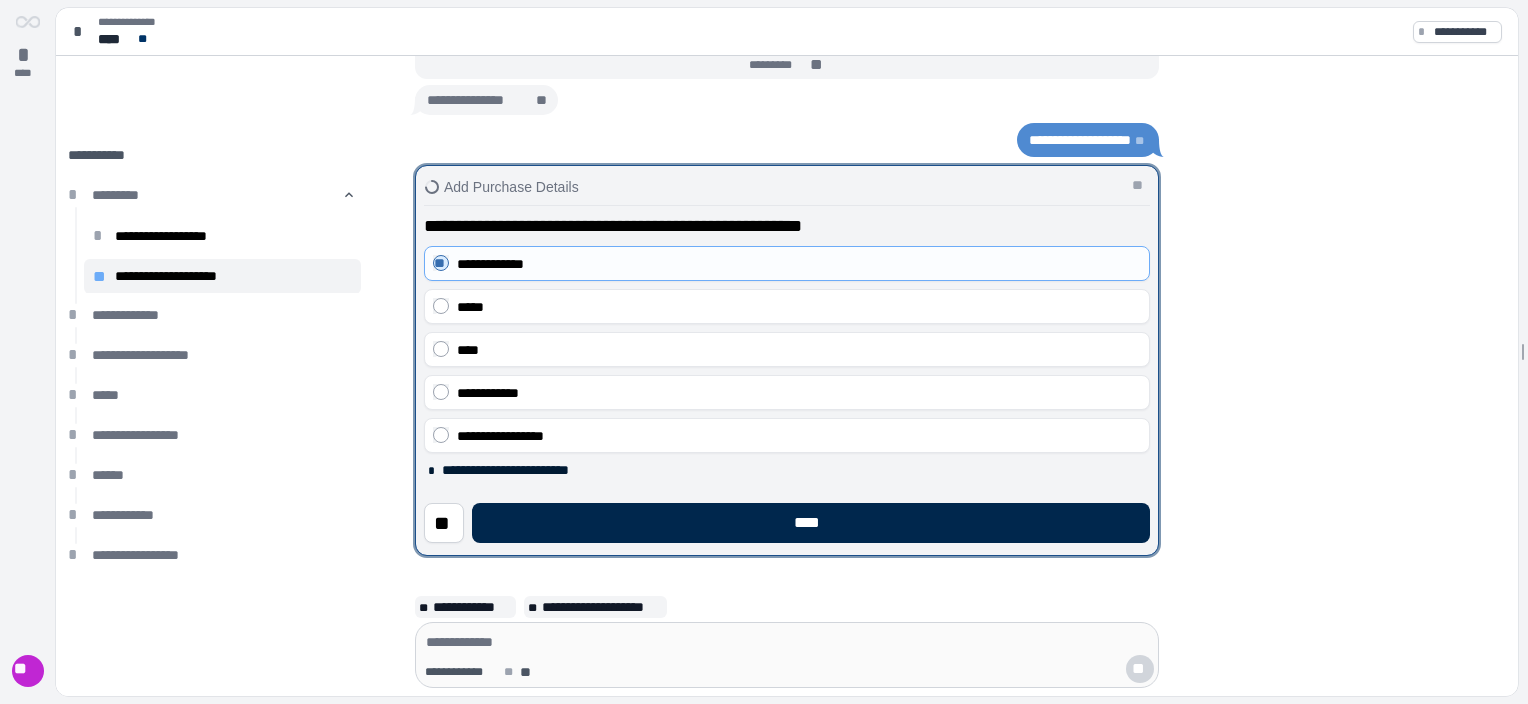 click on "****" at bounding box center [811, 523] 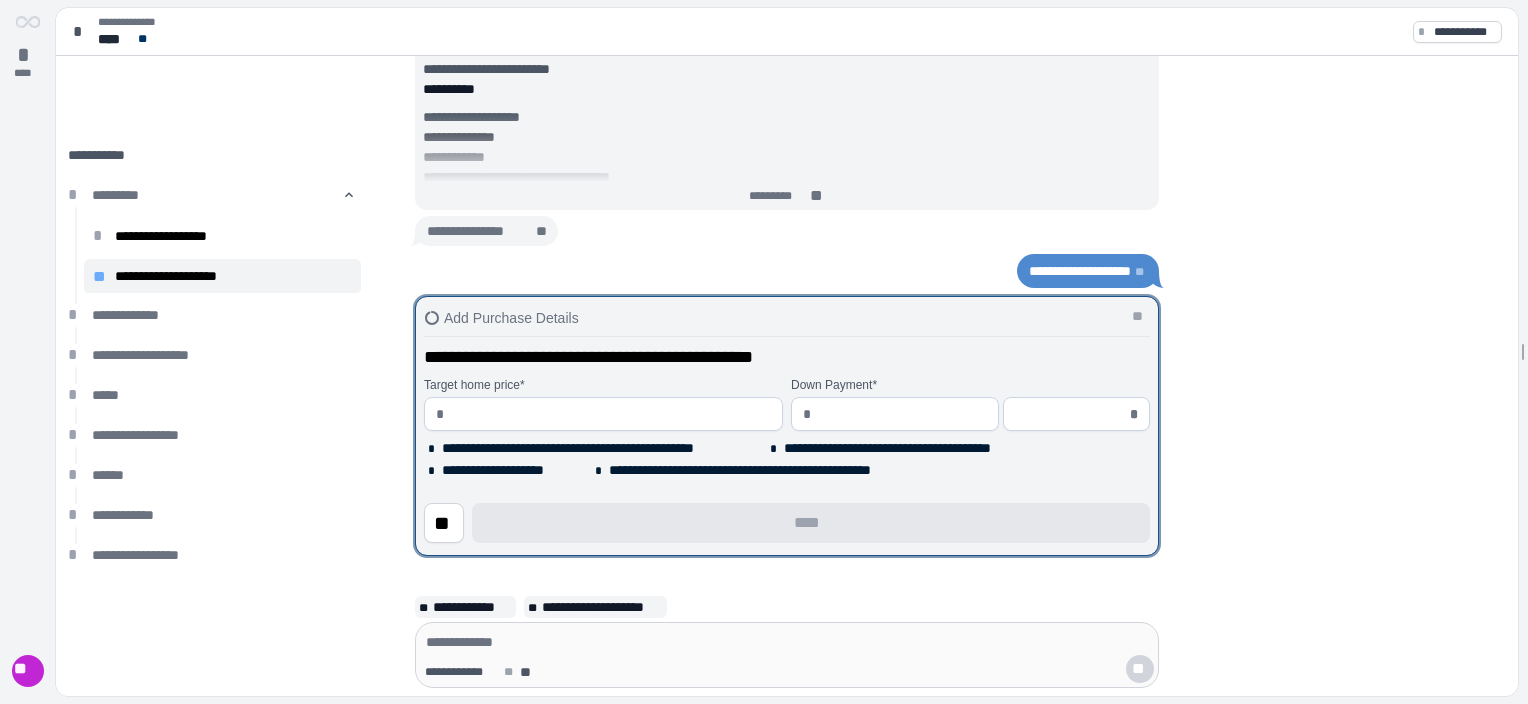 click at bounding box center (611, 414) 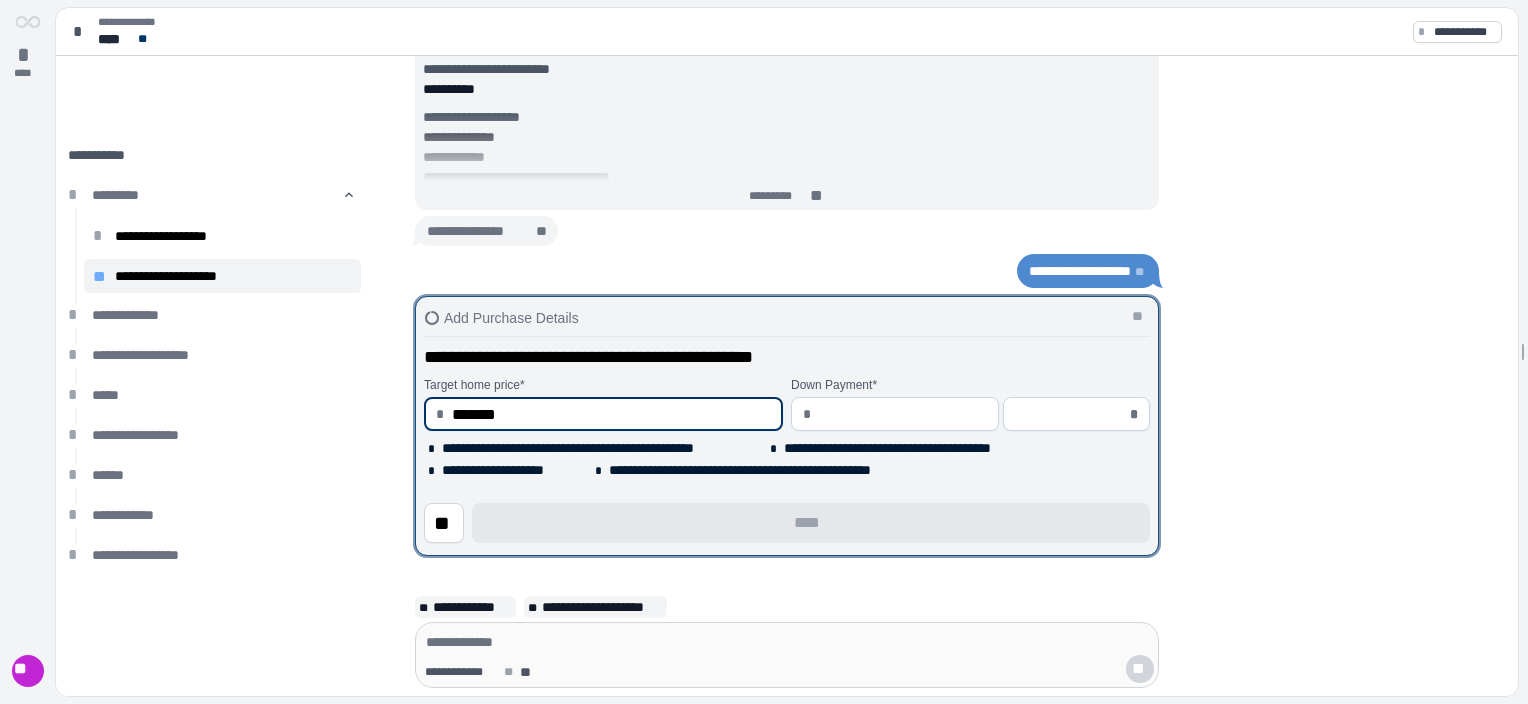 type on "**********" 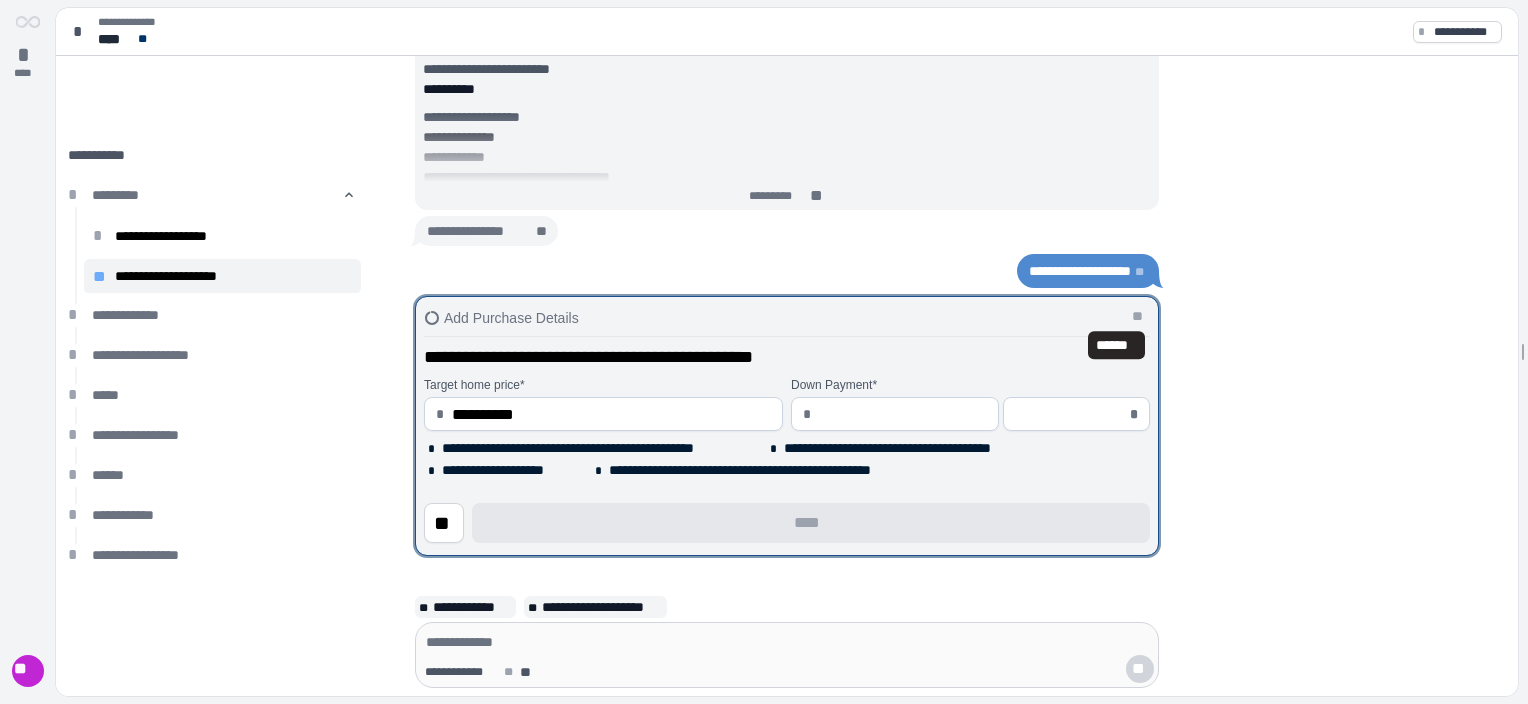 type 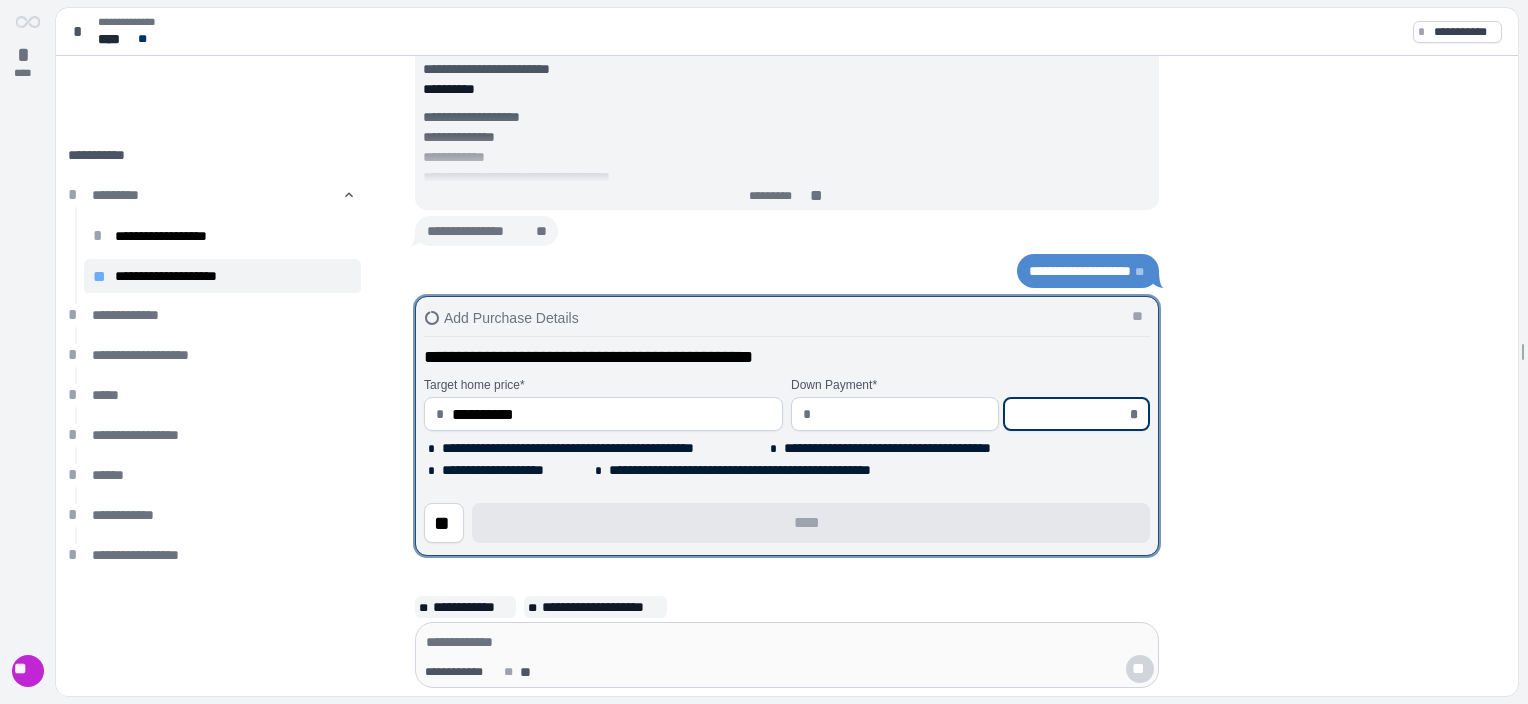 drag, startPoint x: 1026, startPoint y: 413, endPoint x: 1060, endPoint y: 423, distance: 35.44009 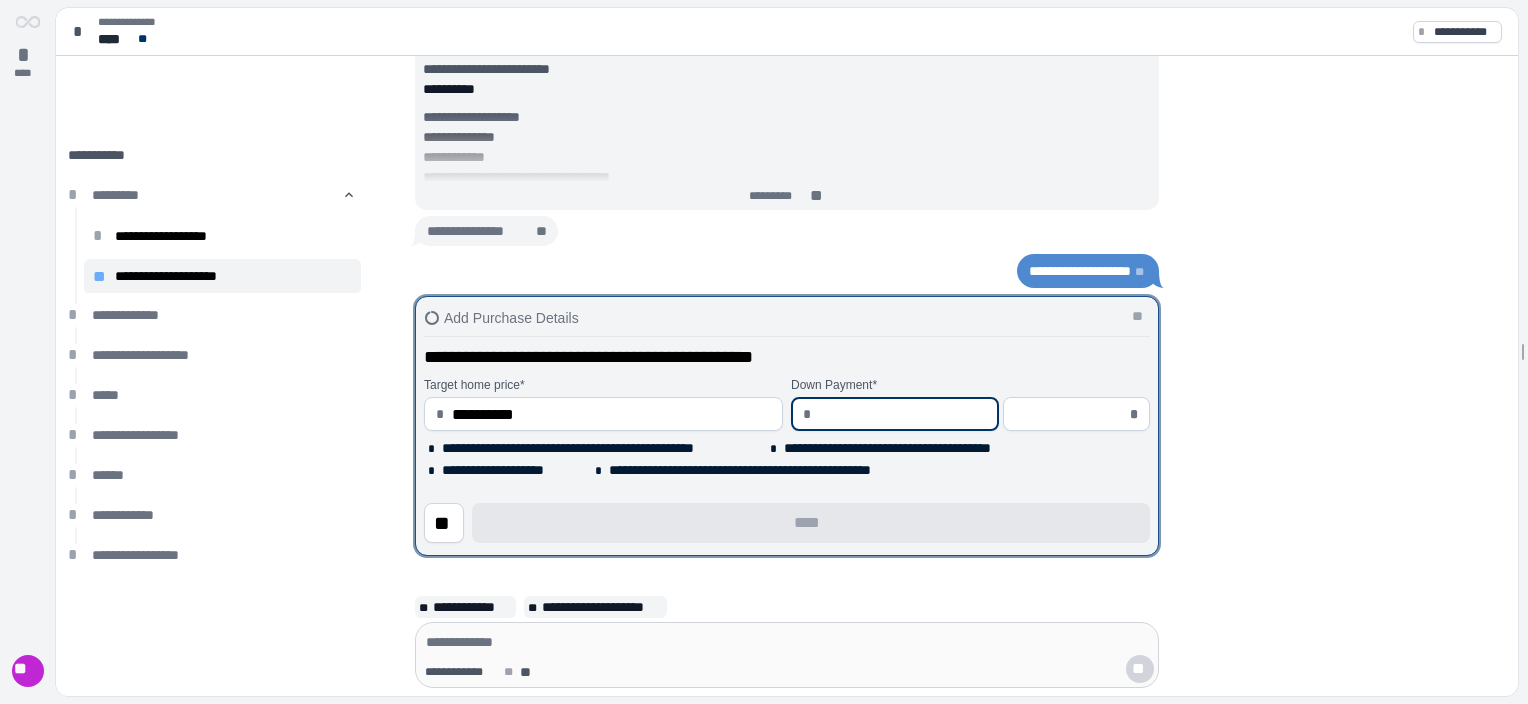 type on "*" 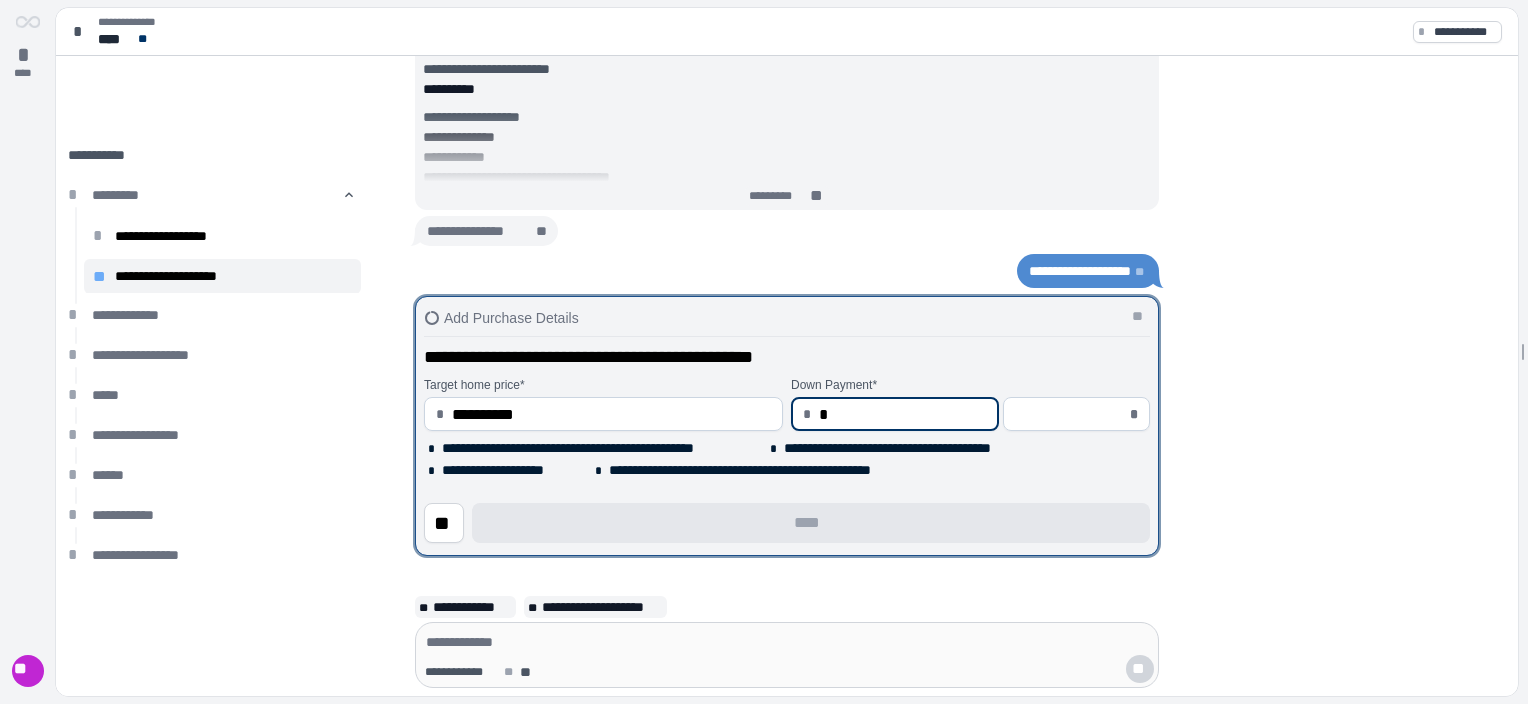 type on "*****" 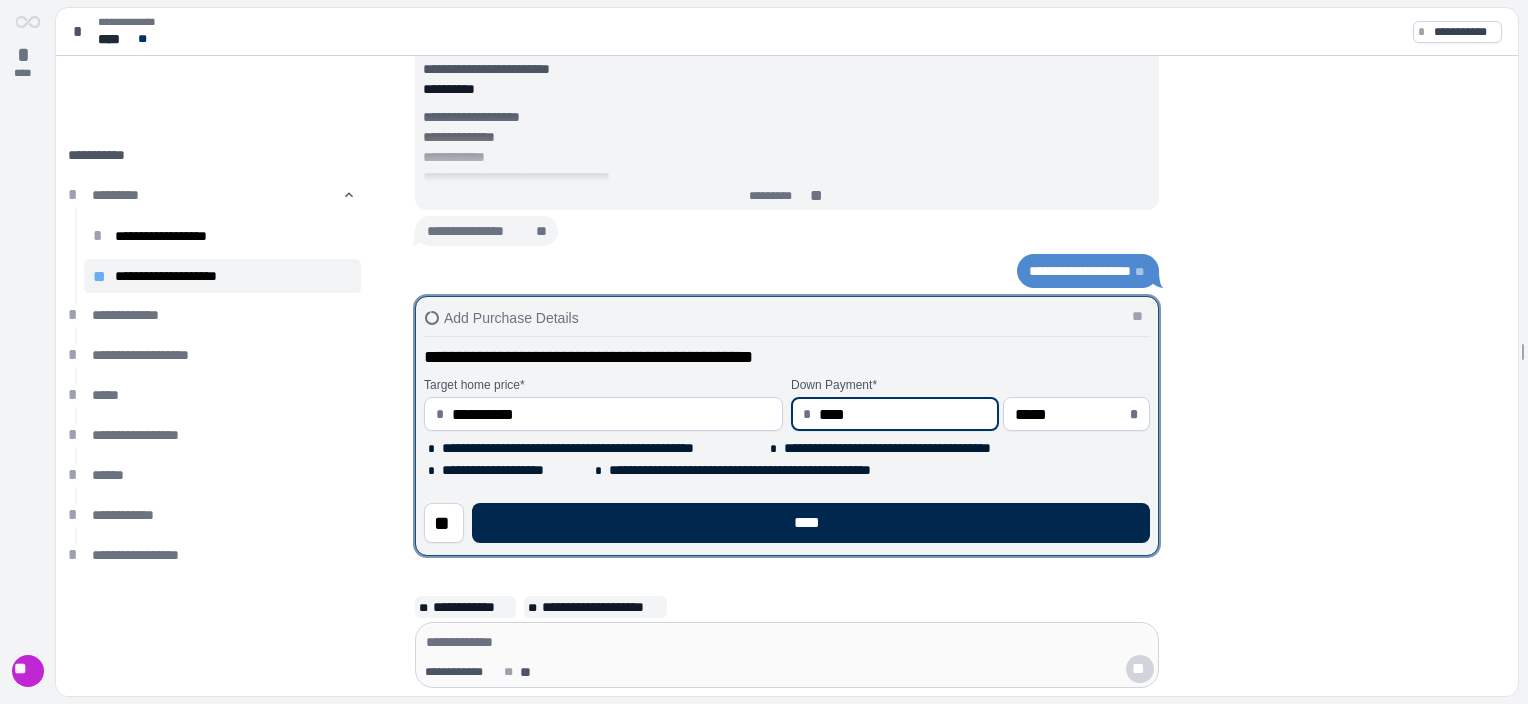 type on "****" 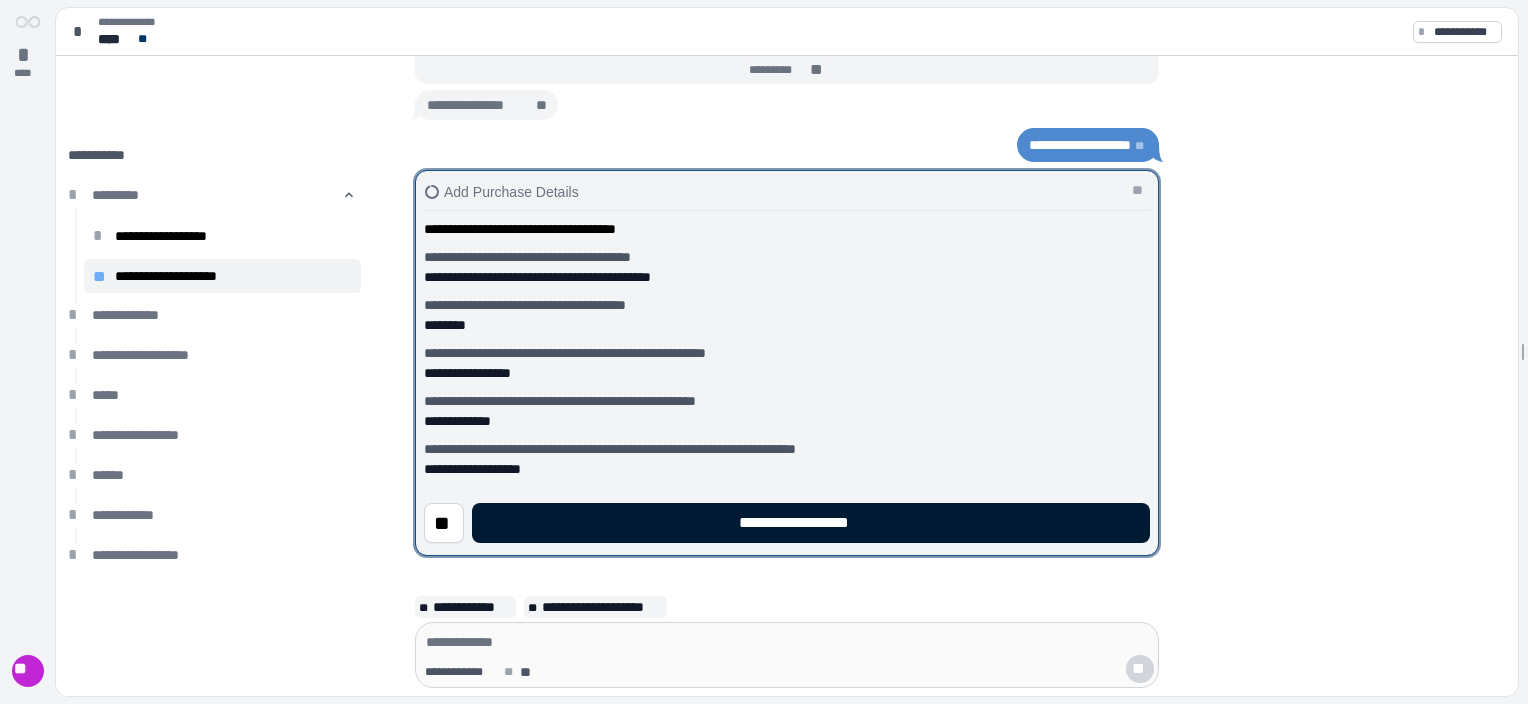 drag, startPoint x: 802, startPoint y: 520, endPoint x: 832, endPoint y: 506, distance: 33.105892 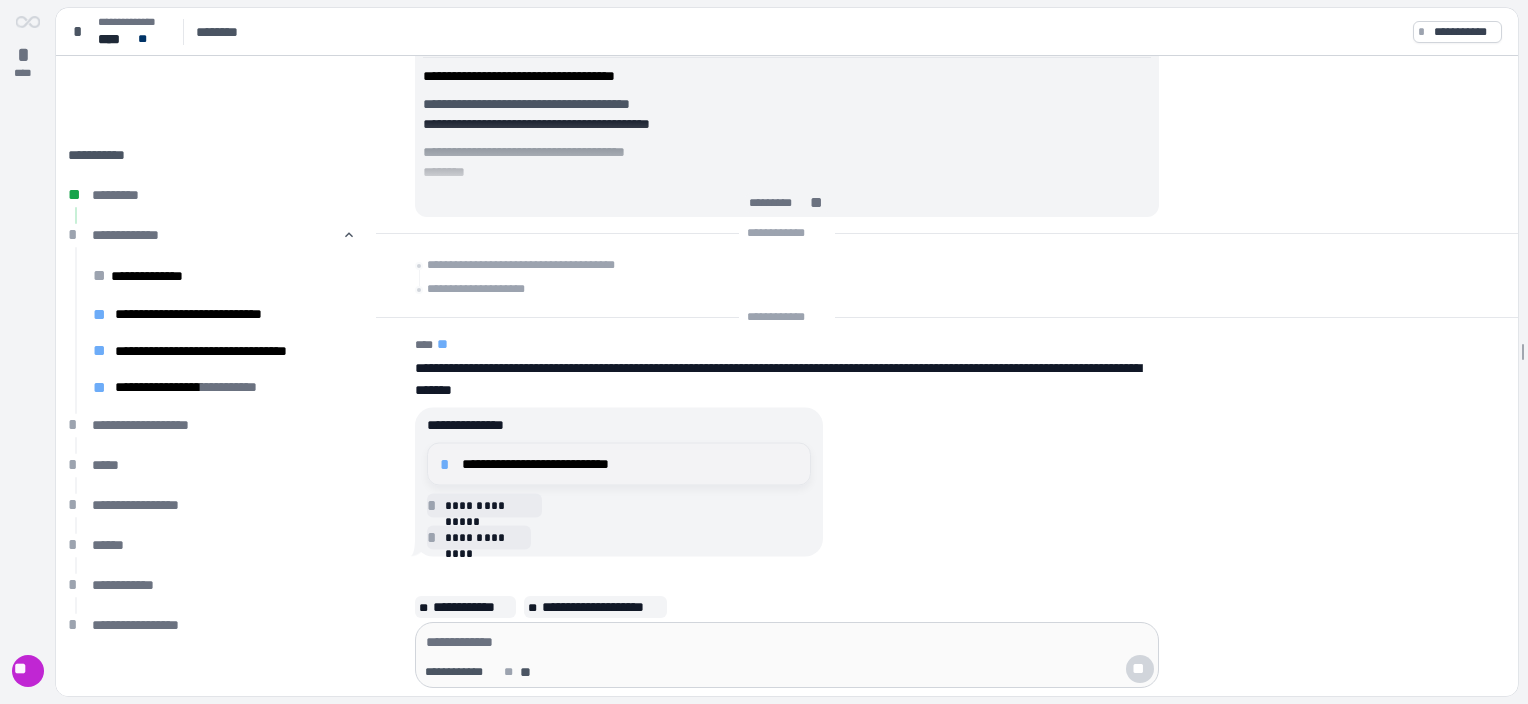 click on "**********" at bounding box center (630, 464) 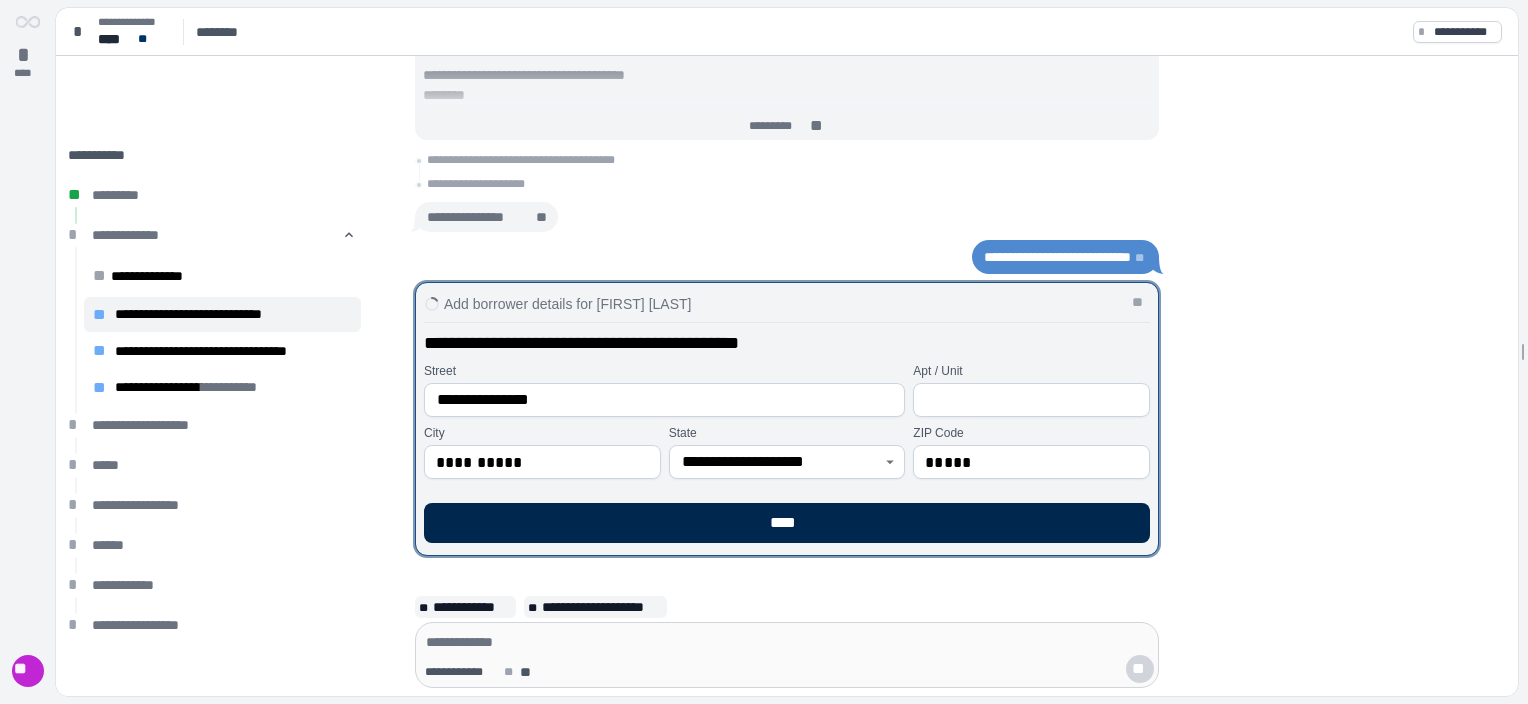 click on "****" at bounding box center [787, 523] 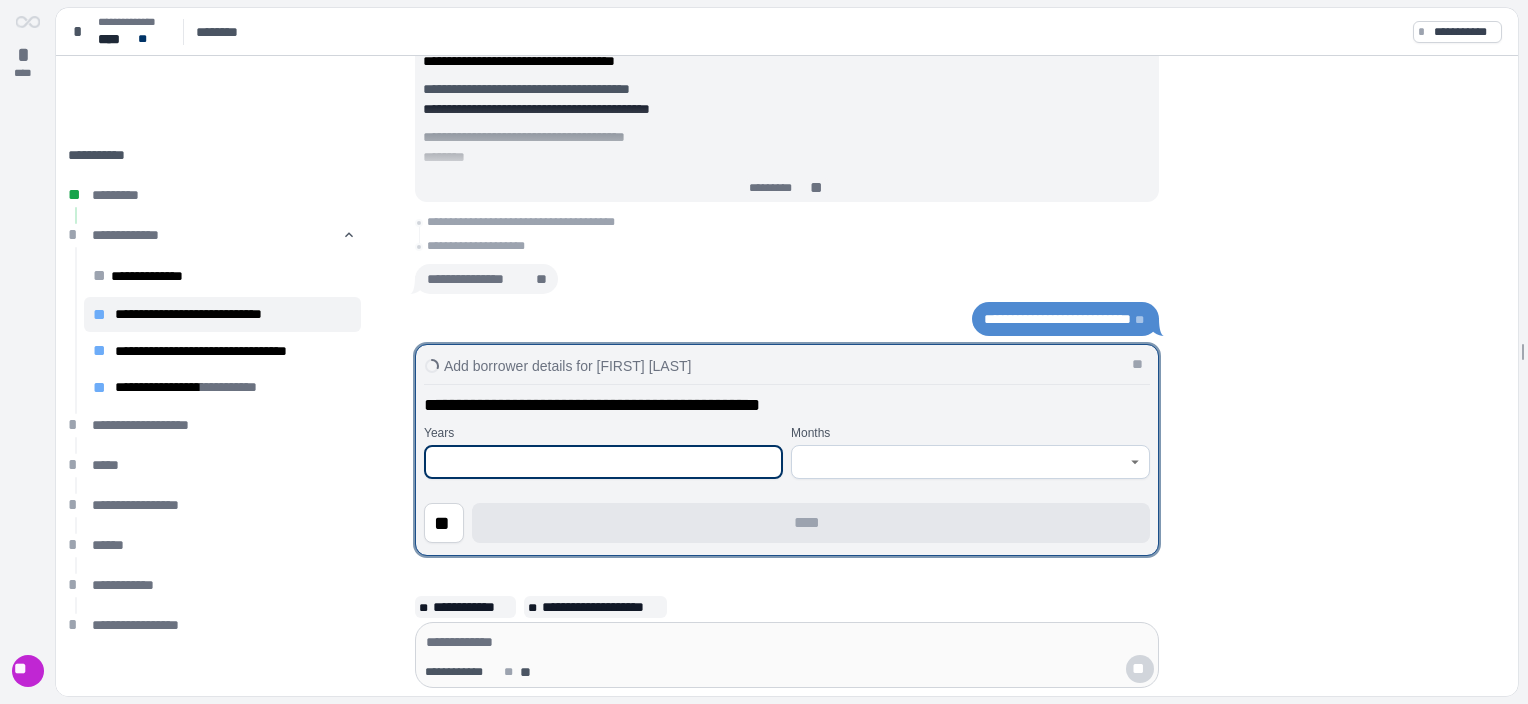 click at bounding box center [603, 462] 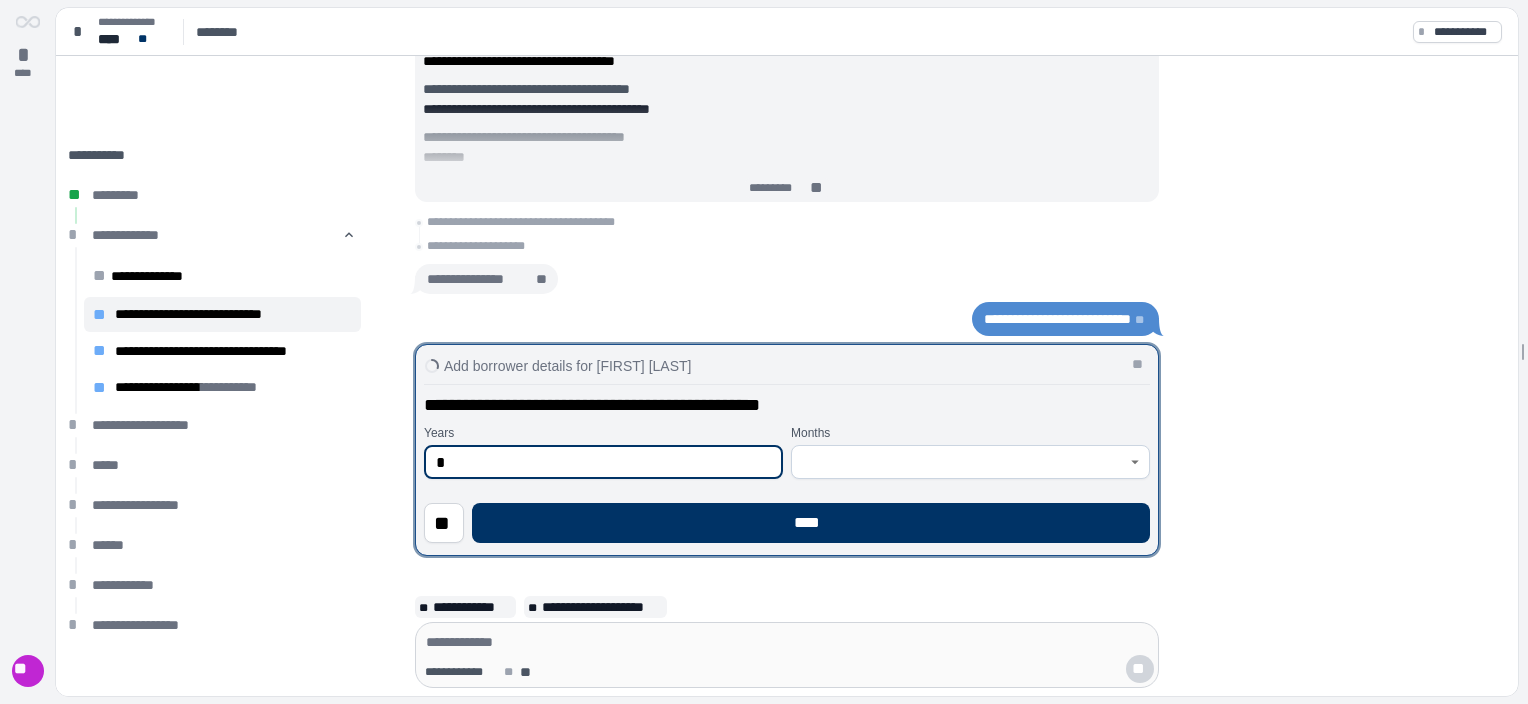 type on "*" 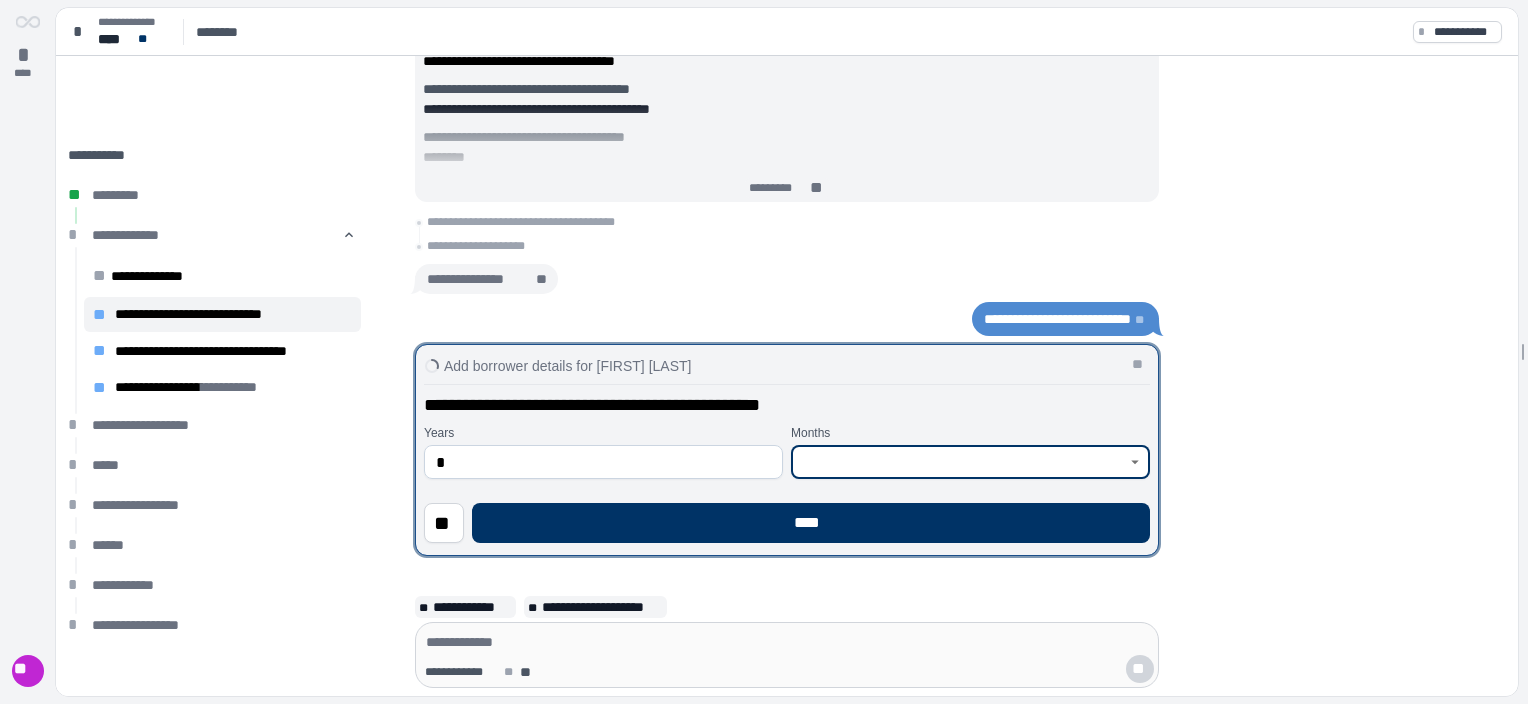 type on "*" 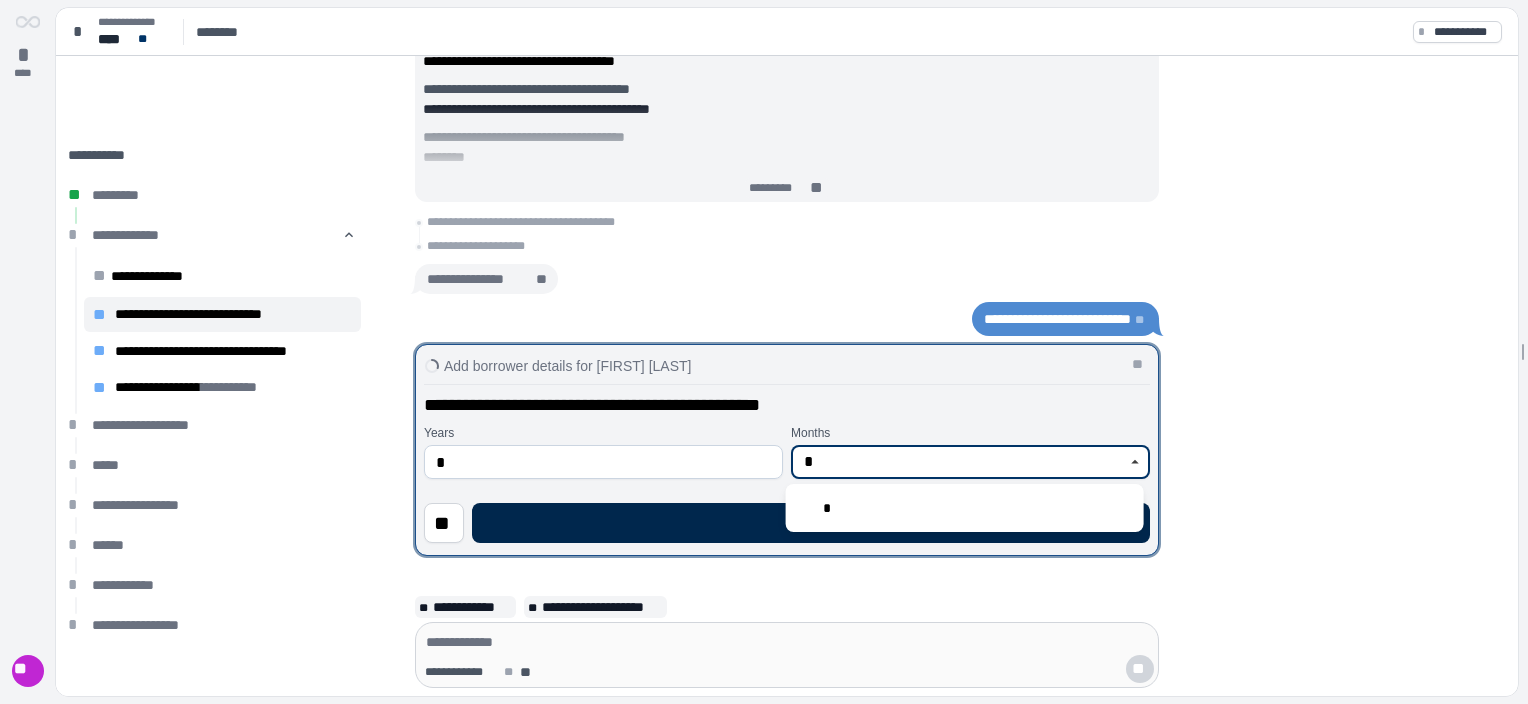 type on "*" 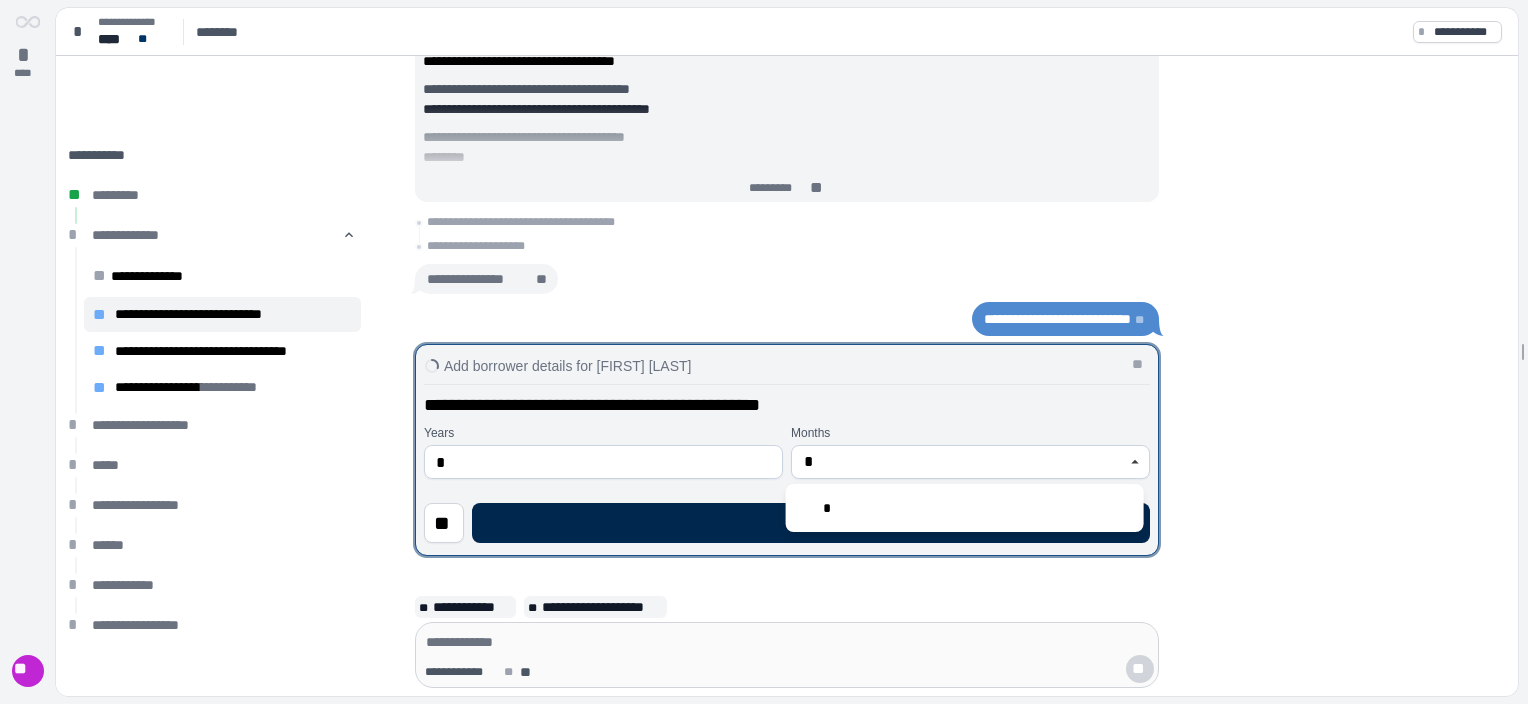 click on "****" at bounding box center [811, 523] 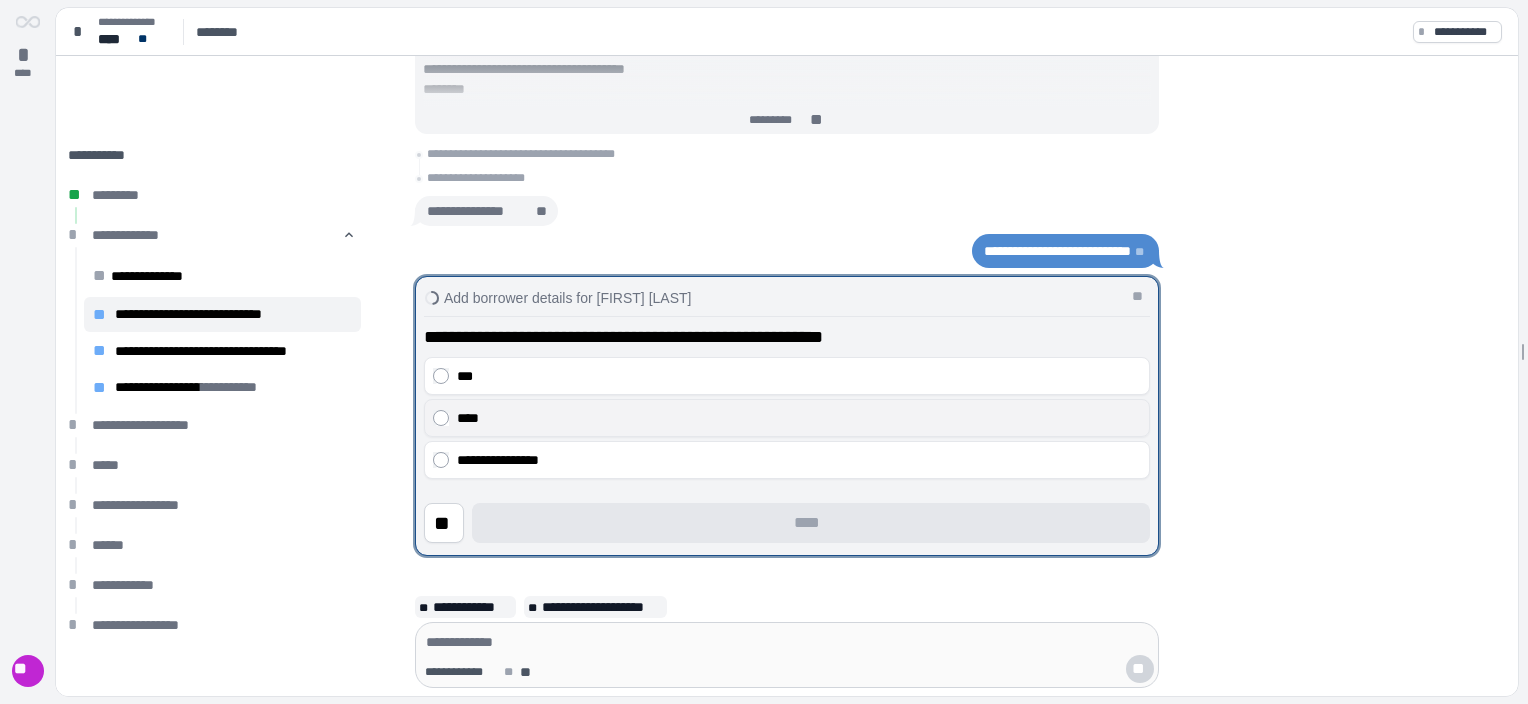 click on "****" at bounding box center [787, 418] 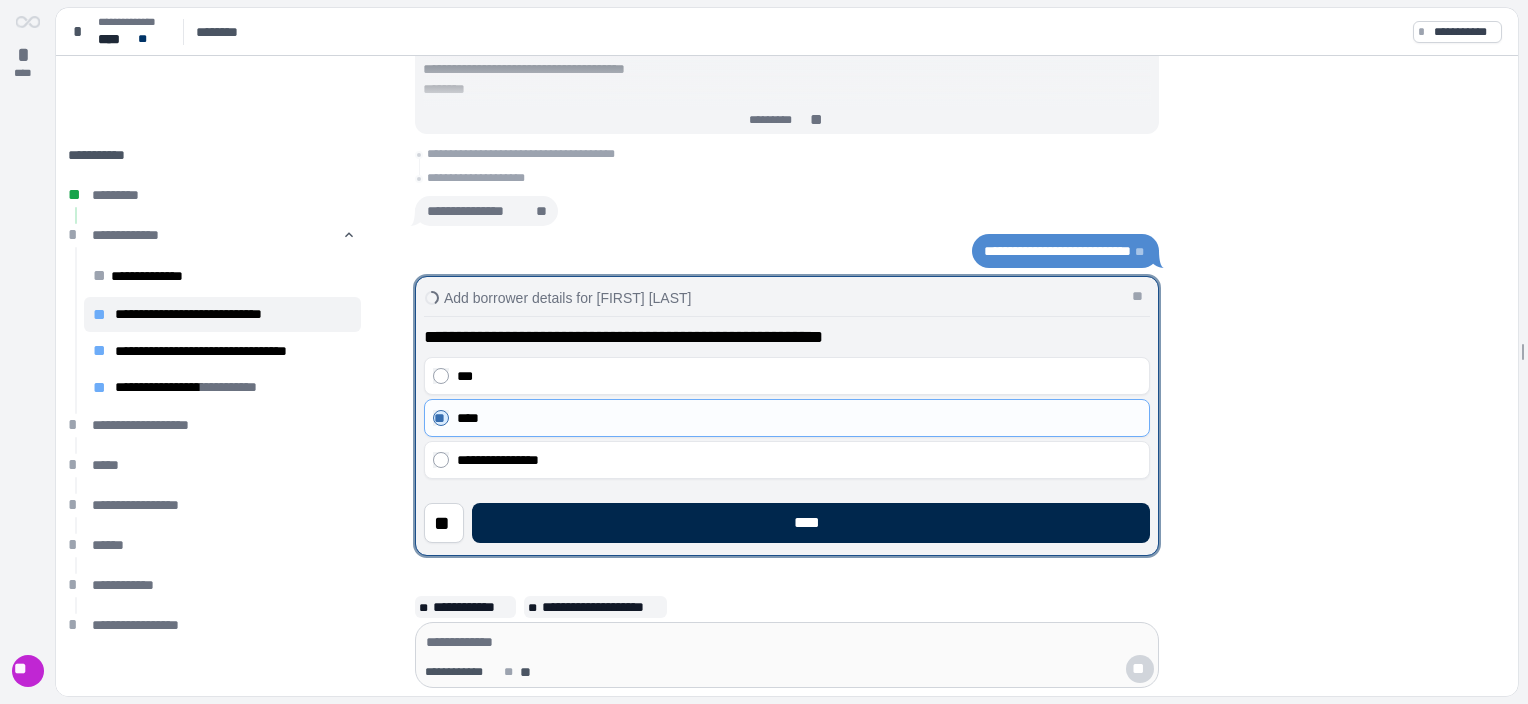 click on "****" at bounding box center [811, 523] 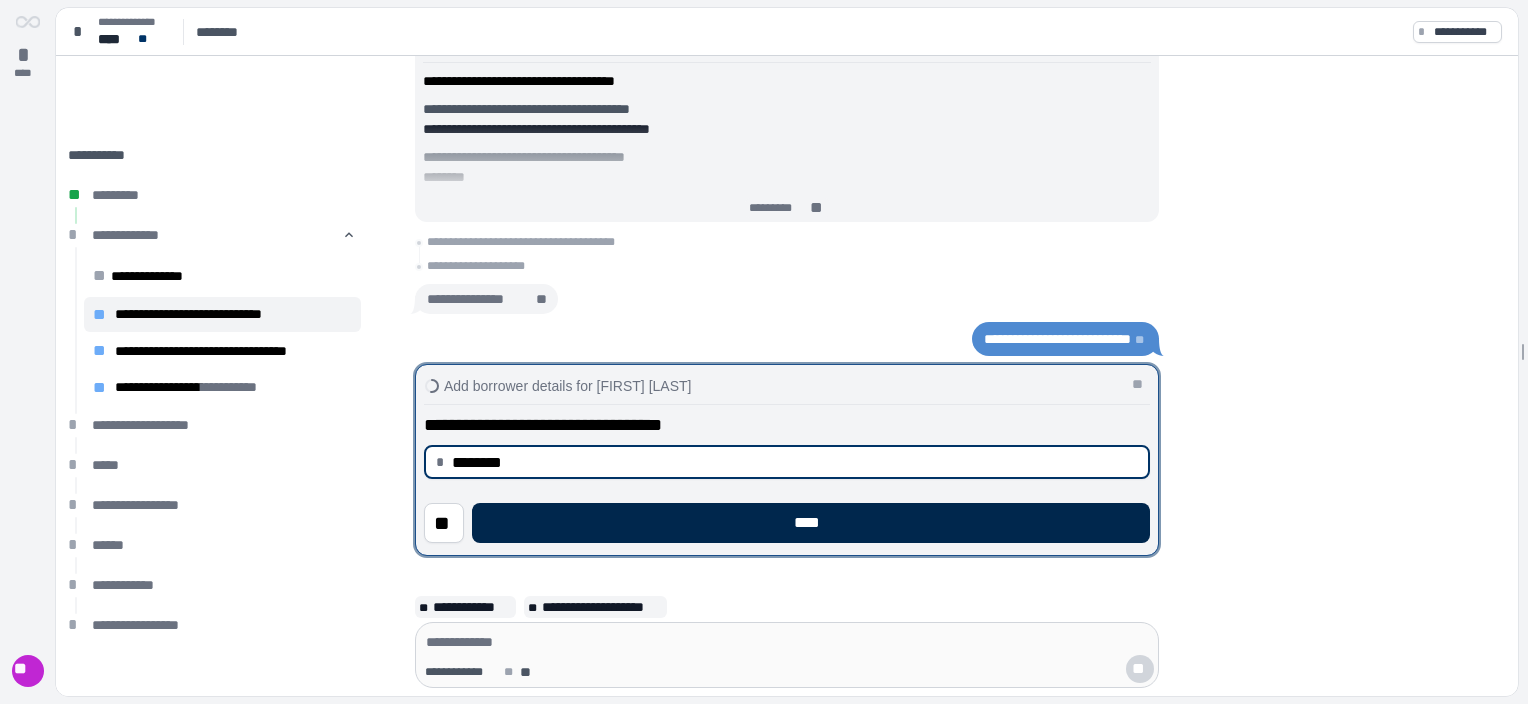 type on "********" 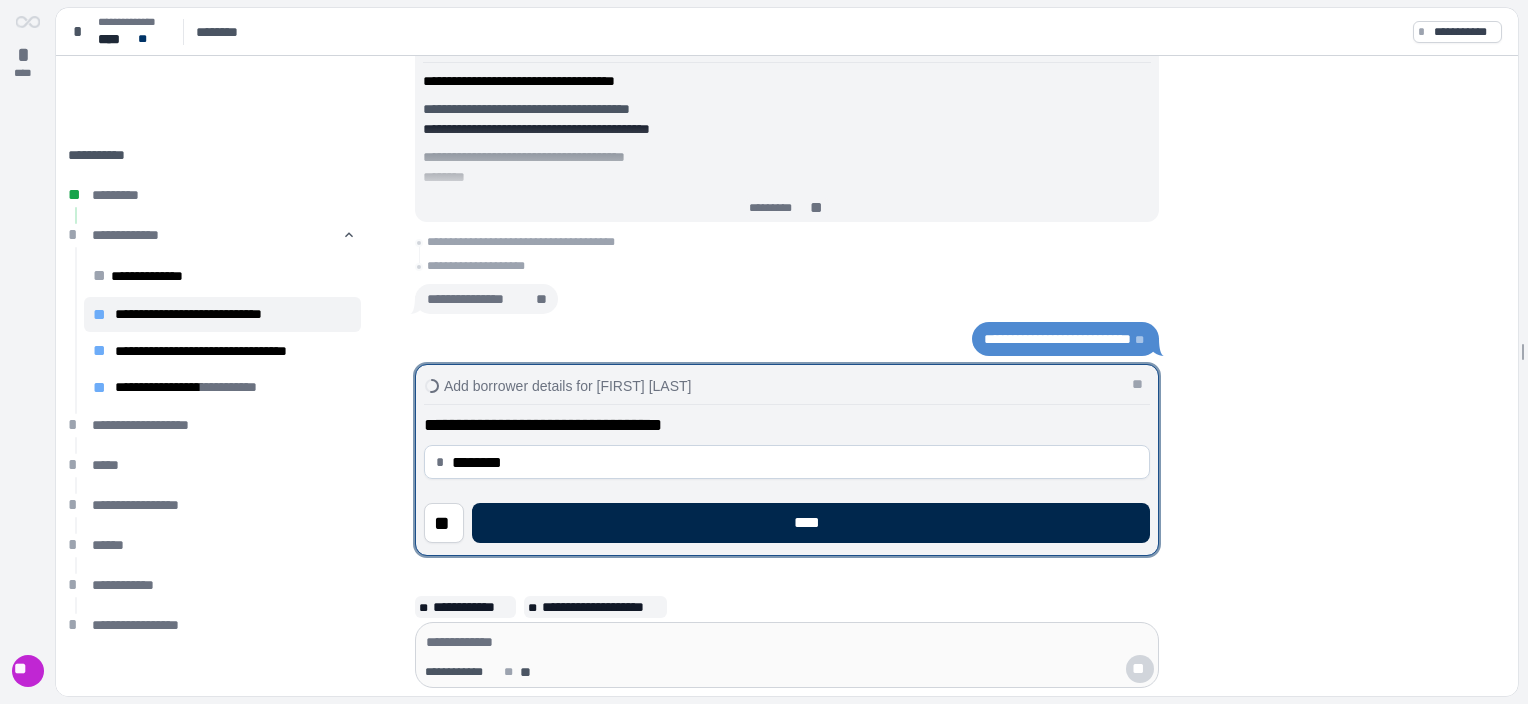 click on "****" at bounding box center (811, 523) 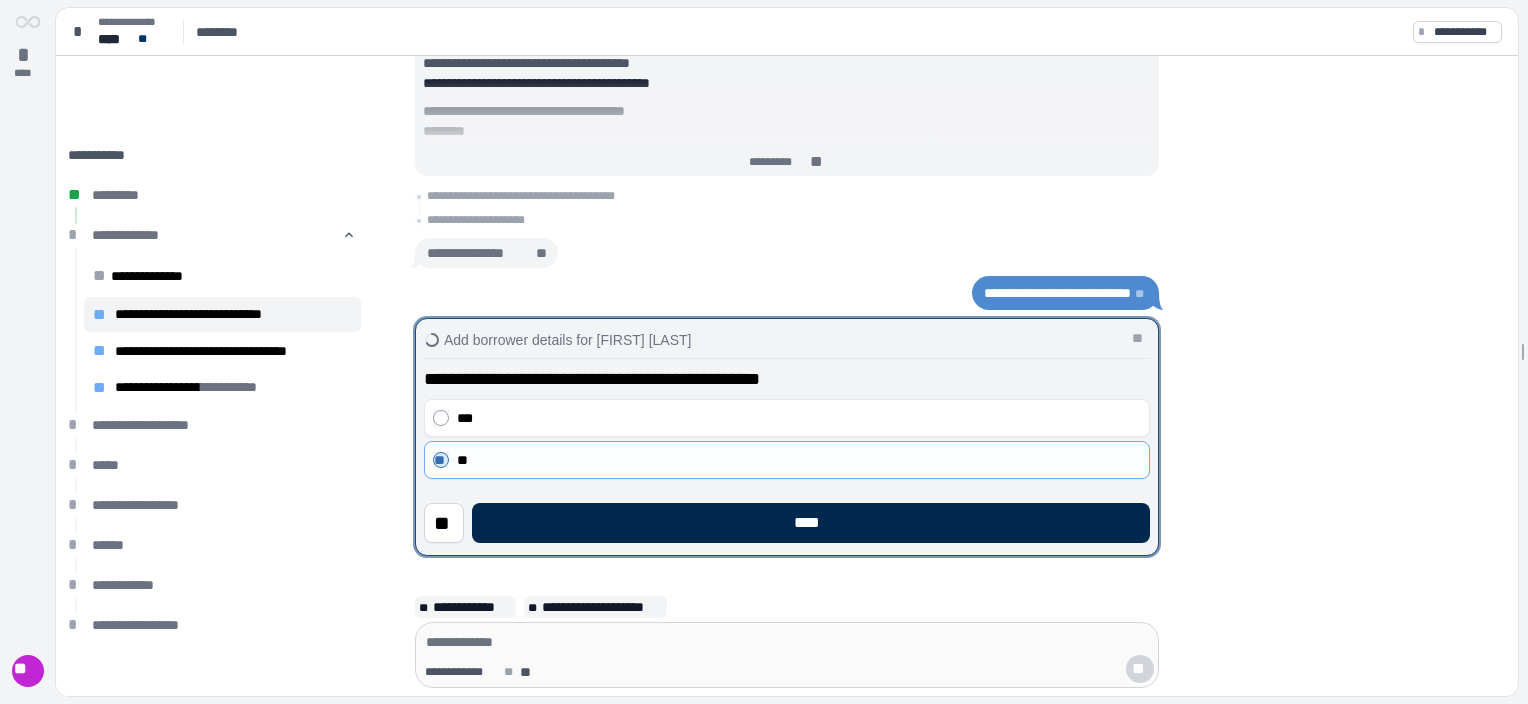 click on "****" at bounding box center [811, 523] 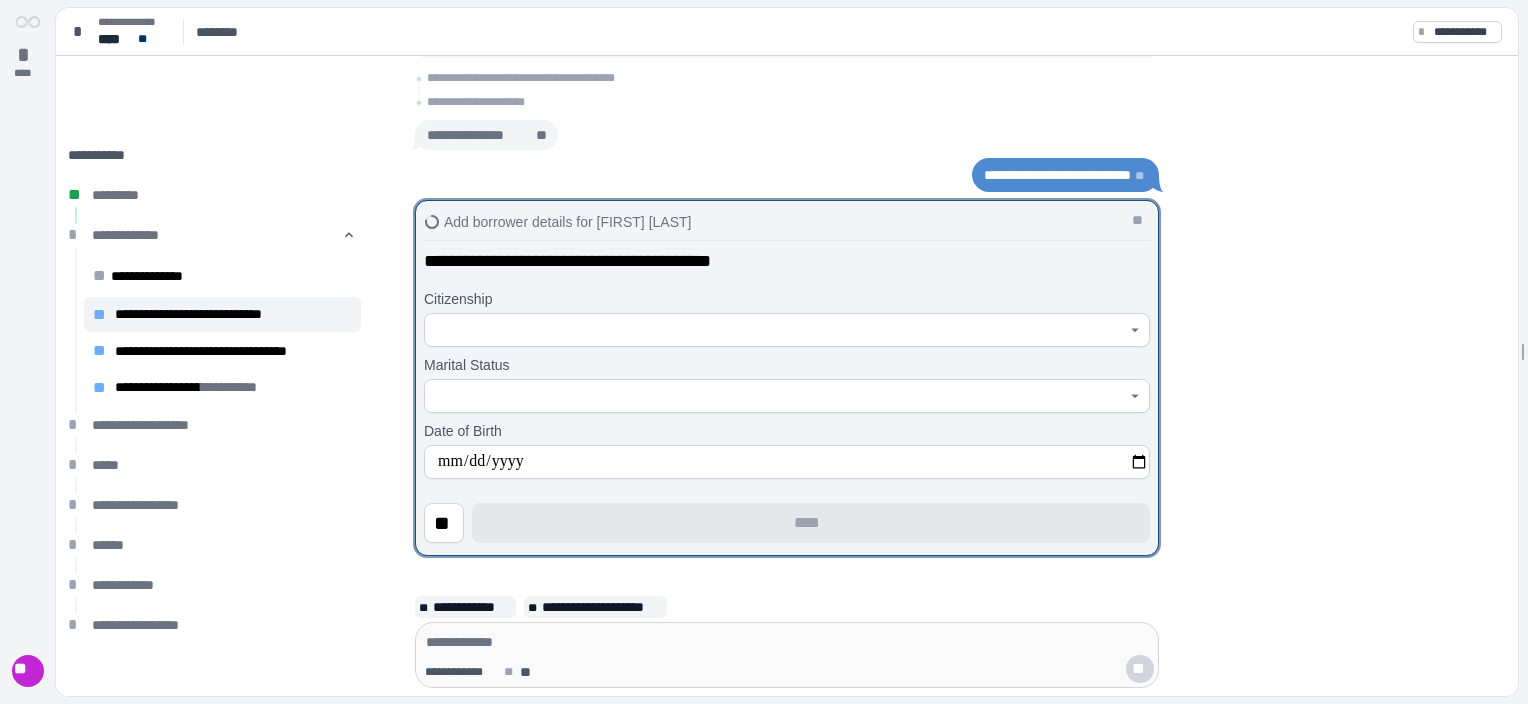 click at bounding box center [776, 330] 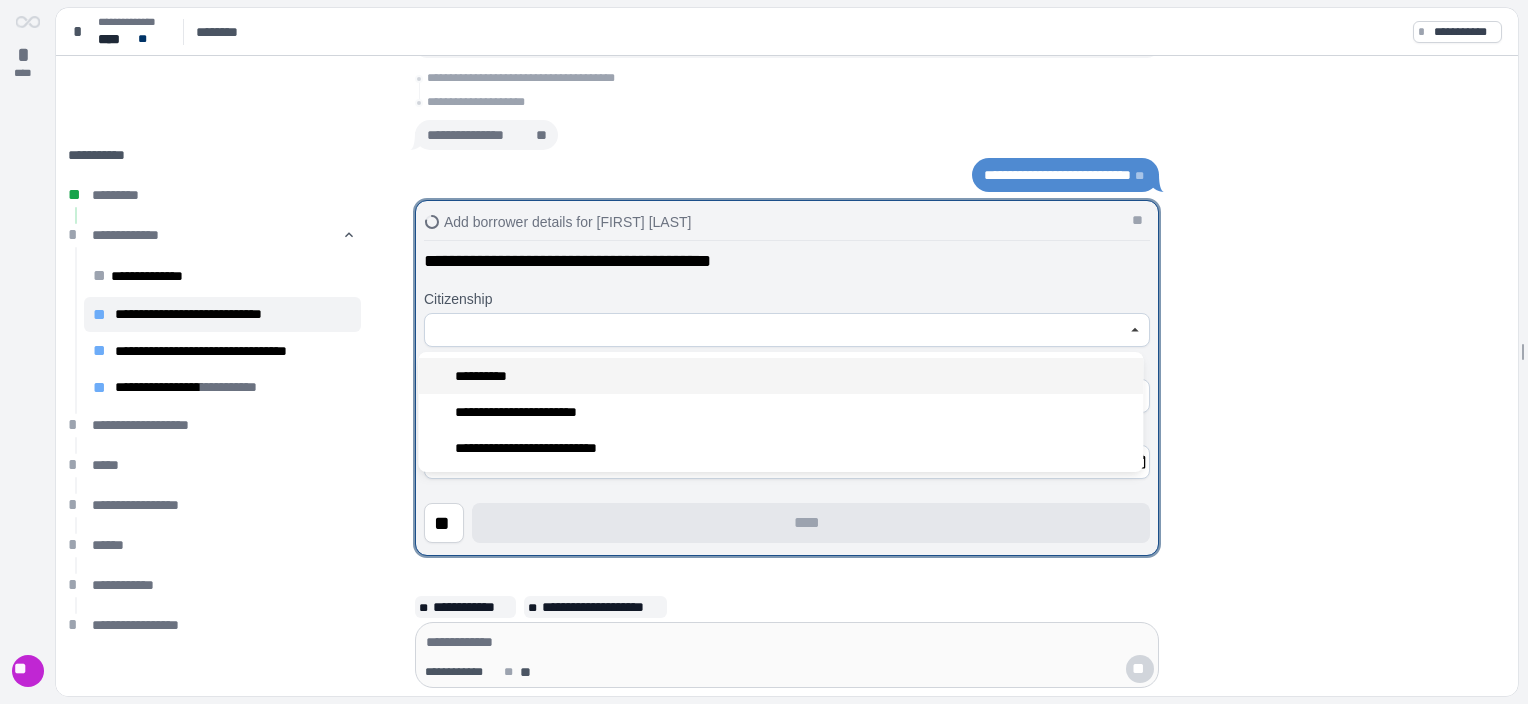 click on "**********" at bounding box center [486, 376] 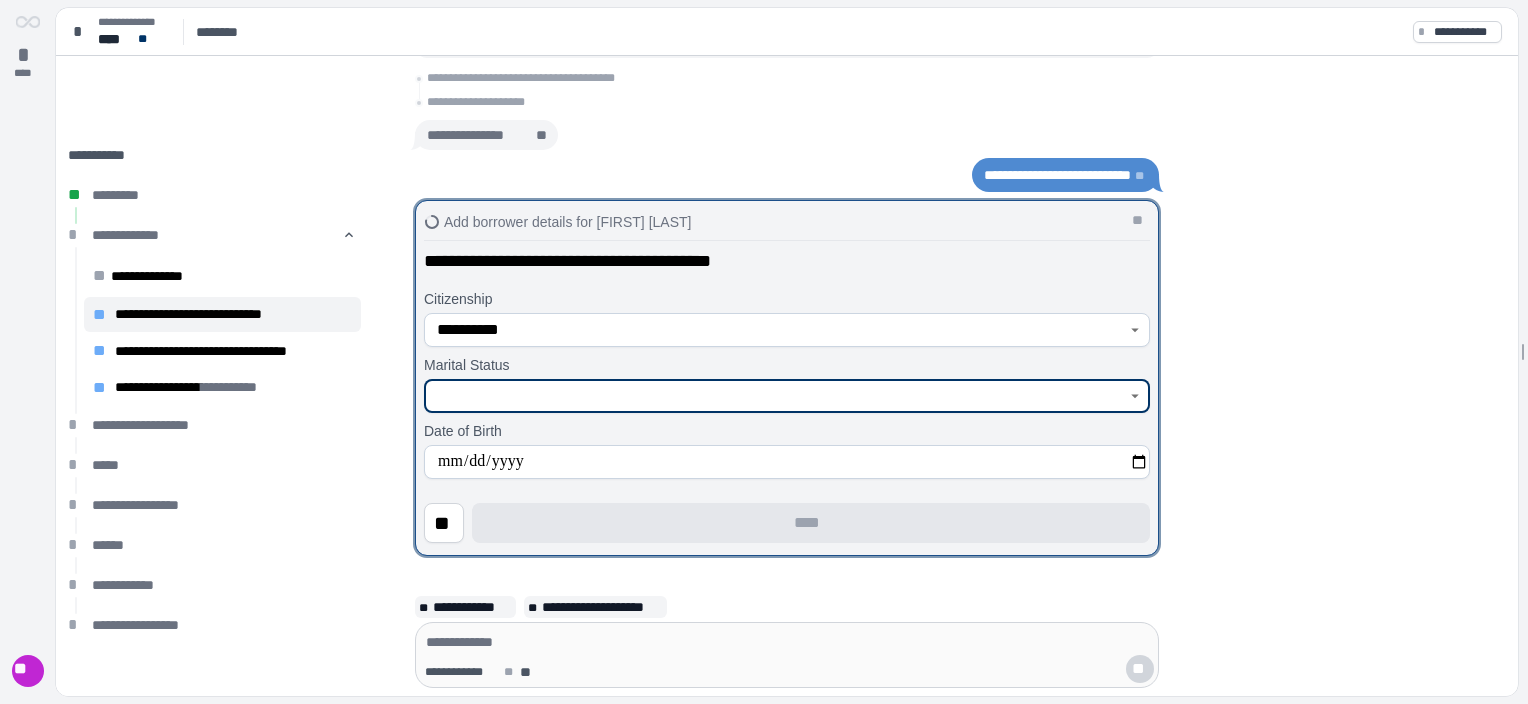 click at bounding box center (776, 396) 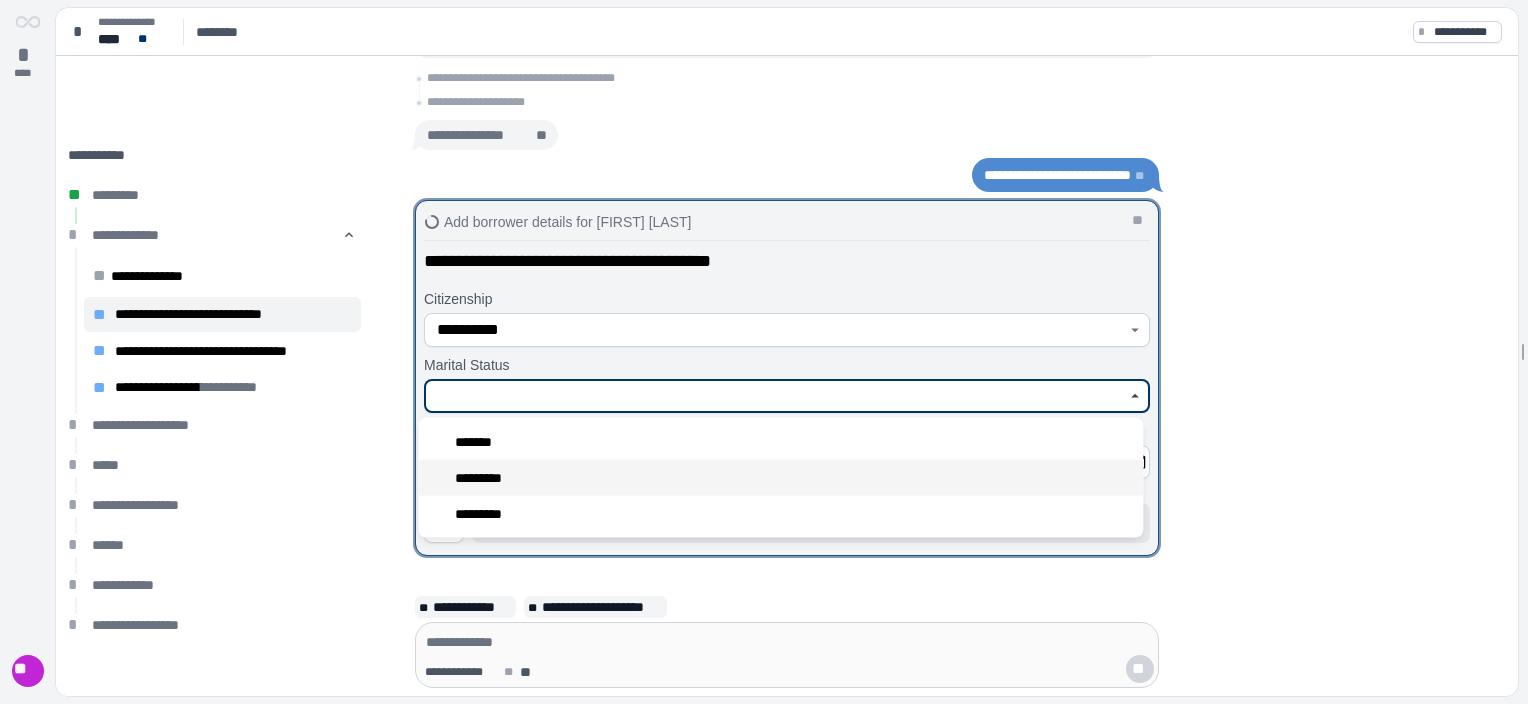 click on "*********" at bounding box center (487, 478) 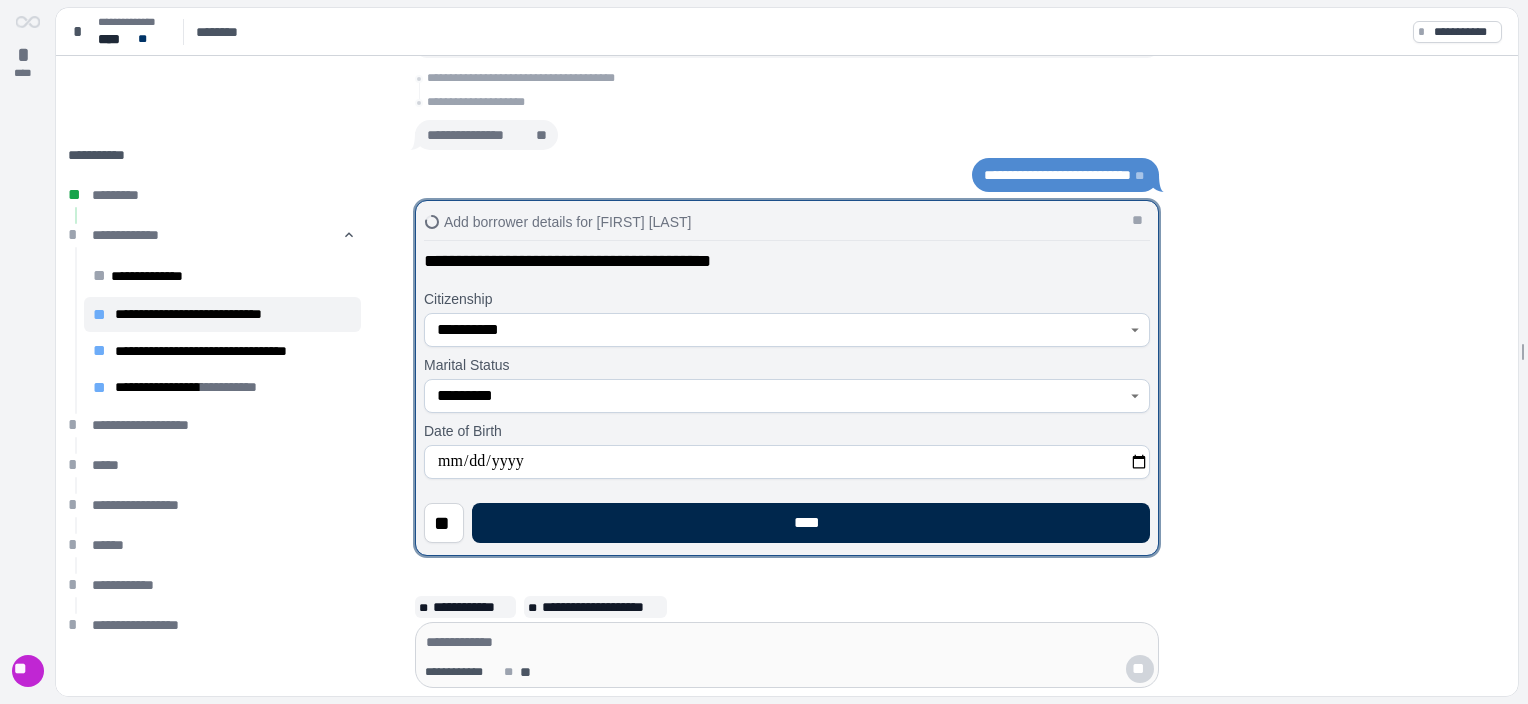 click on "****" at bounding box center [811, 523] 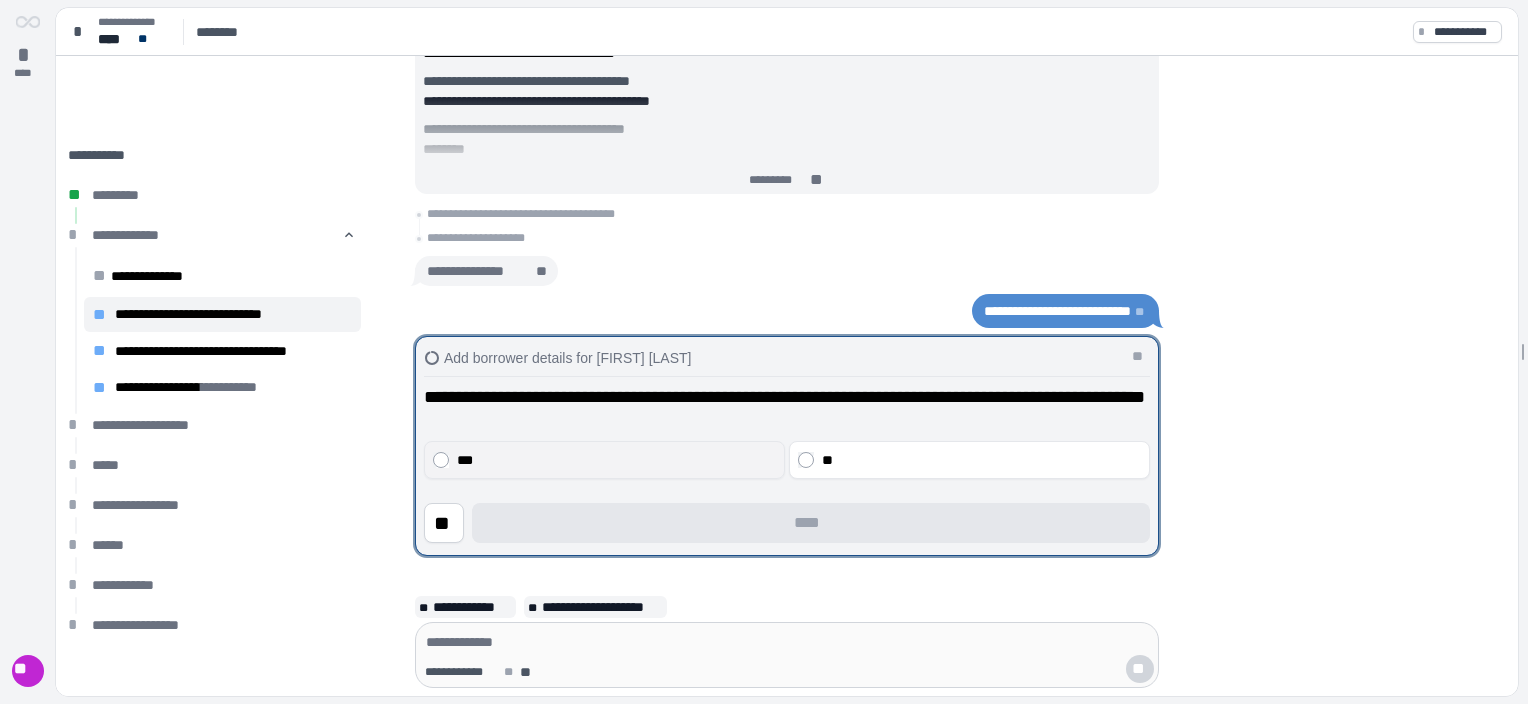 click on "***" at bounding box center [604, 460] 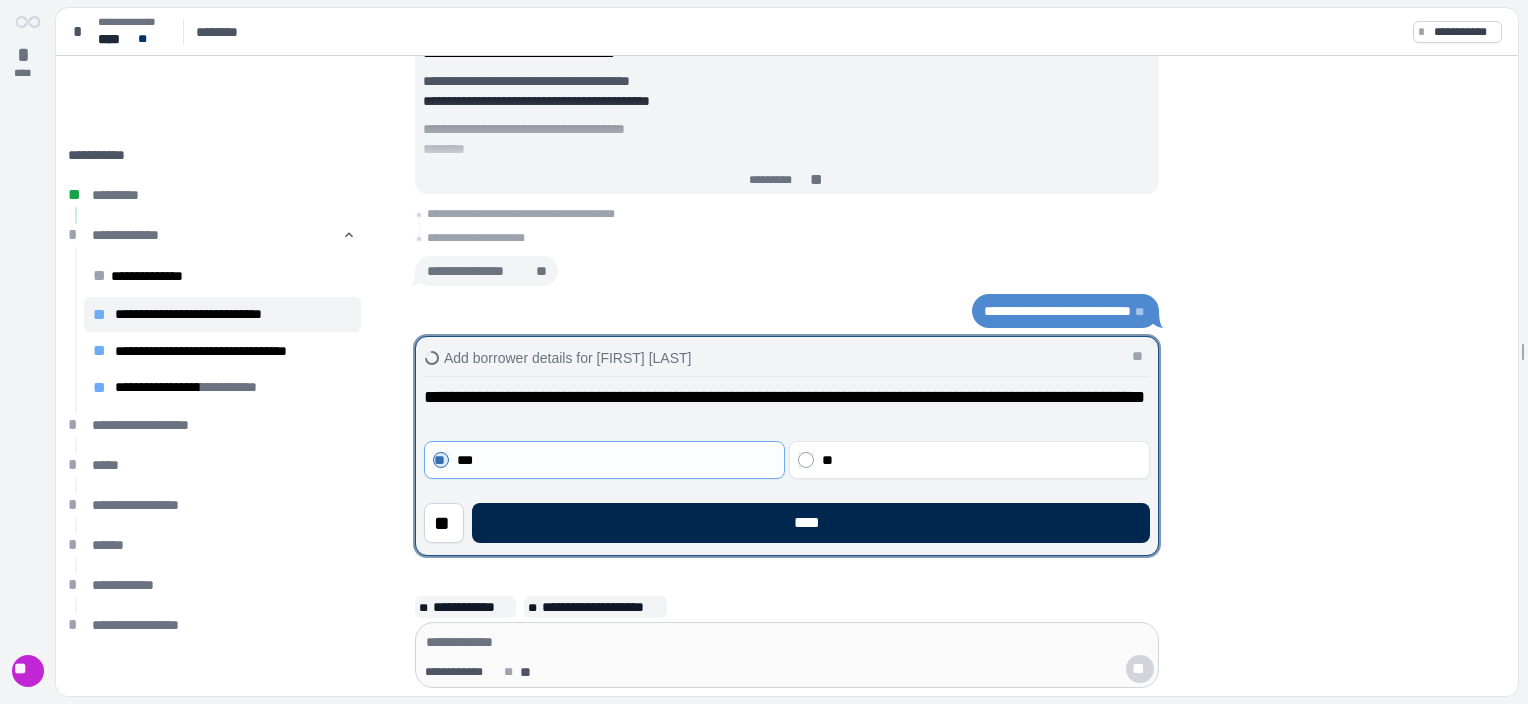 click on "****" at bounding box center (811, 523) 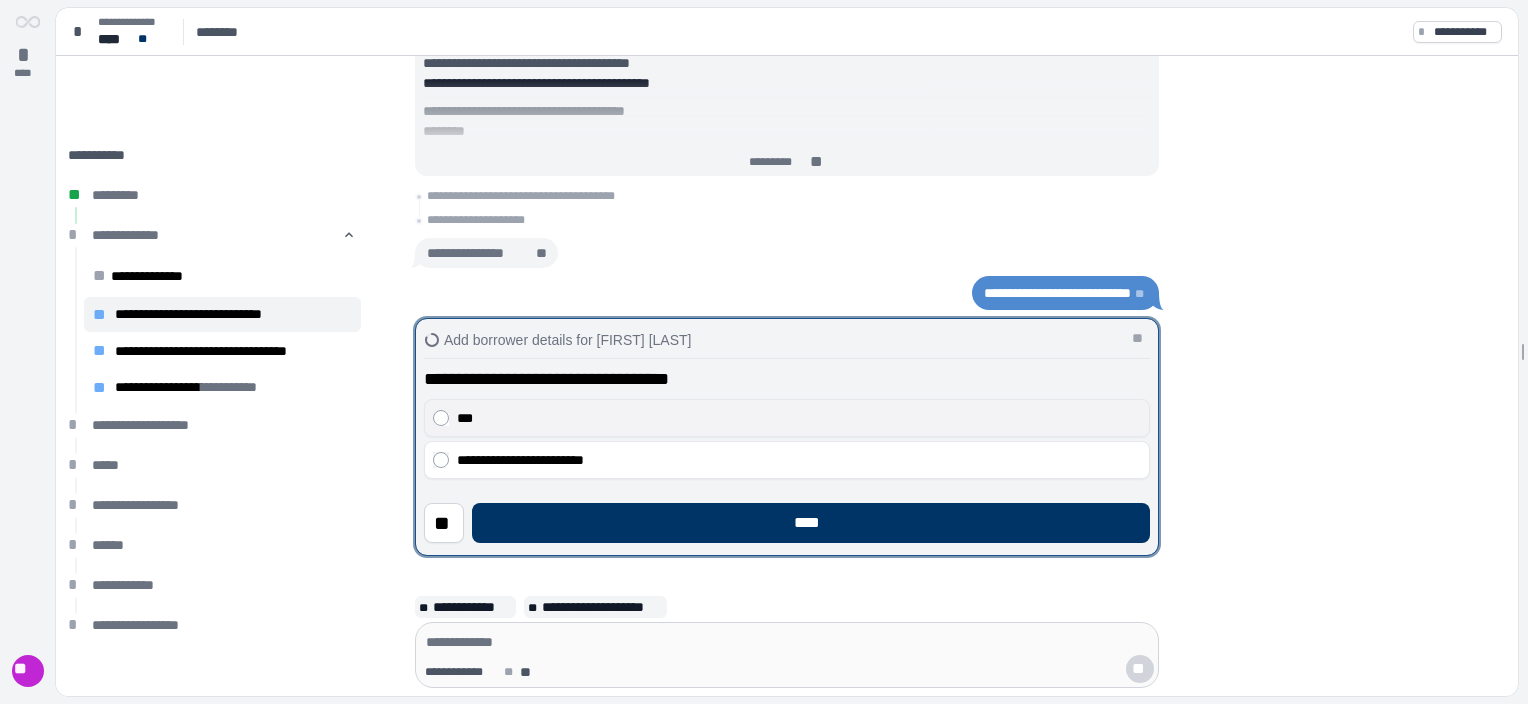 click on "***" at bounding box center [799, 418] 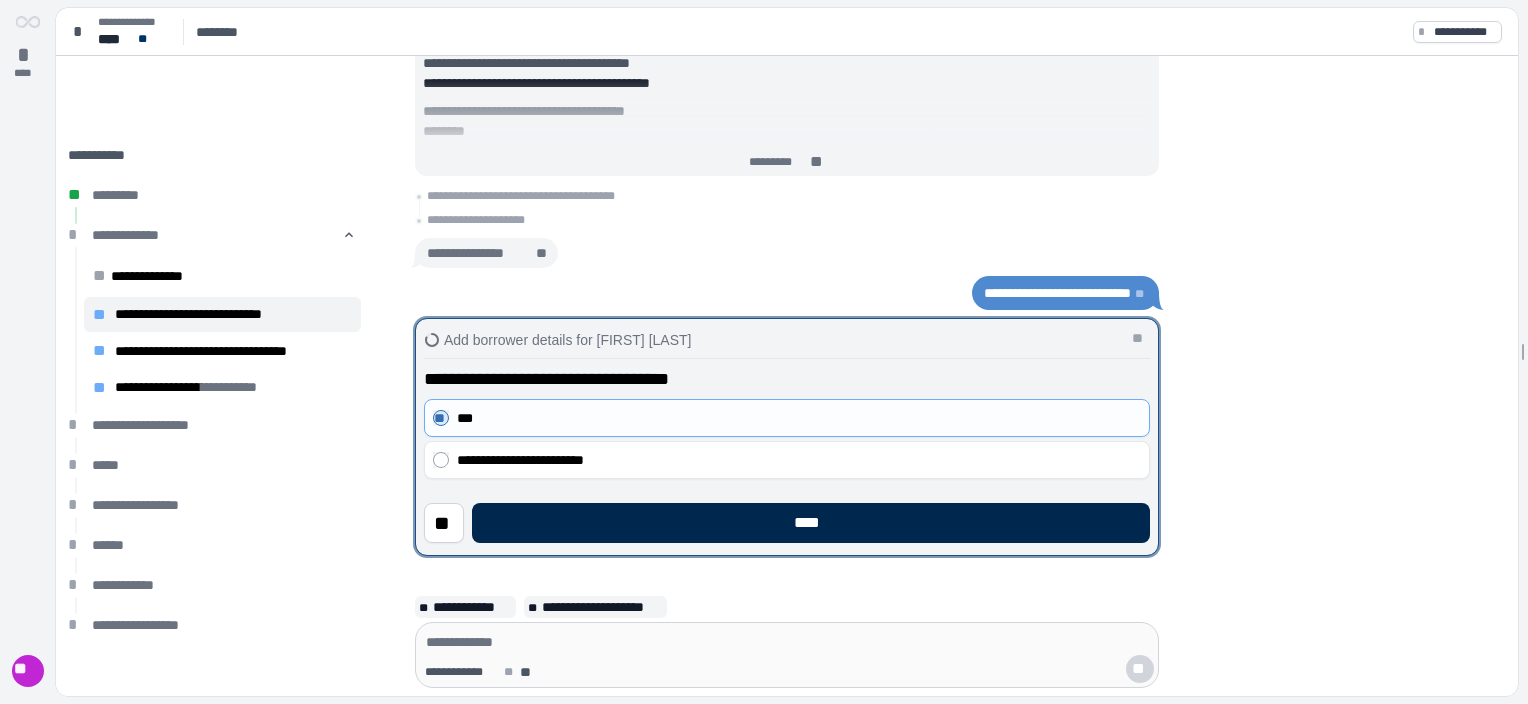 click on "****" at bounding box center [811, 523] 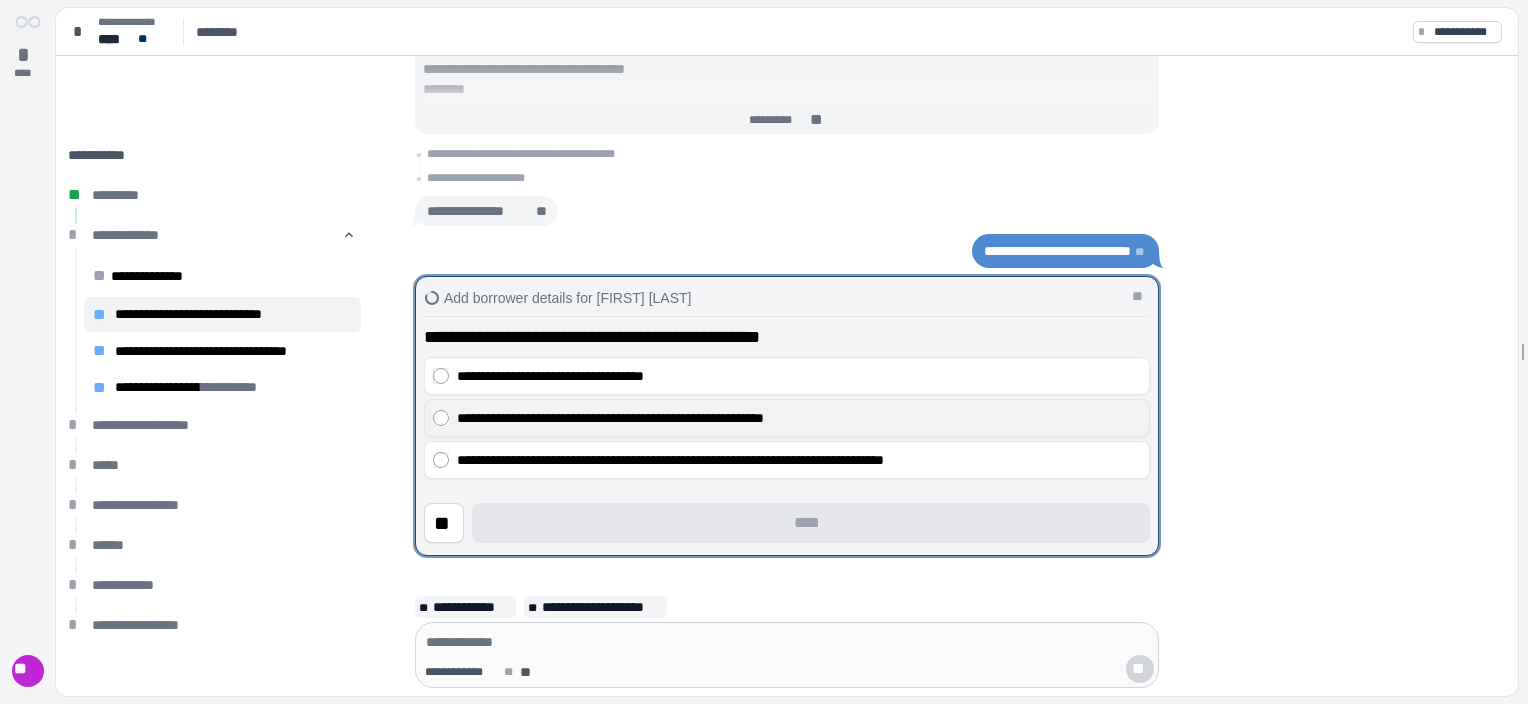 click on "**********" at bounding box center (799, 418) 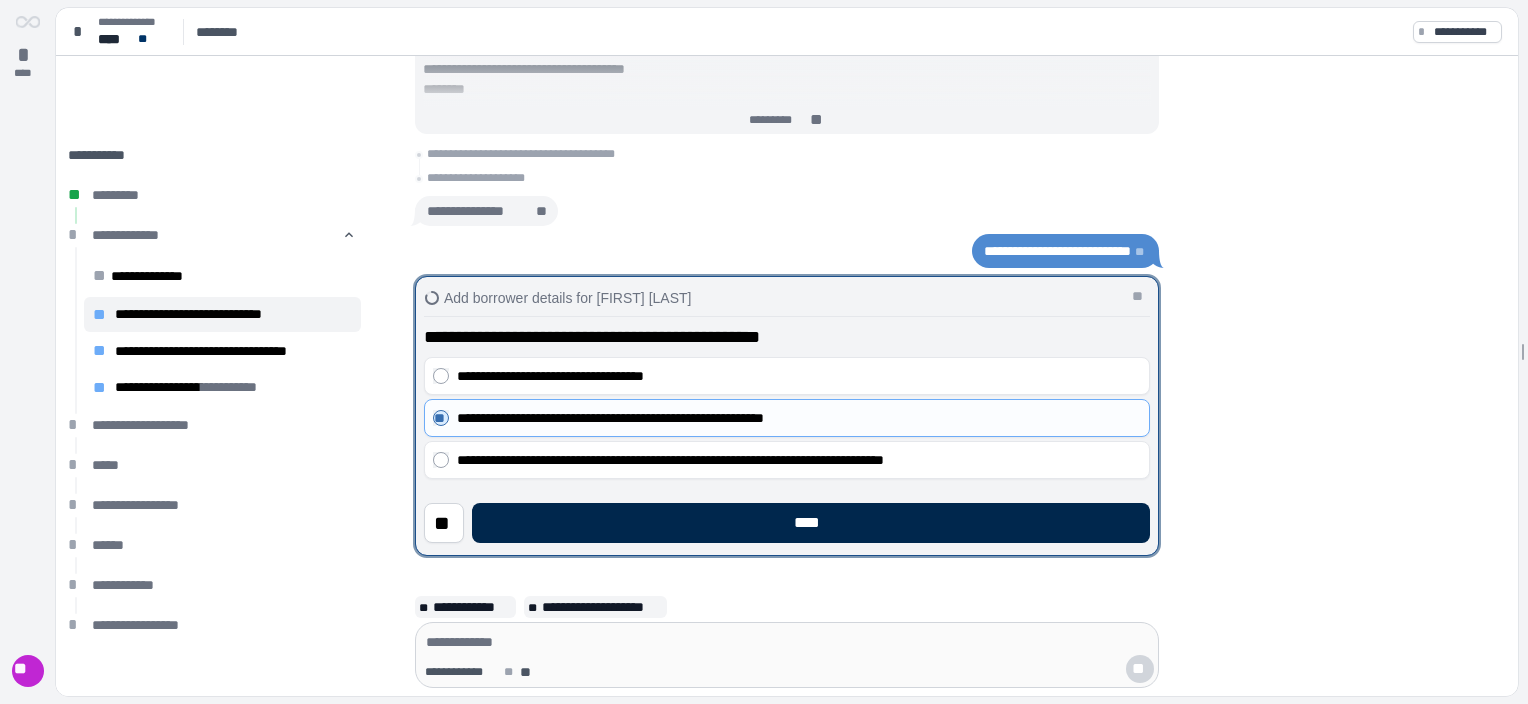 click on "****" at bounding box center [811, 523] 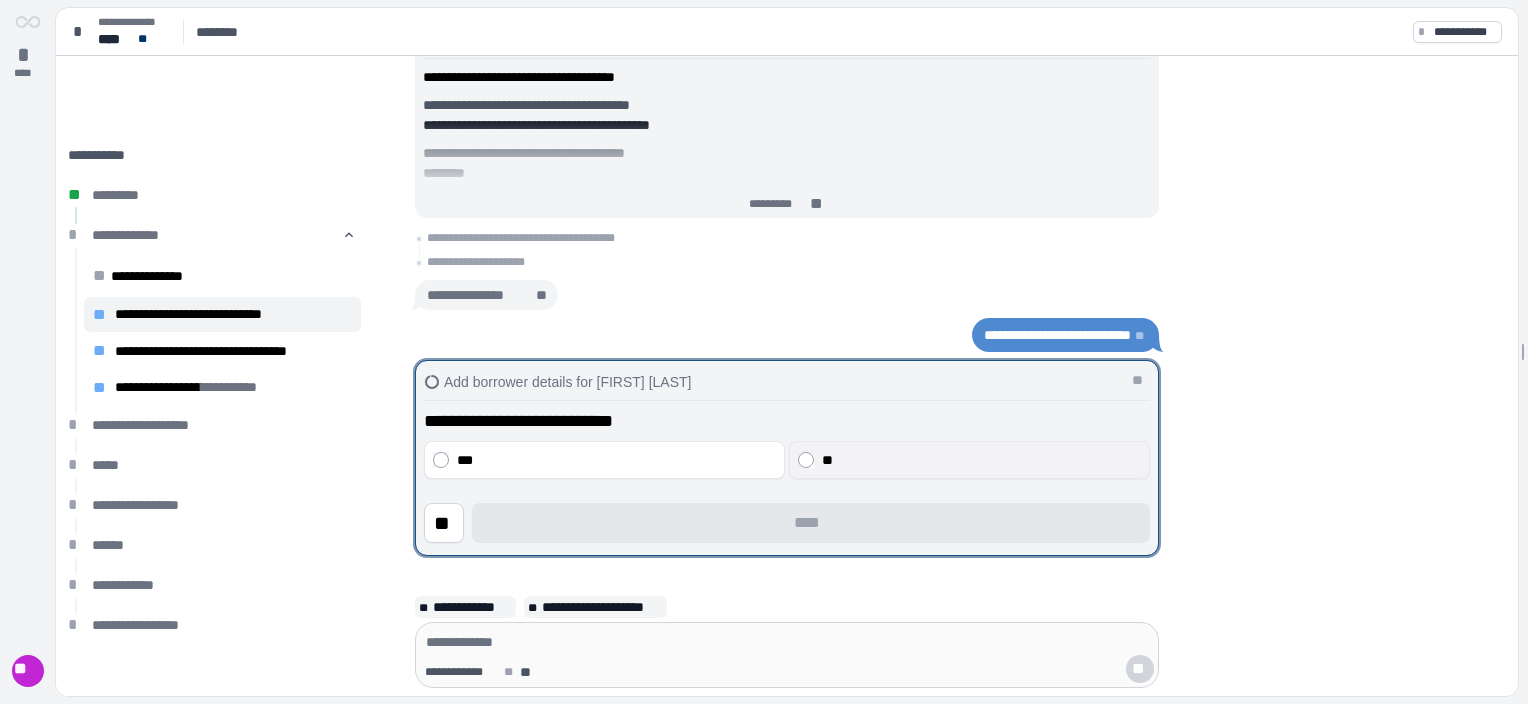 click on "**" at bounding box center [982, 460] 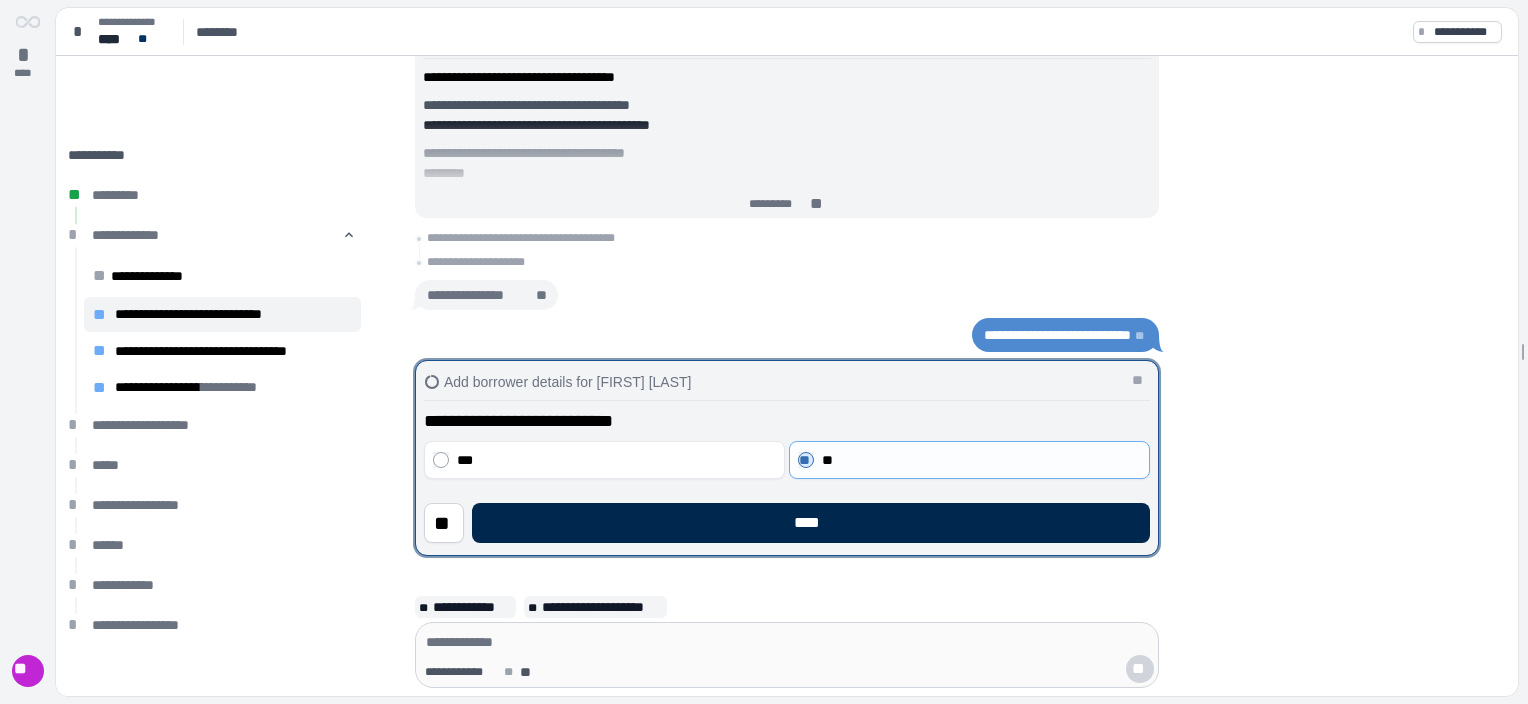 click on "****" at bounding box center [811, 523] 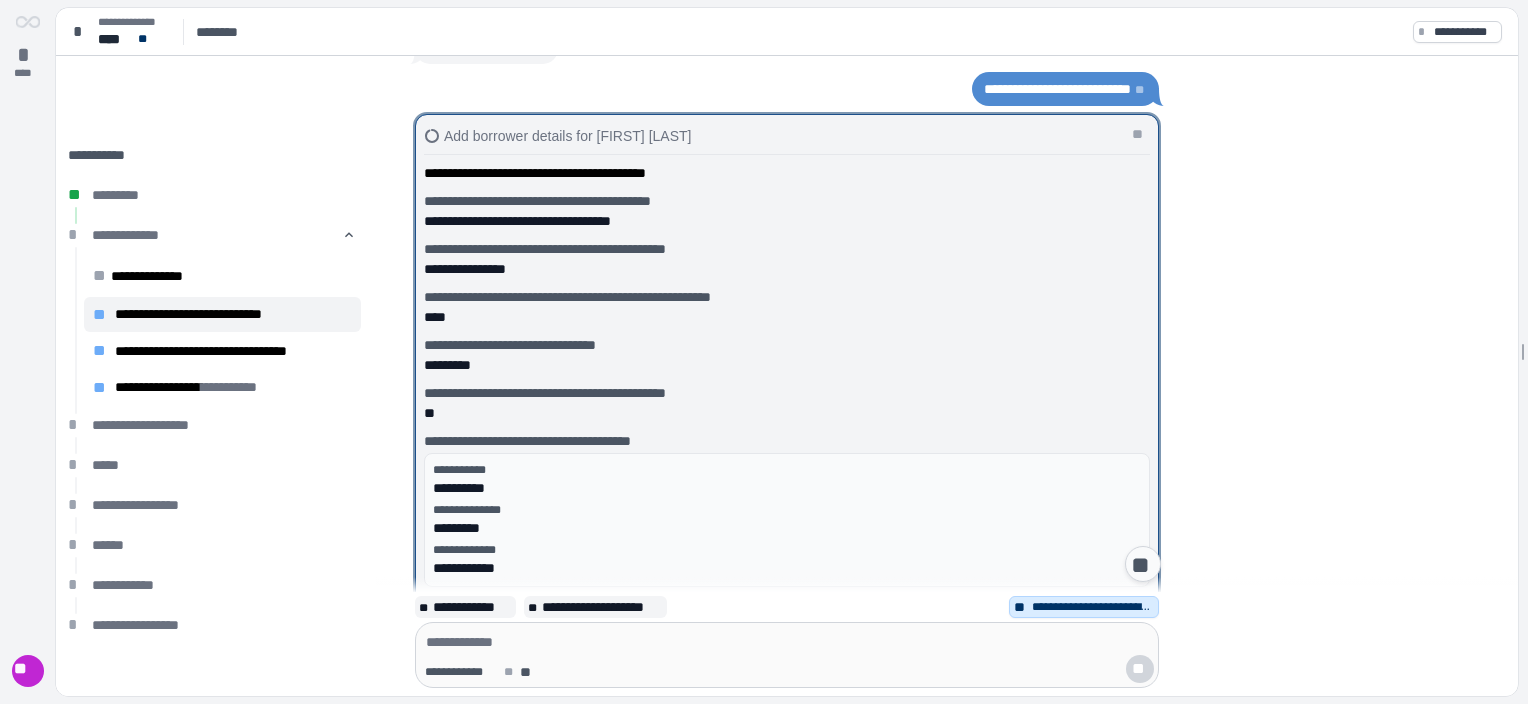 scroll, scrollTop: 0, scrollLeft: 0, axis: both 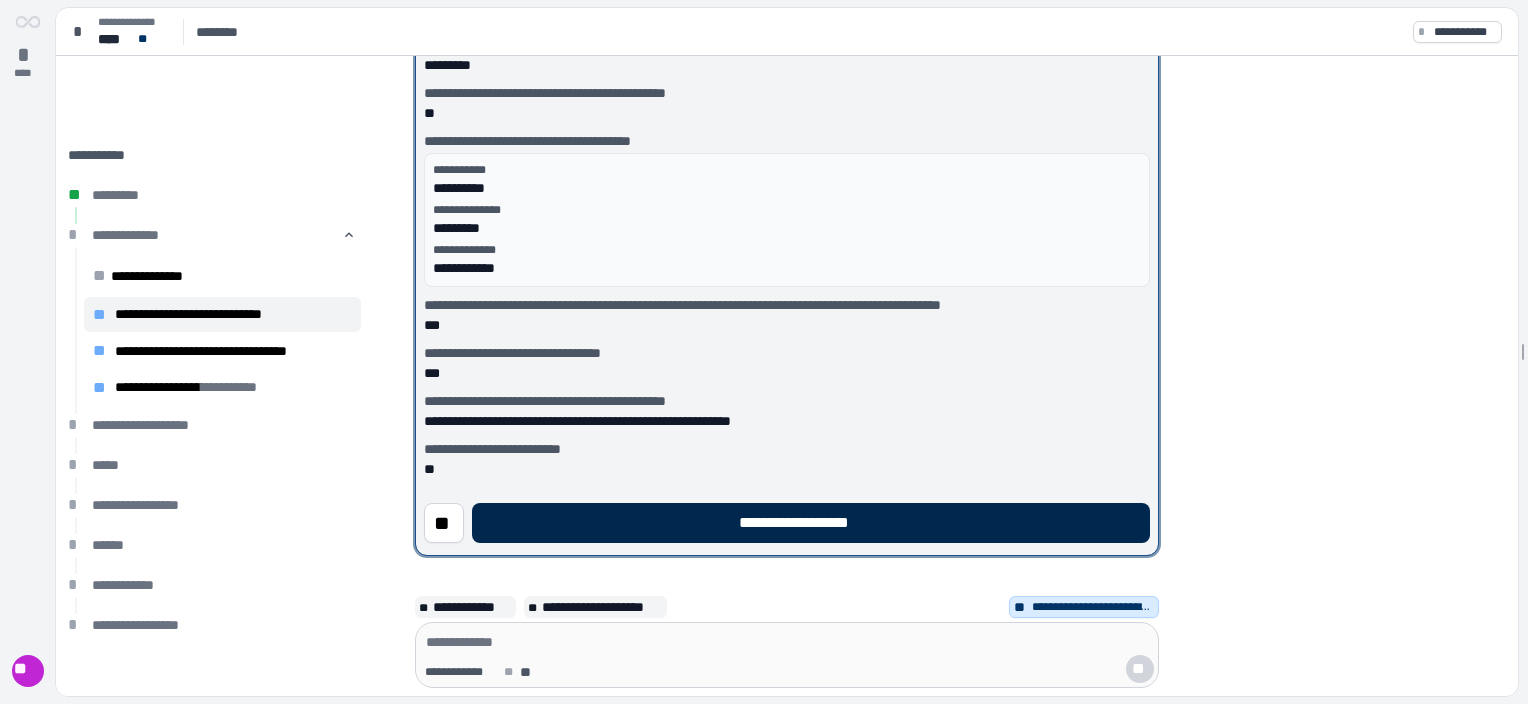 click on "**********" at bounding box center (811, 523) 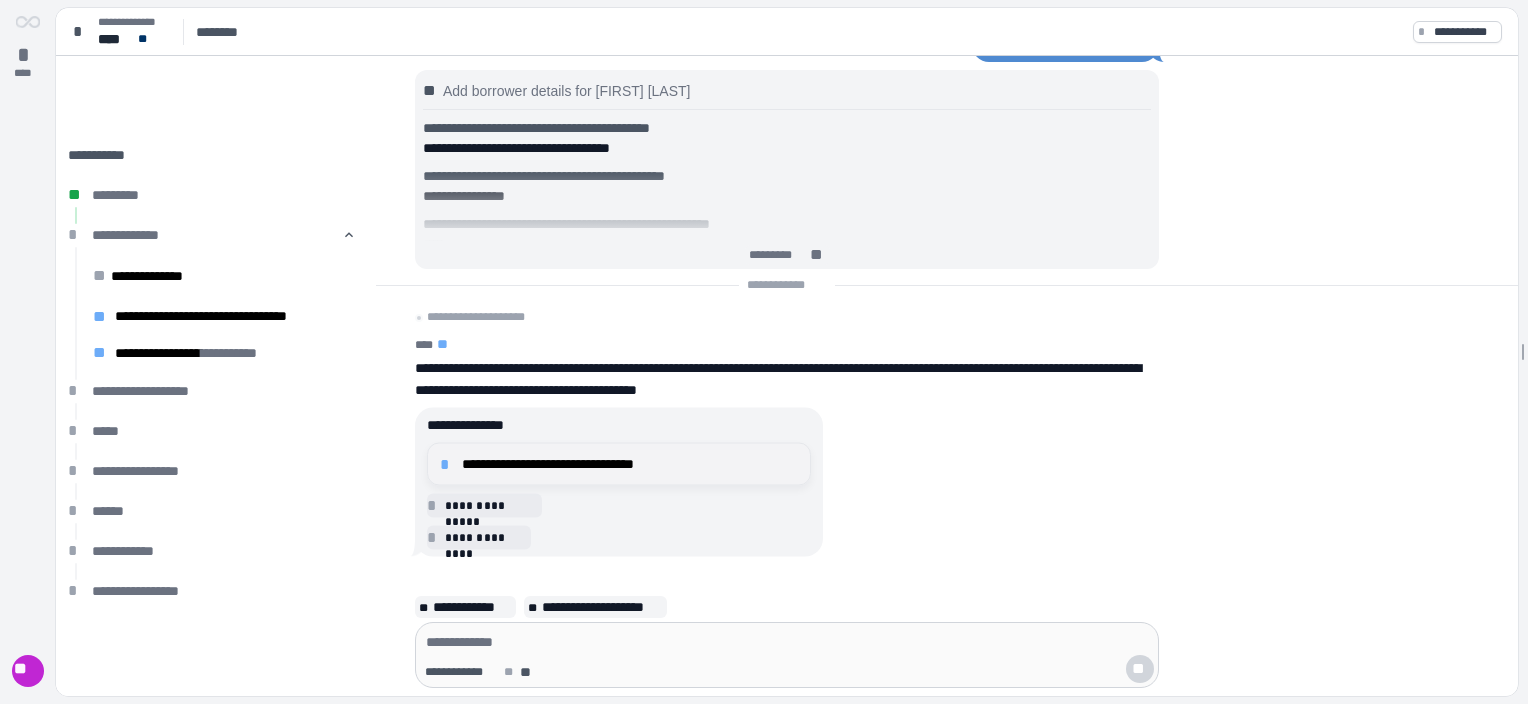 click on "**********" at bounding box center [630, 464] 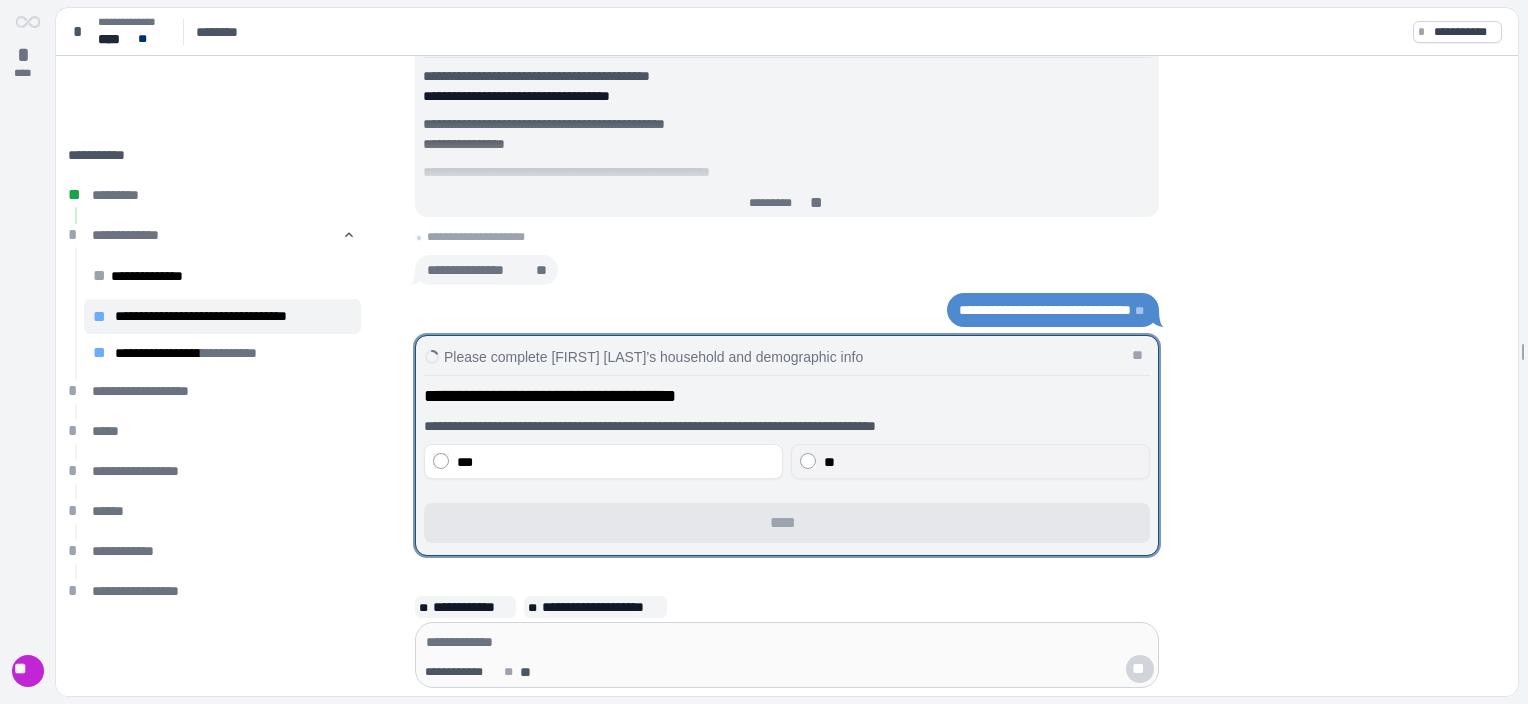 click on "**" at bounding box center (982, 462) 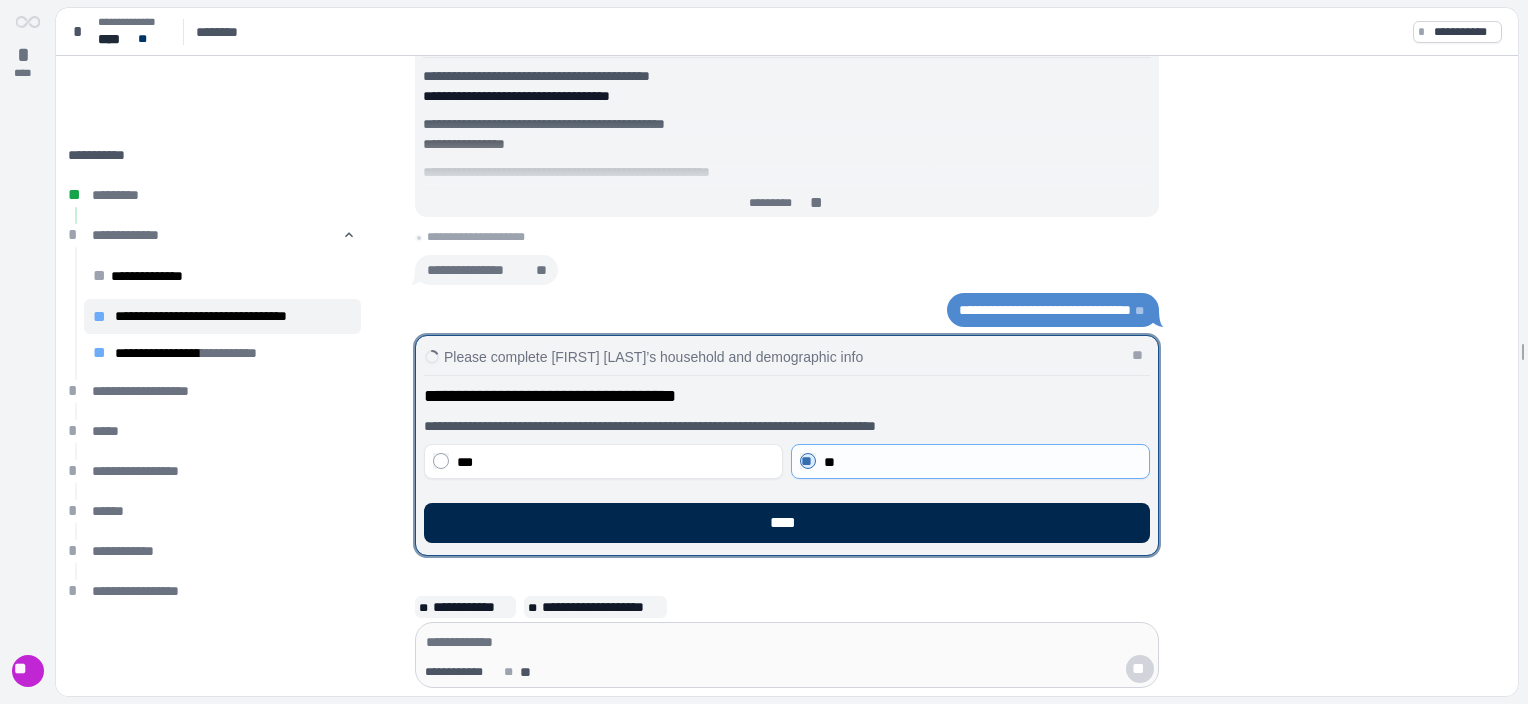 click on "****" at bounding box center [787, 523] 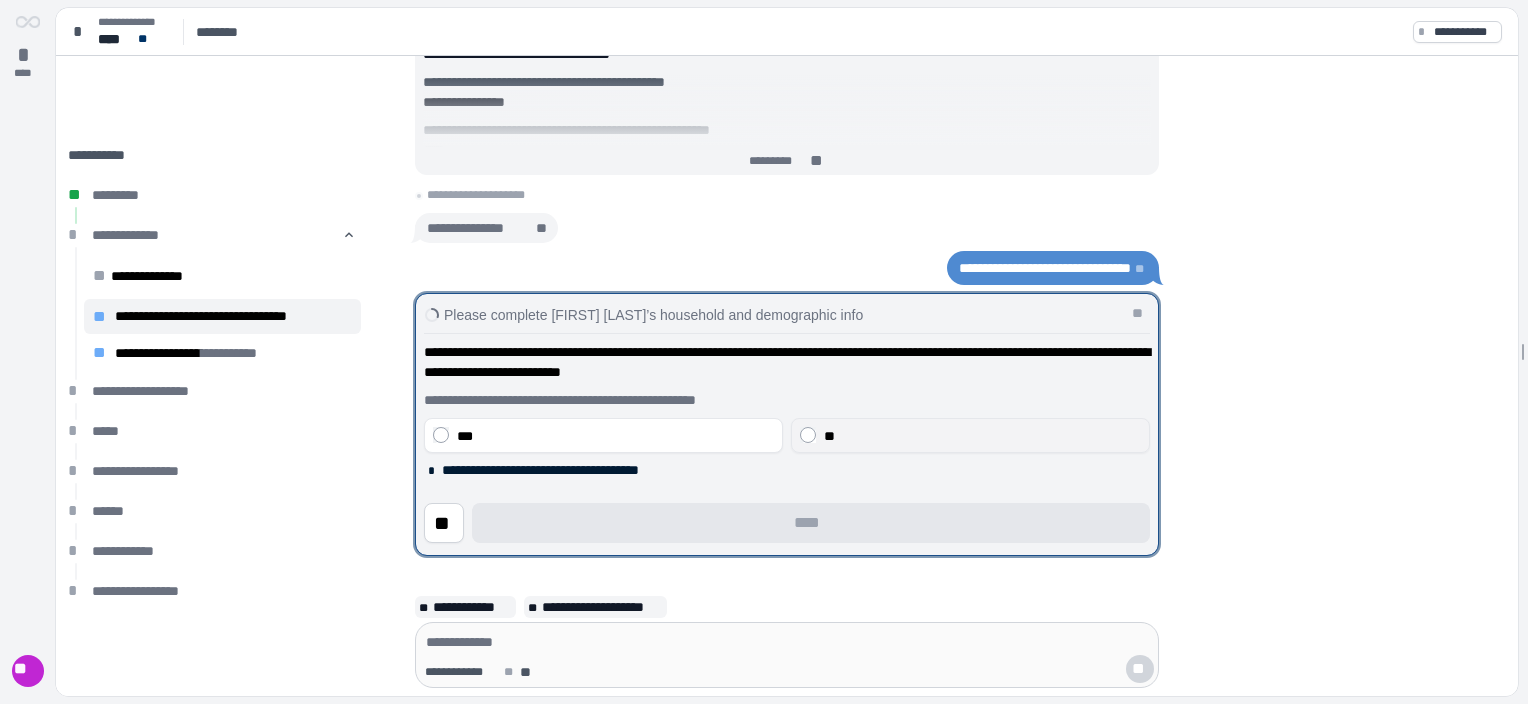 click on "**" at bounding box center (829, 436) 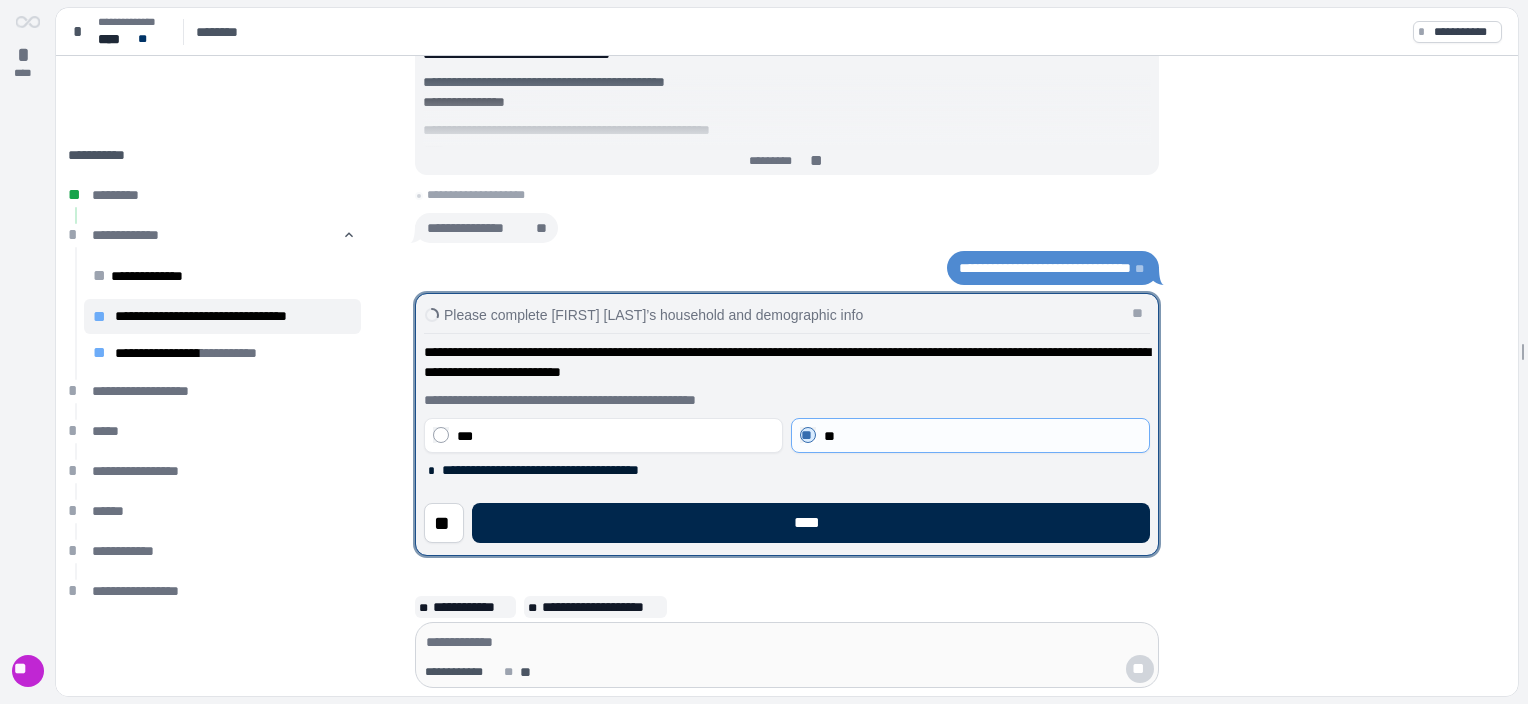 click on "****" at bounding box center (811, 523) 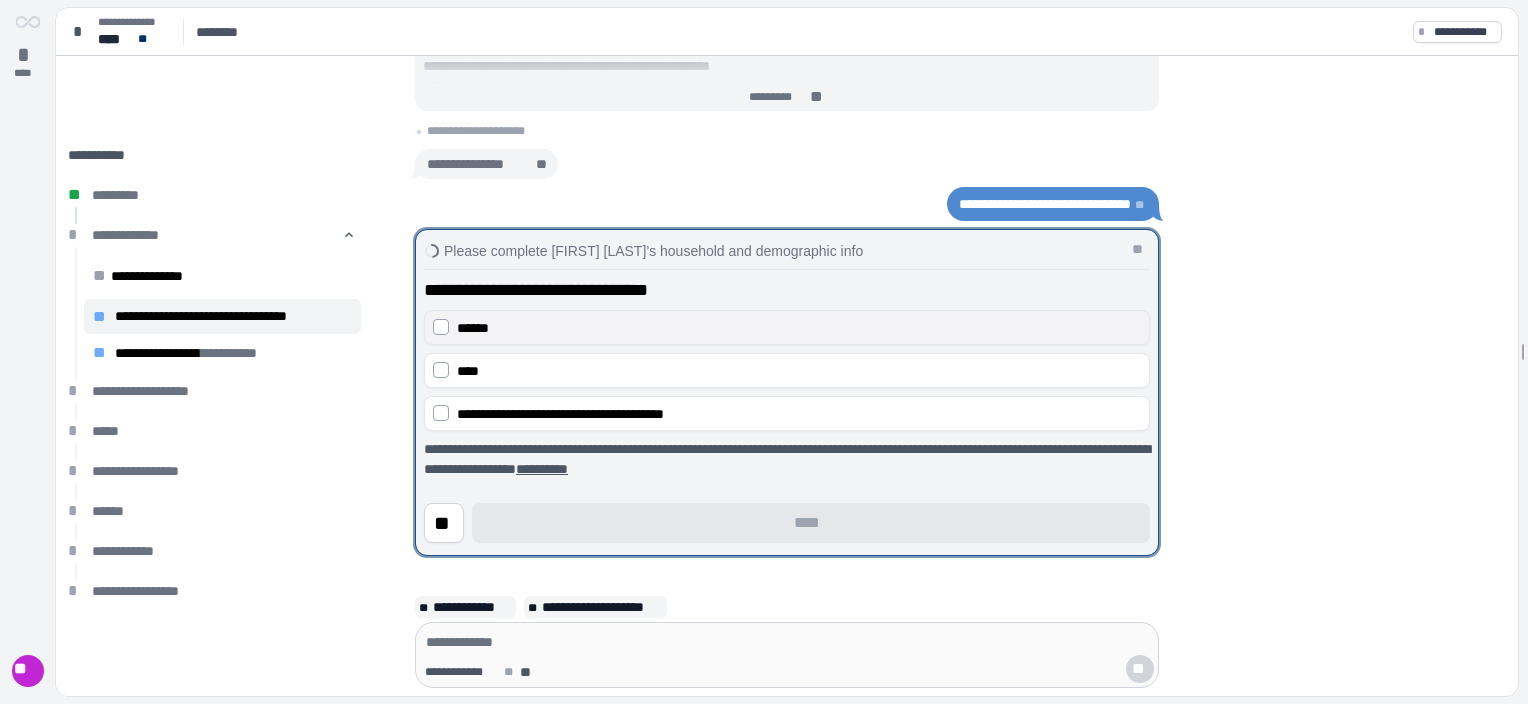 click on "******" at bounding box center [473, 328] 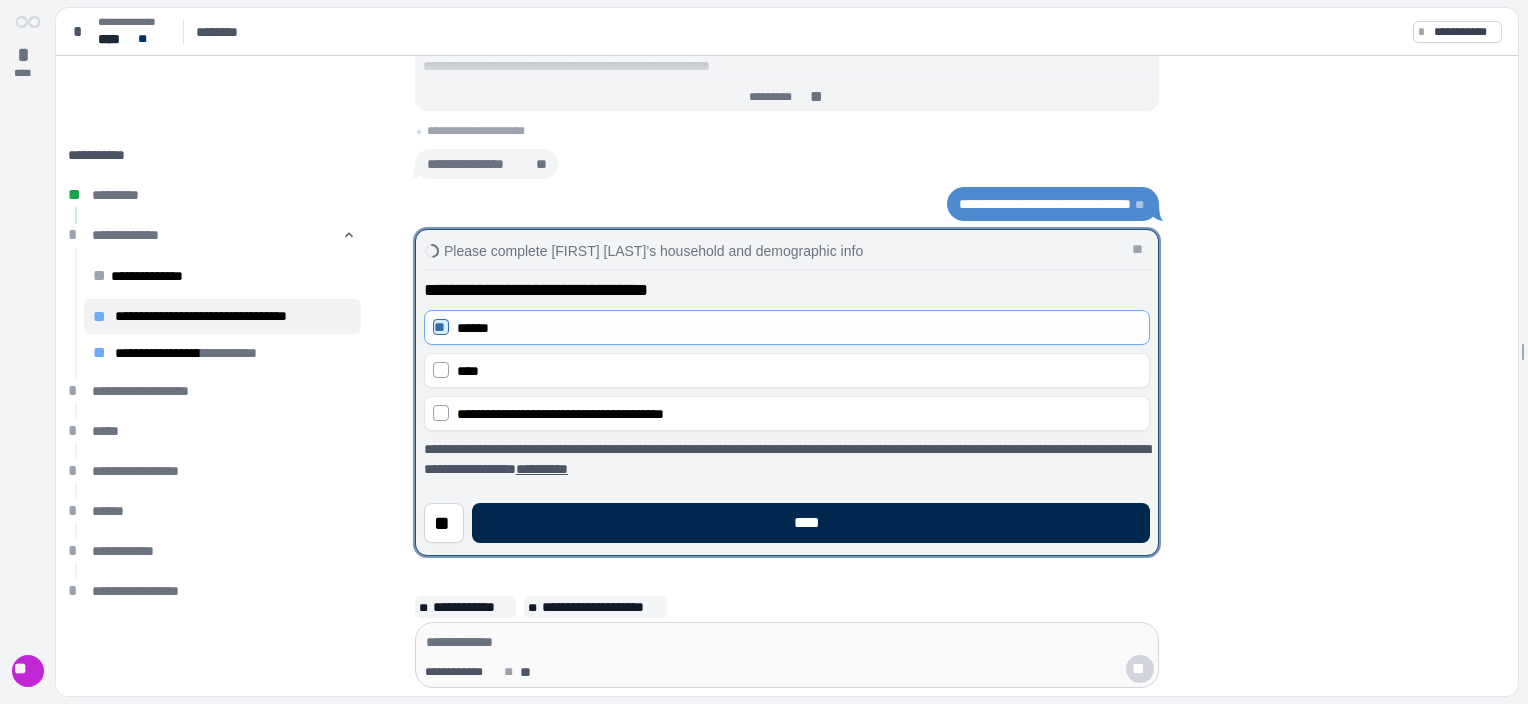 click on "****" at bounding box center [811, 523] 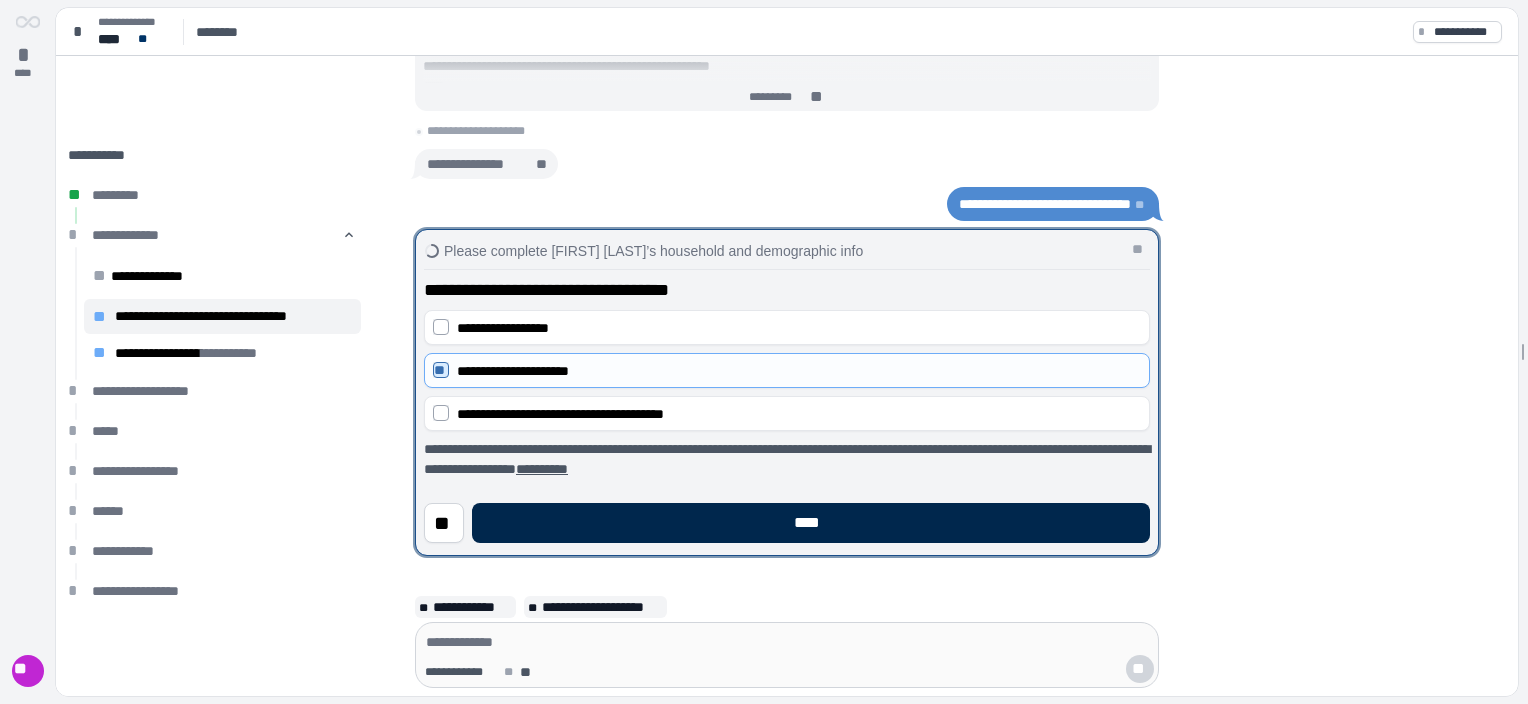 click on "****" at bounding box center [811, 523] 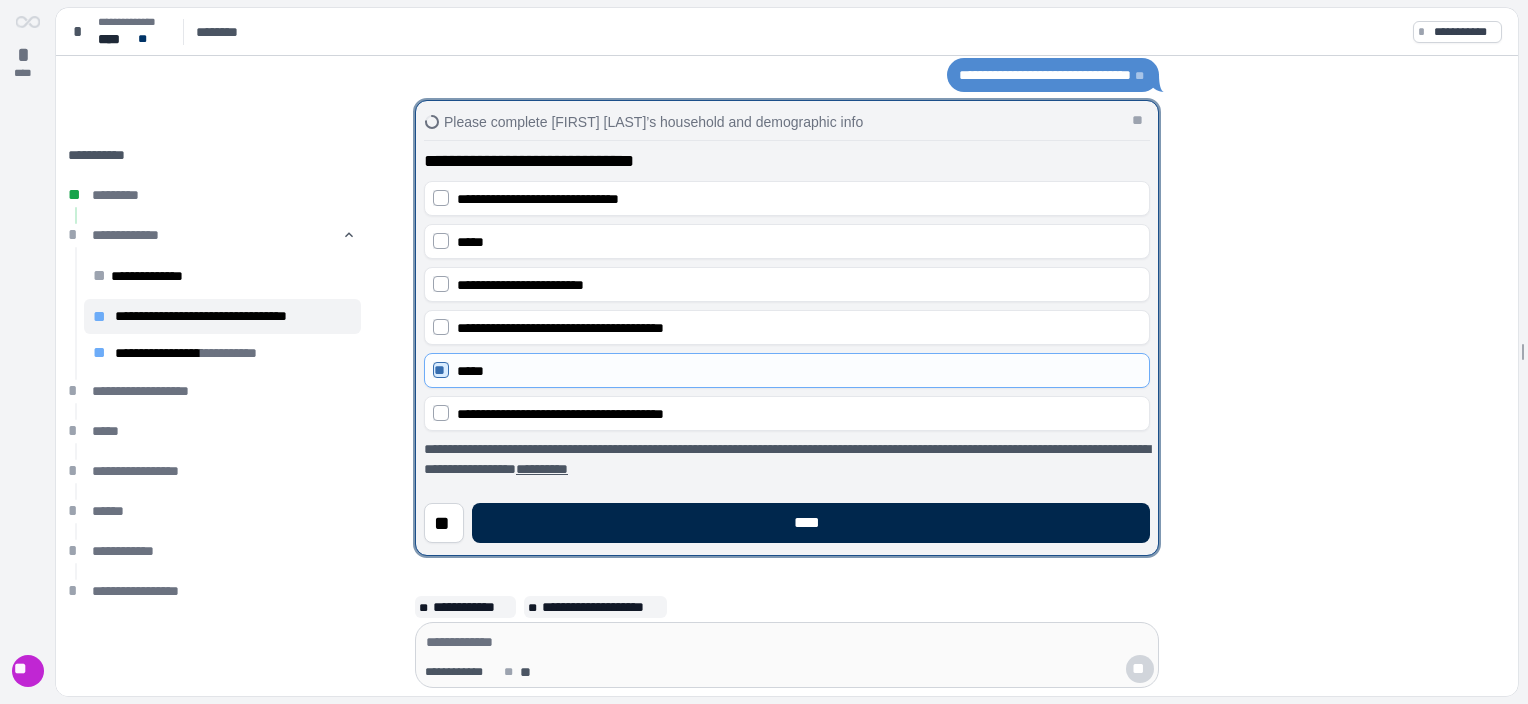 click on "****" at bounding box center [811, 523] 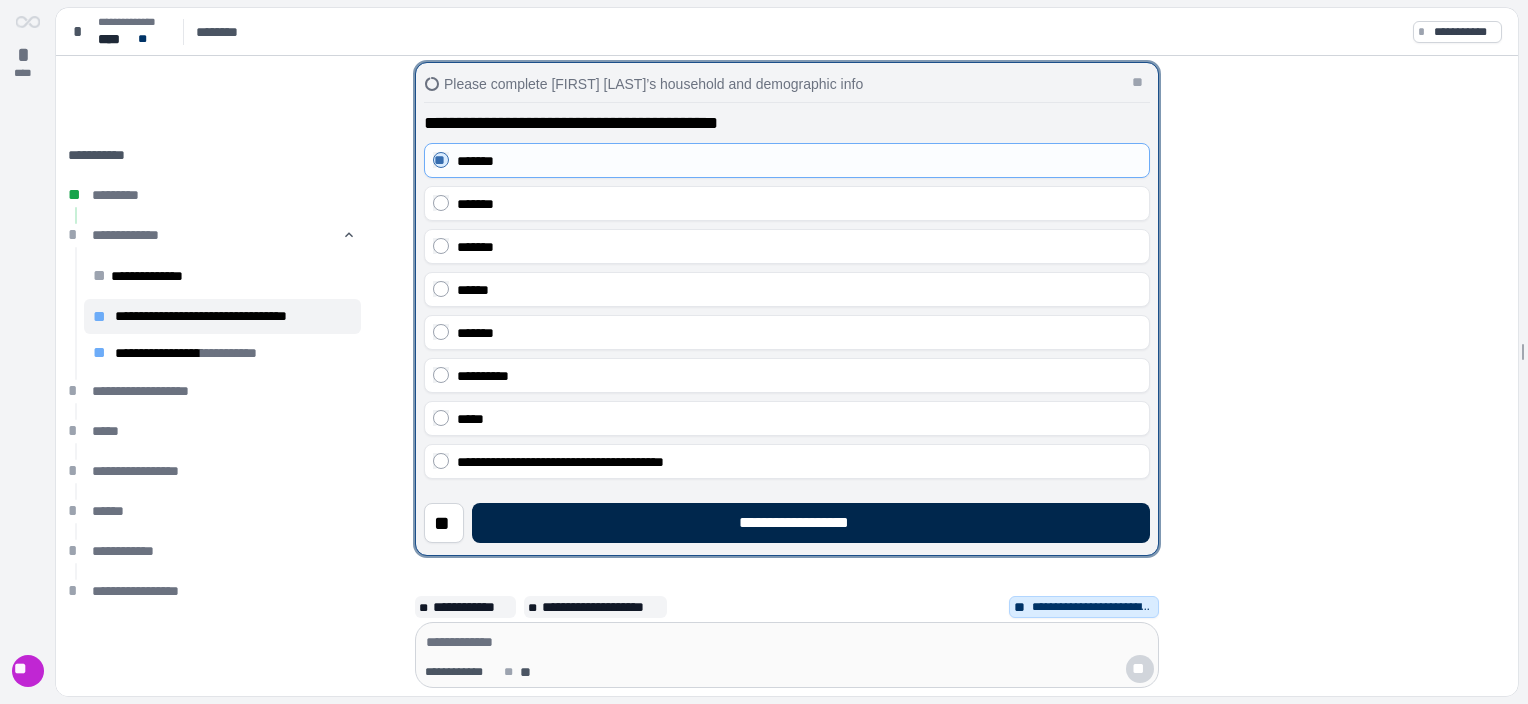click on "**********" at bounding box center [811, 523] 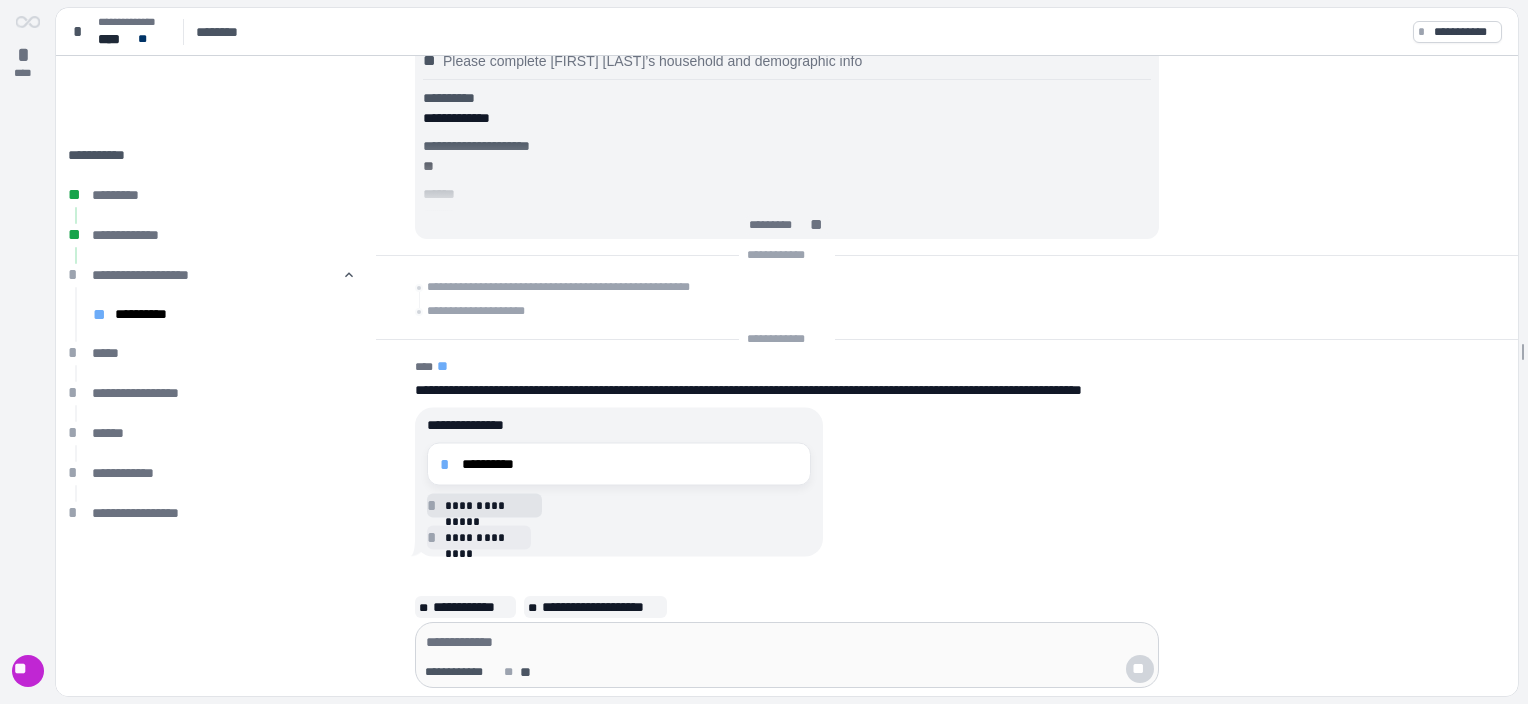 click on "**********" at bounding box center (630, 464) 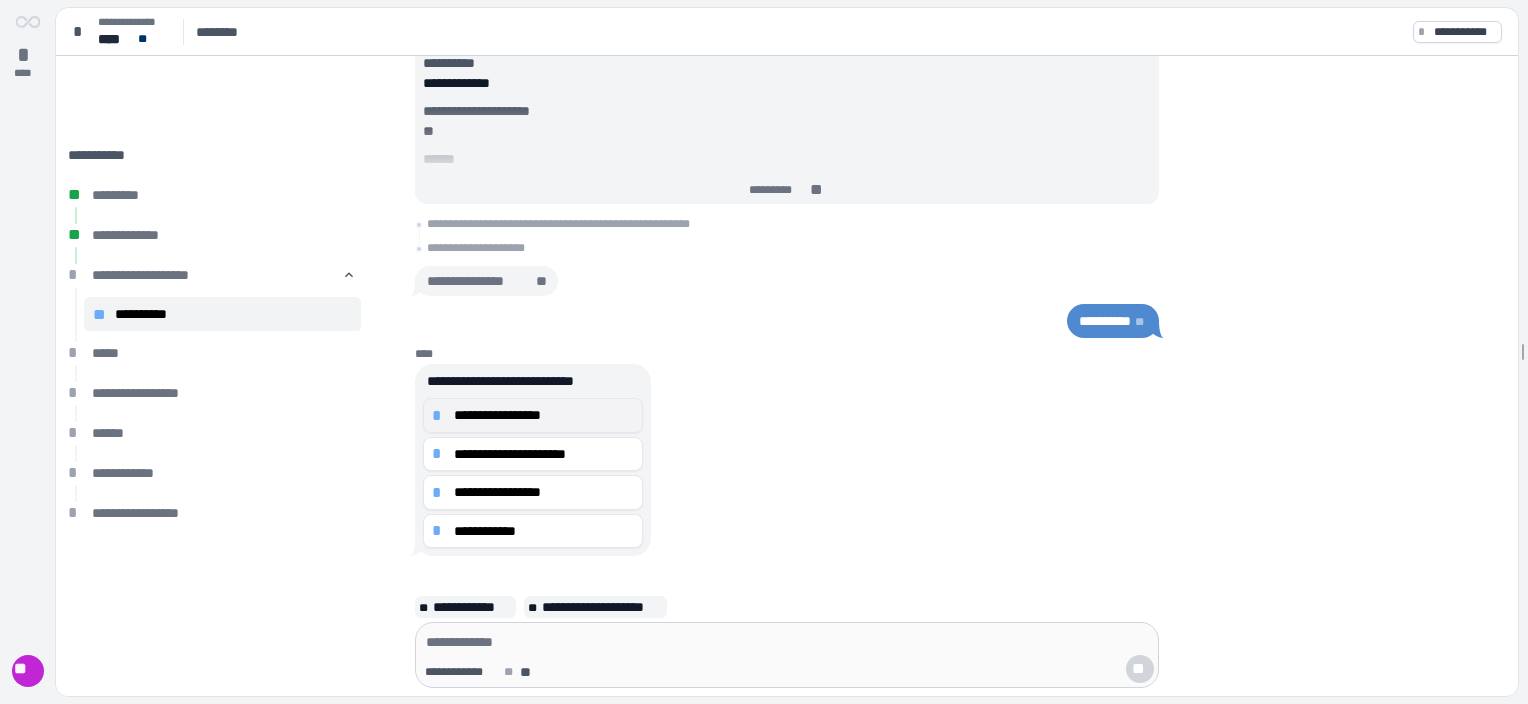 click on "**********" at bounding box center (544, 415) 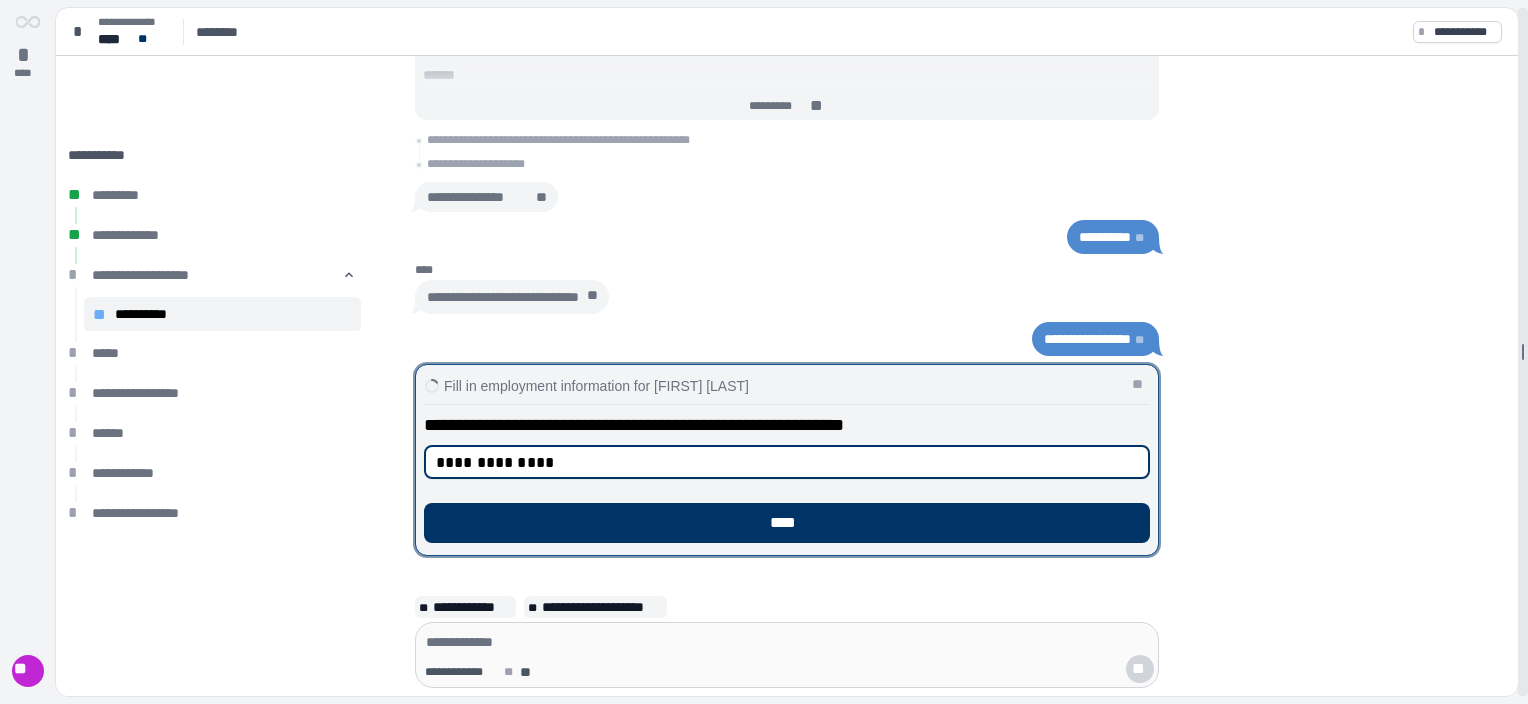 type on "**********" 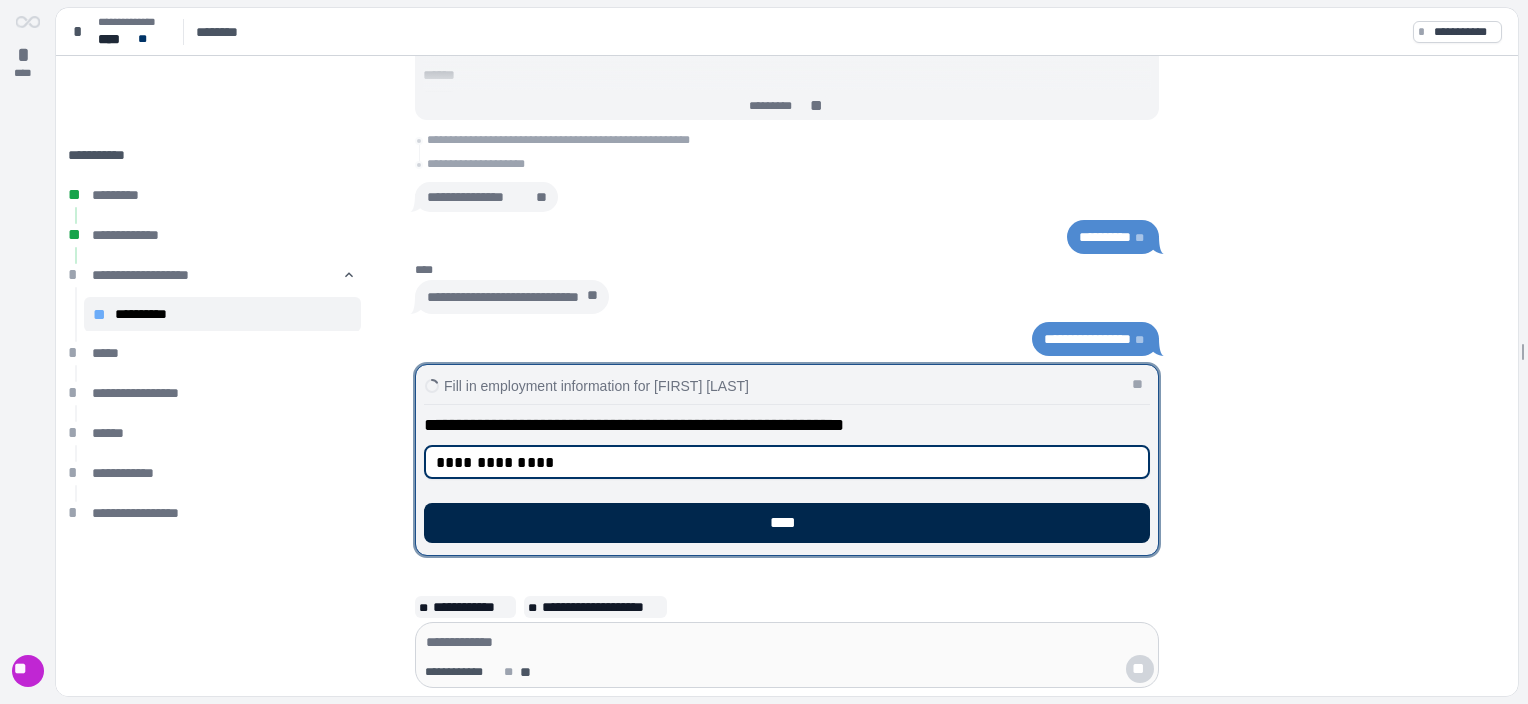 click on "****" at bounding box center (787, 523) 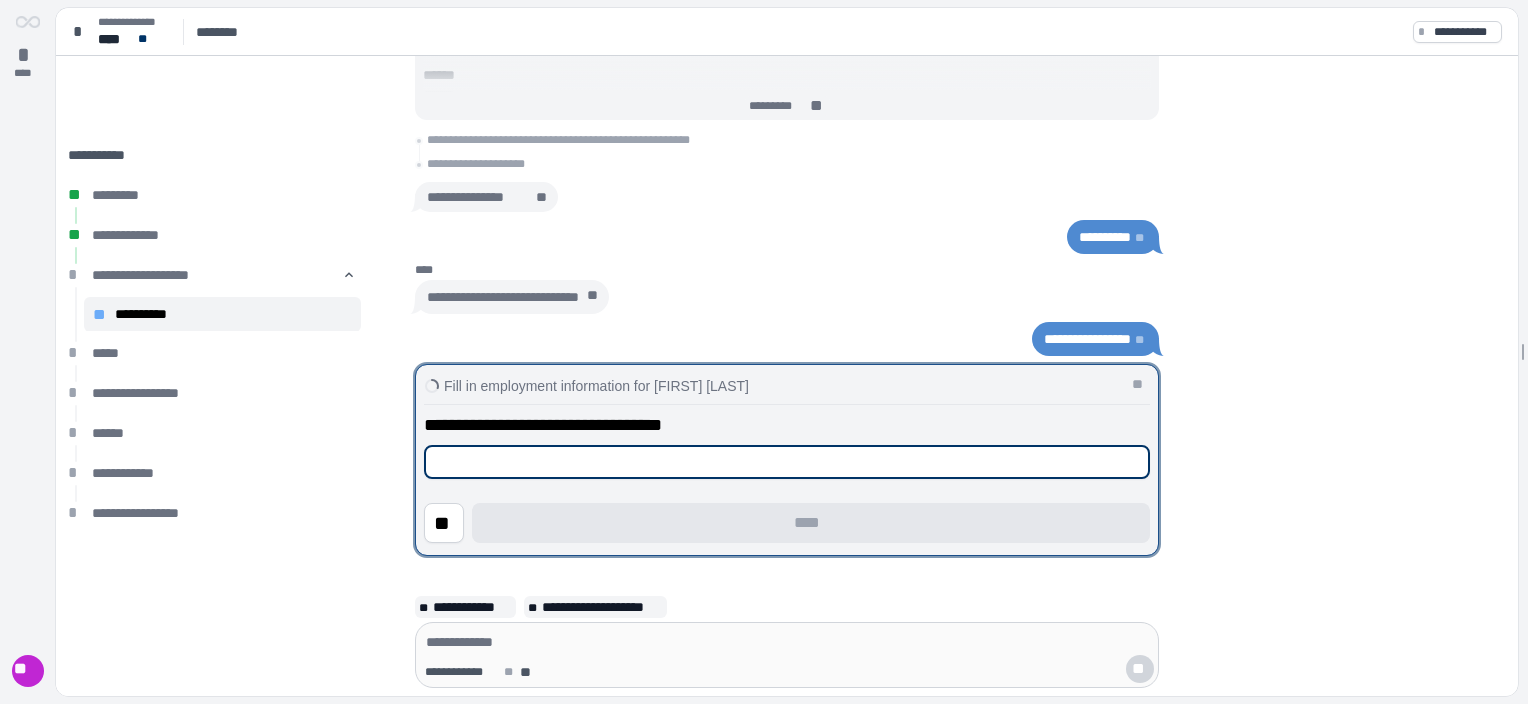 click at bounding box center [787, 462] 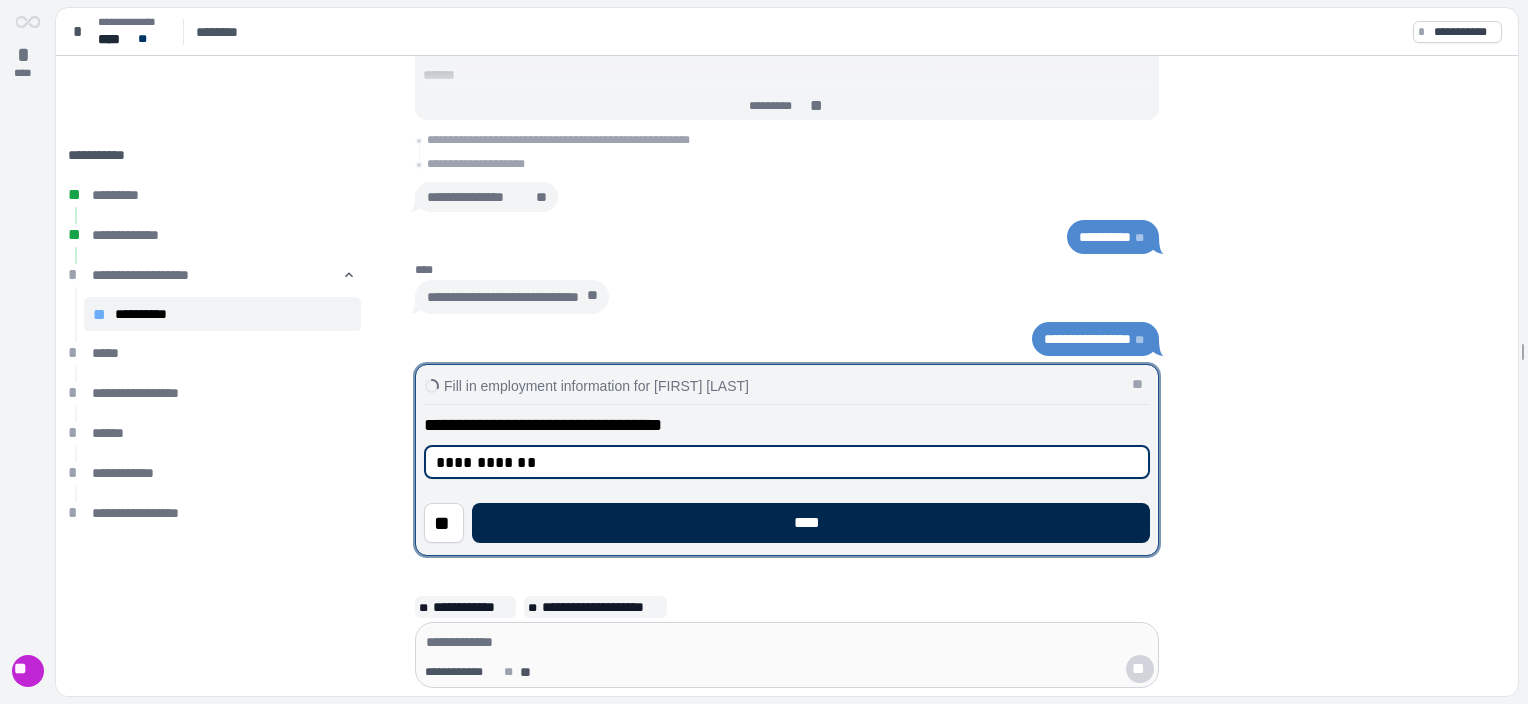 type on "**********" 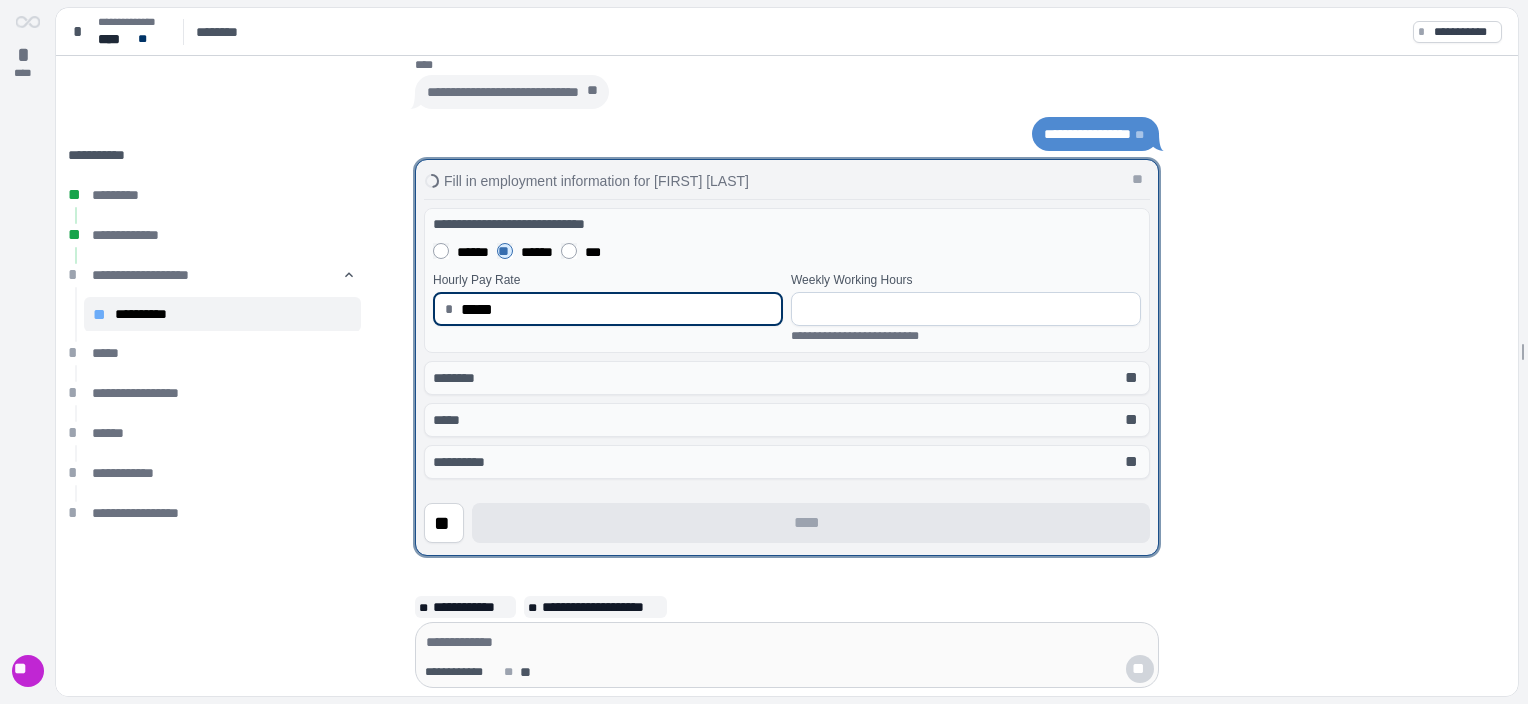 type on "*****" 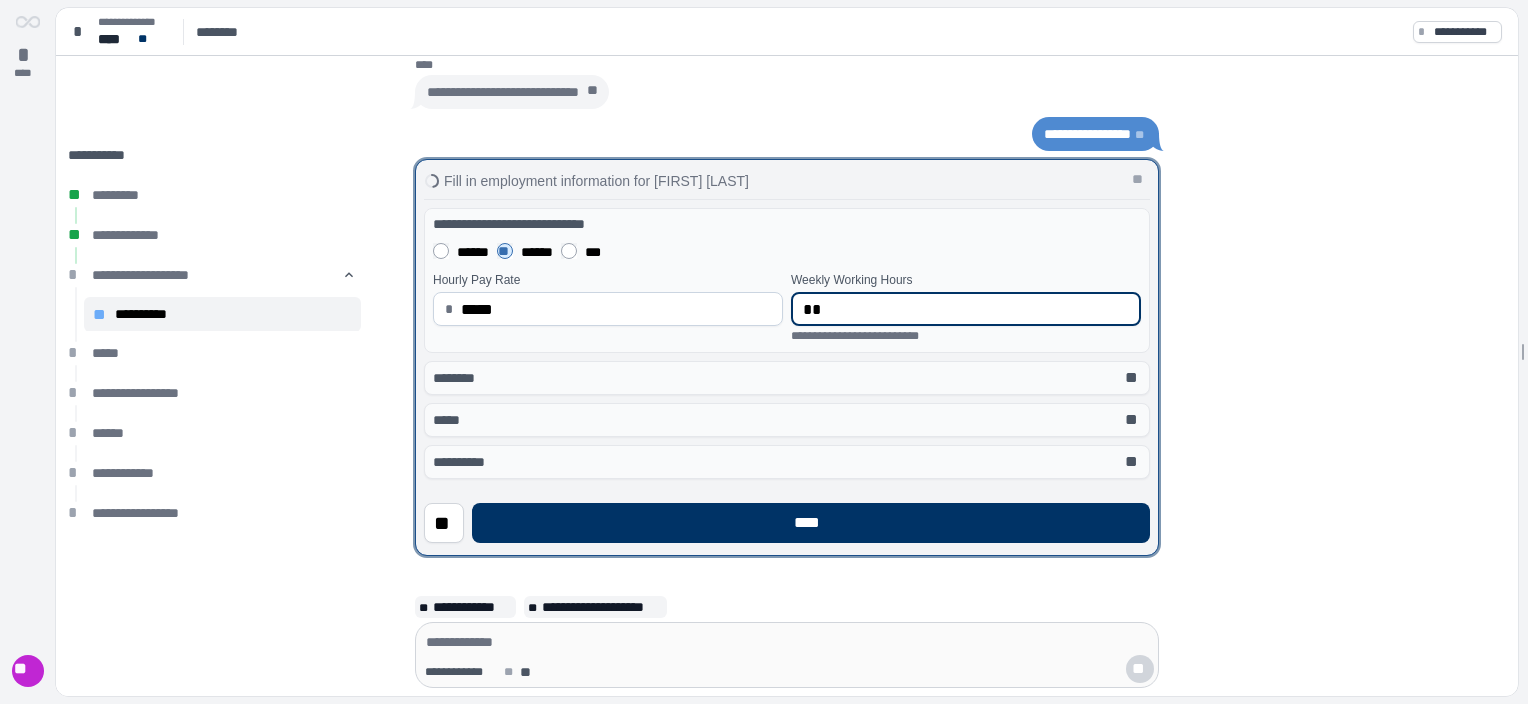 type on "**" 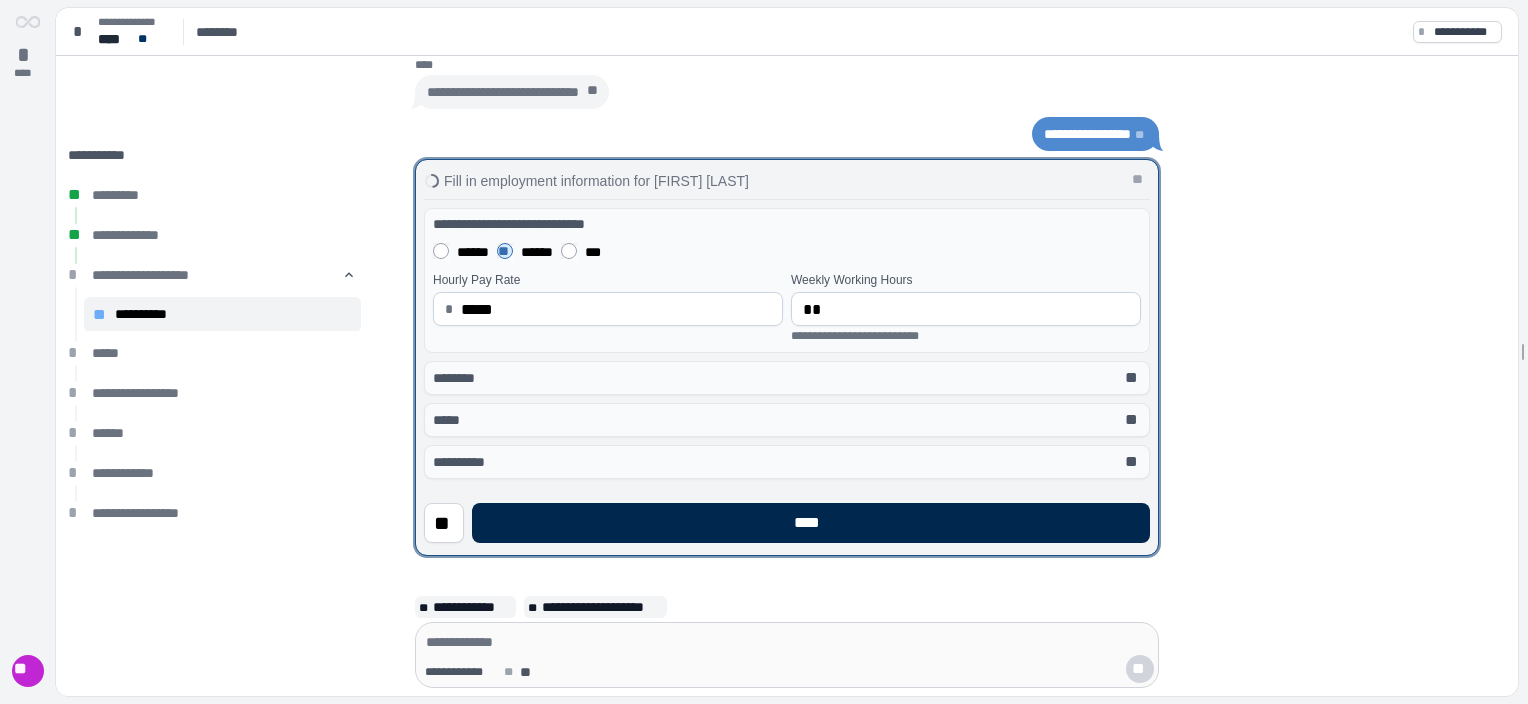 click on "****" at bounding box center (811, 523) 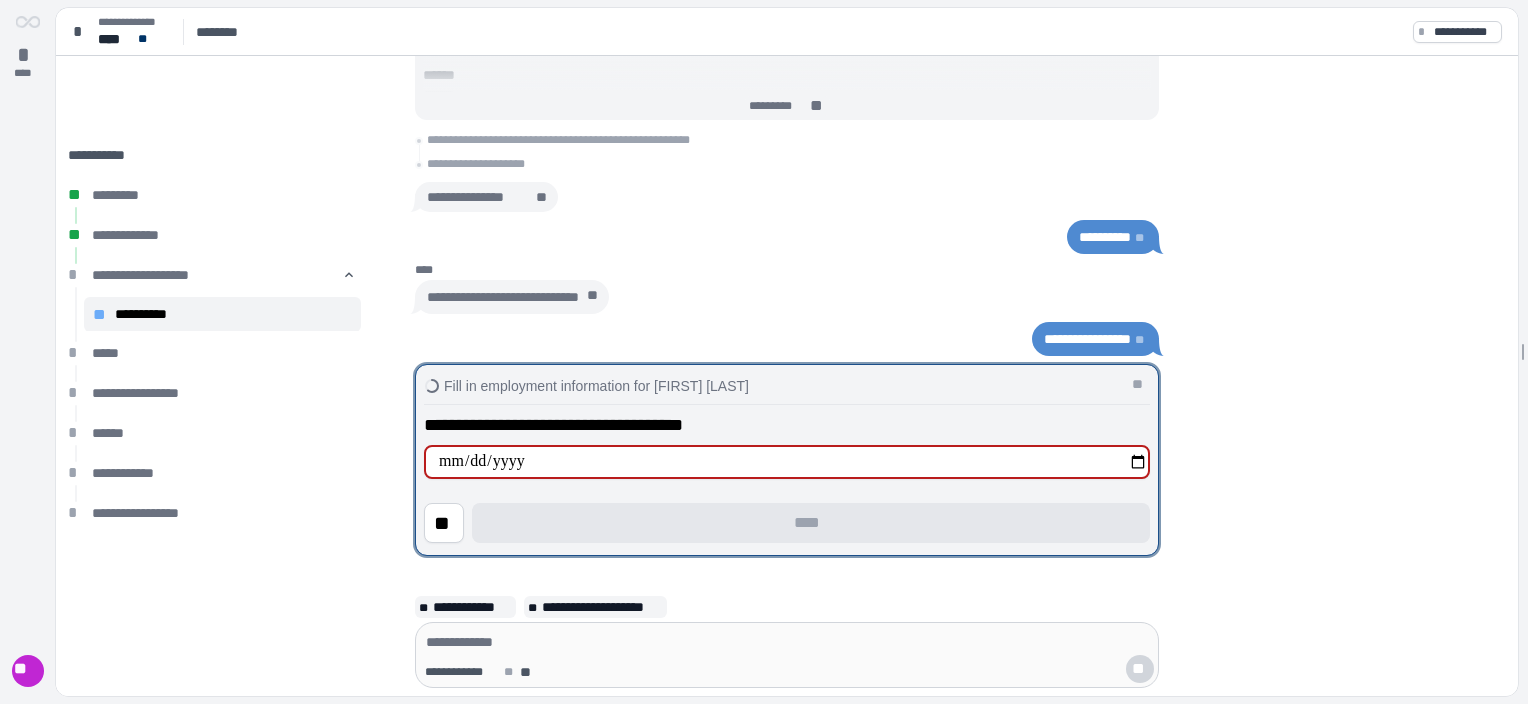 type on "**********" 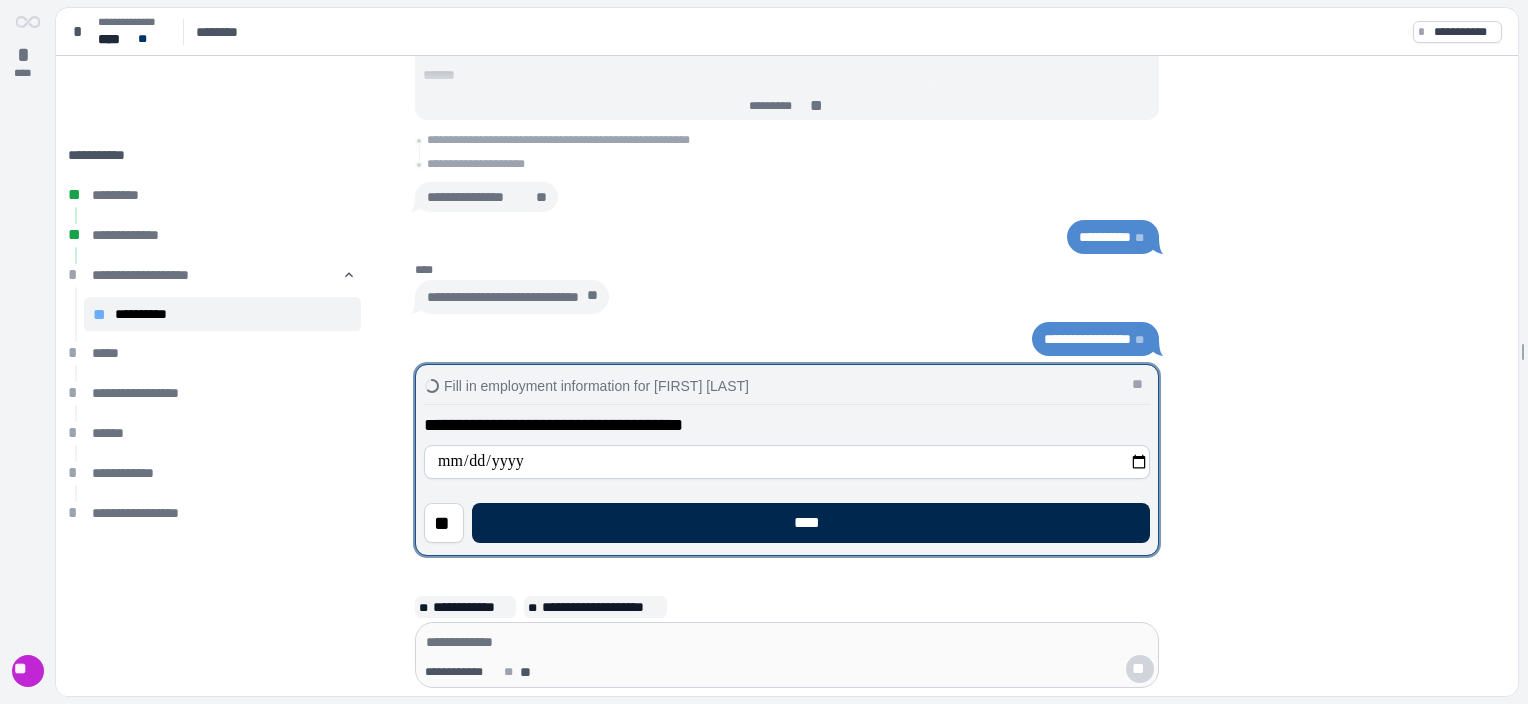 click on "****" at bounding box center (811, 523) 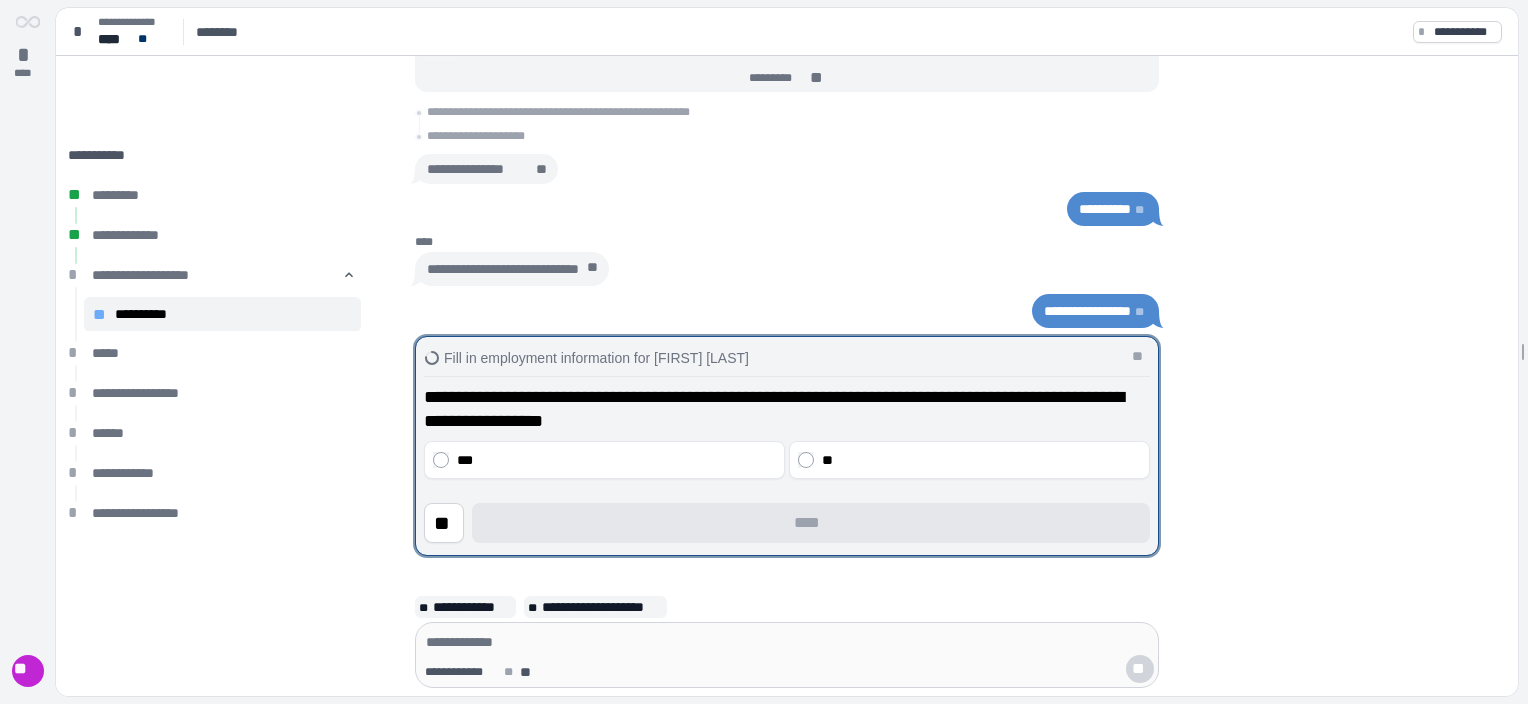 drag, startPoint x: 861, startPoint y: 456, endPoint x: 908, endPoint y: 509, distance: 70.837845 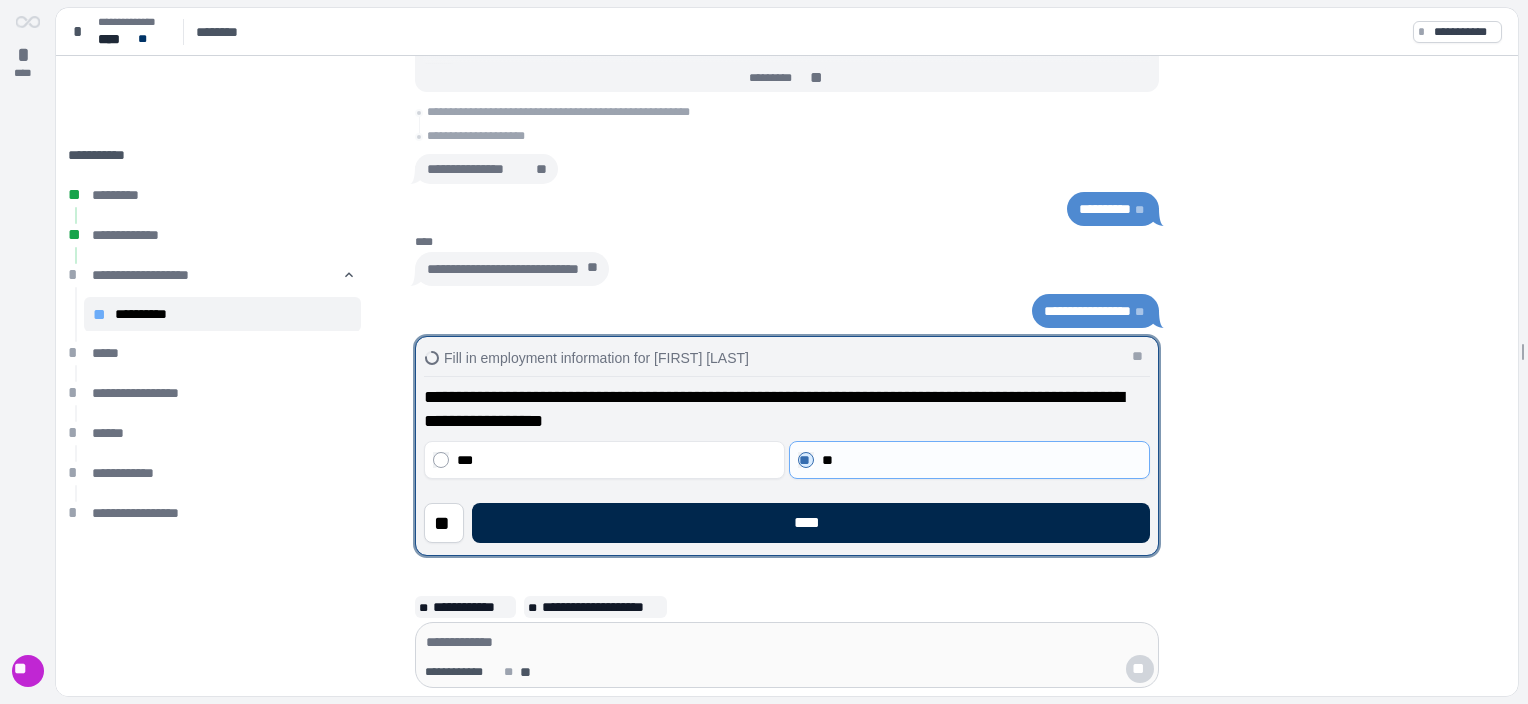 drag, startPoint x: 760, startPoint y: 524, endPoint x: 812, endPoint y: 524, distance: 52 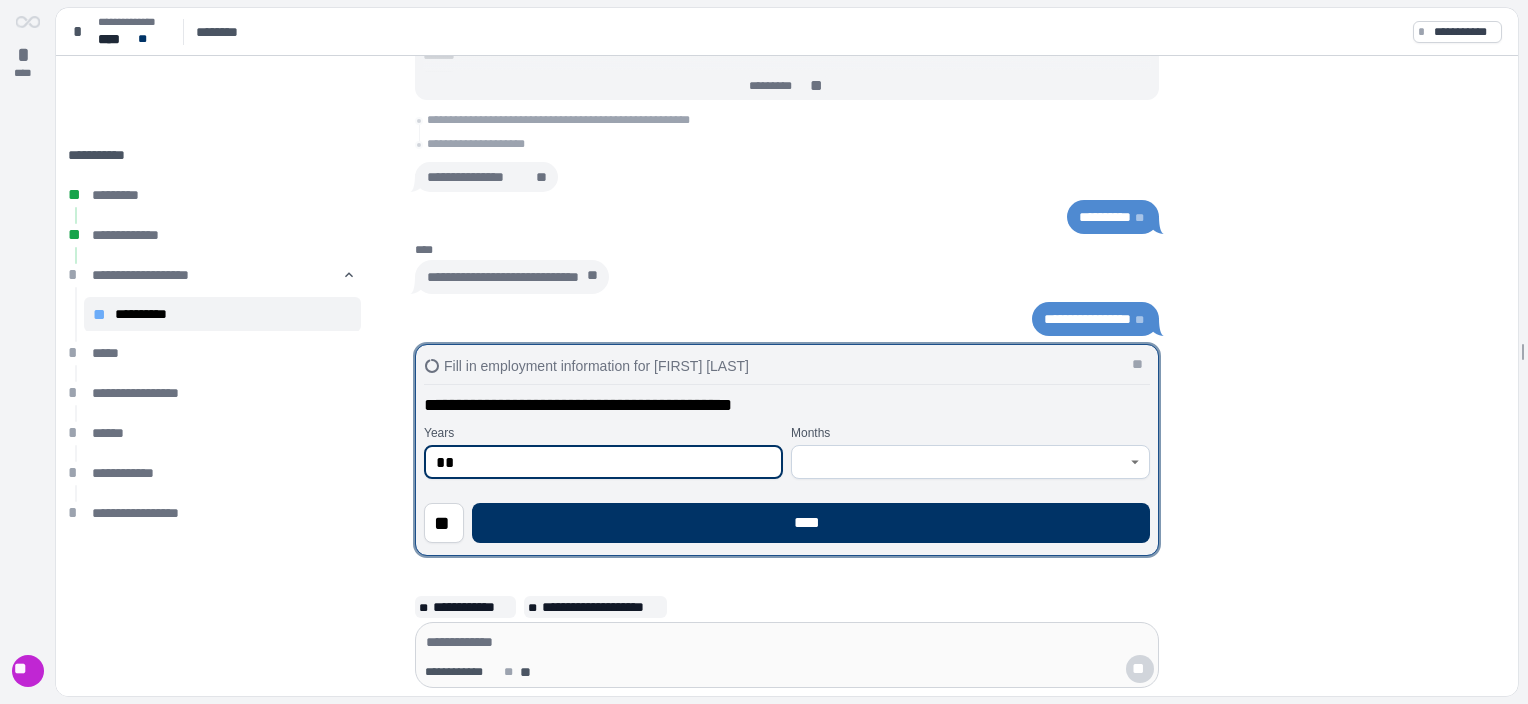 type on "*" 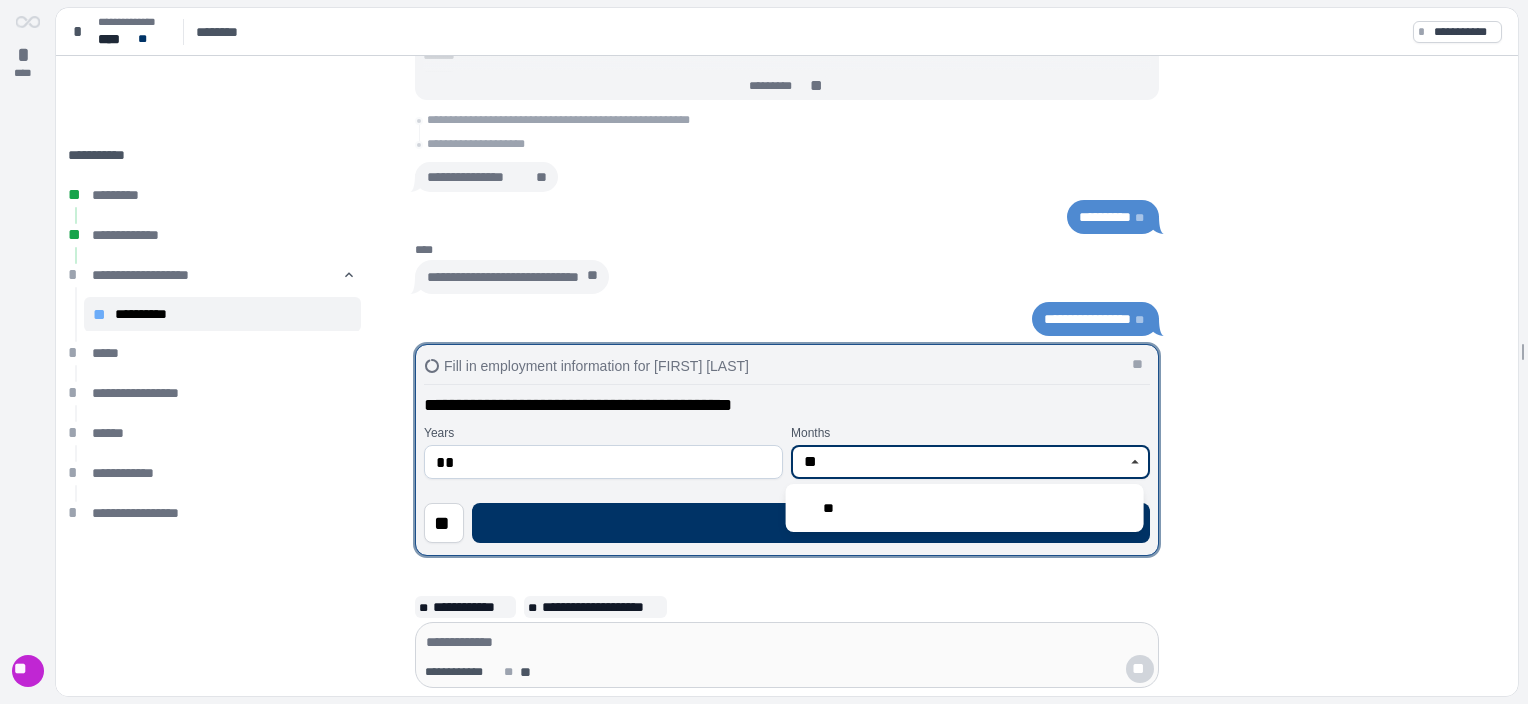 type on "**" 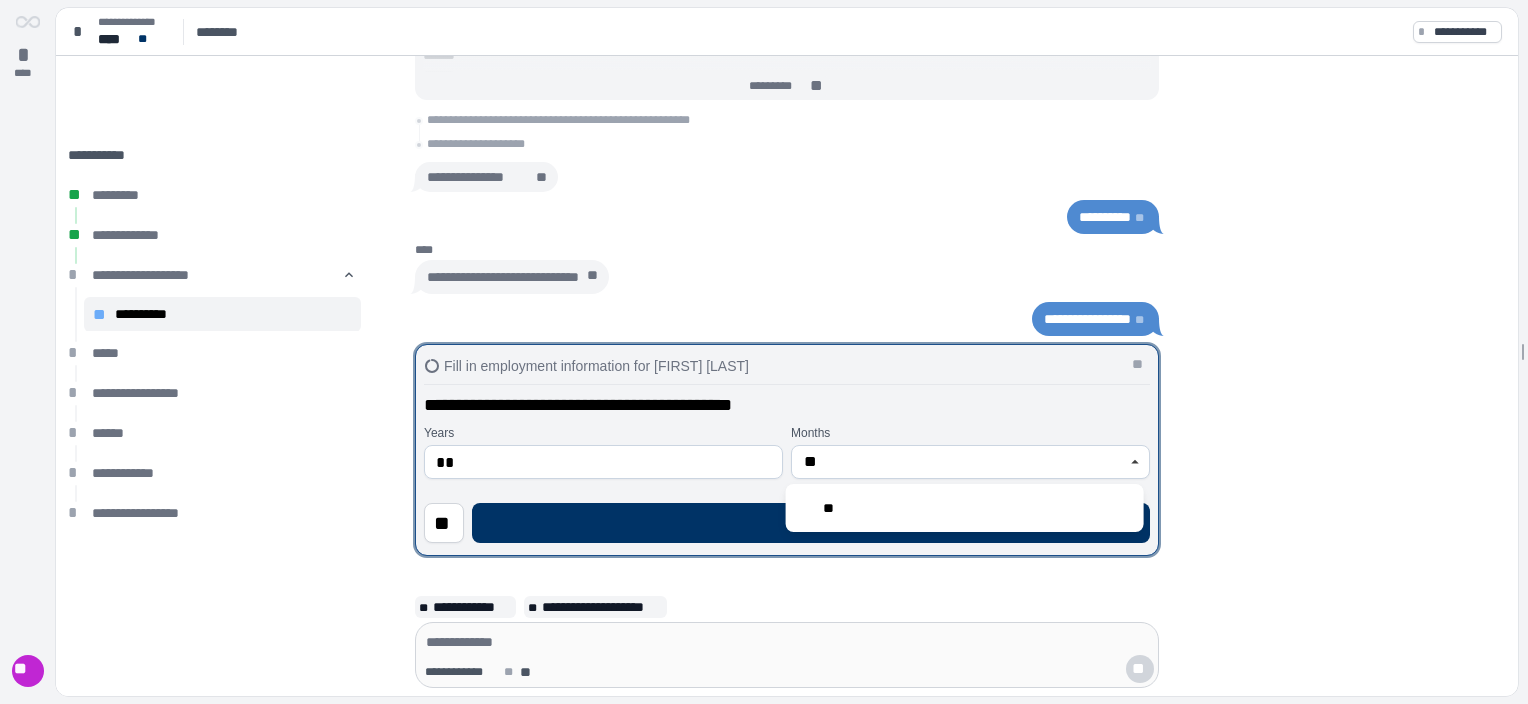click on "Fill in employment information for [FIRST] [LAST] **" at bounding box center (787, 364) 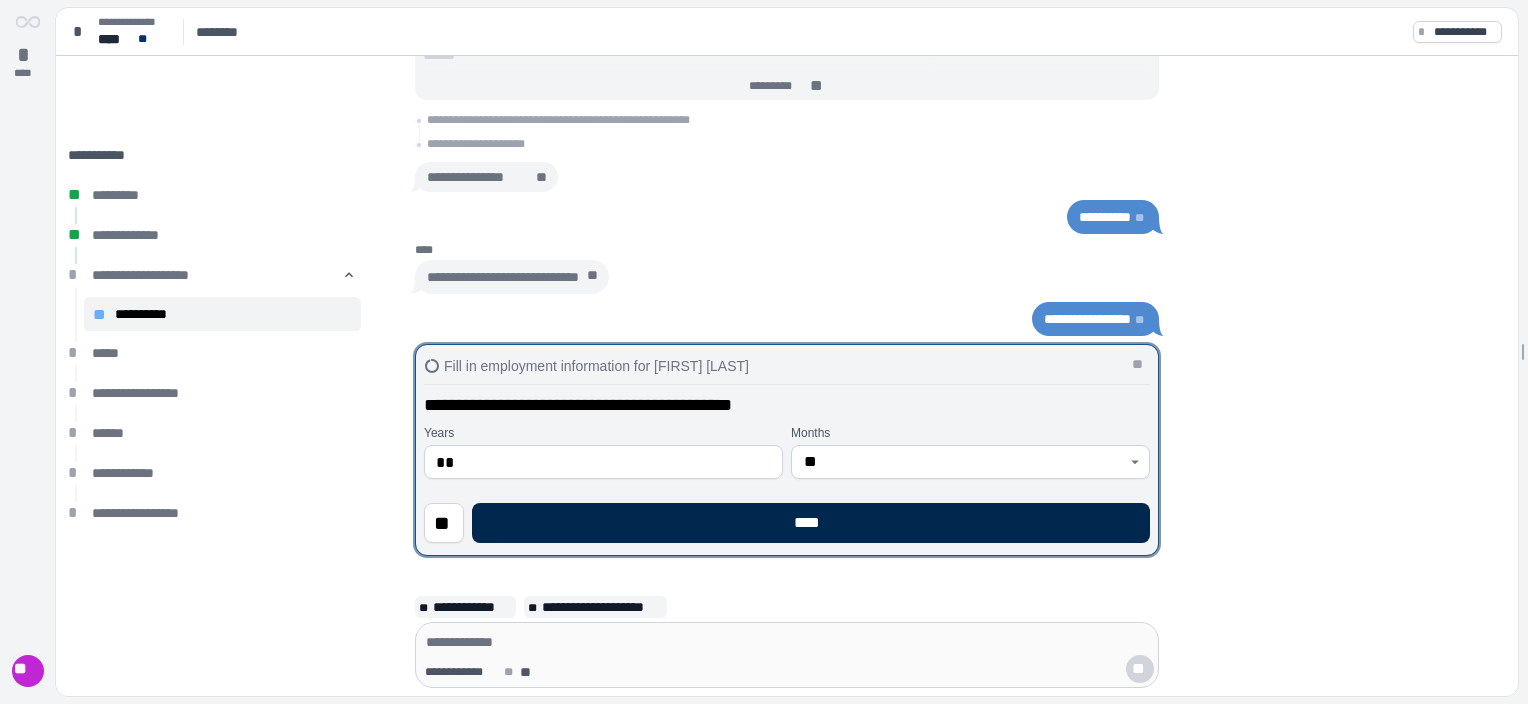 click on "****" at bounding box center [811, 523] 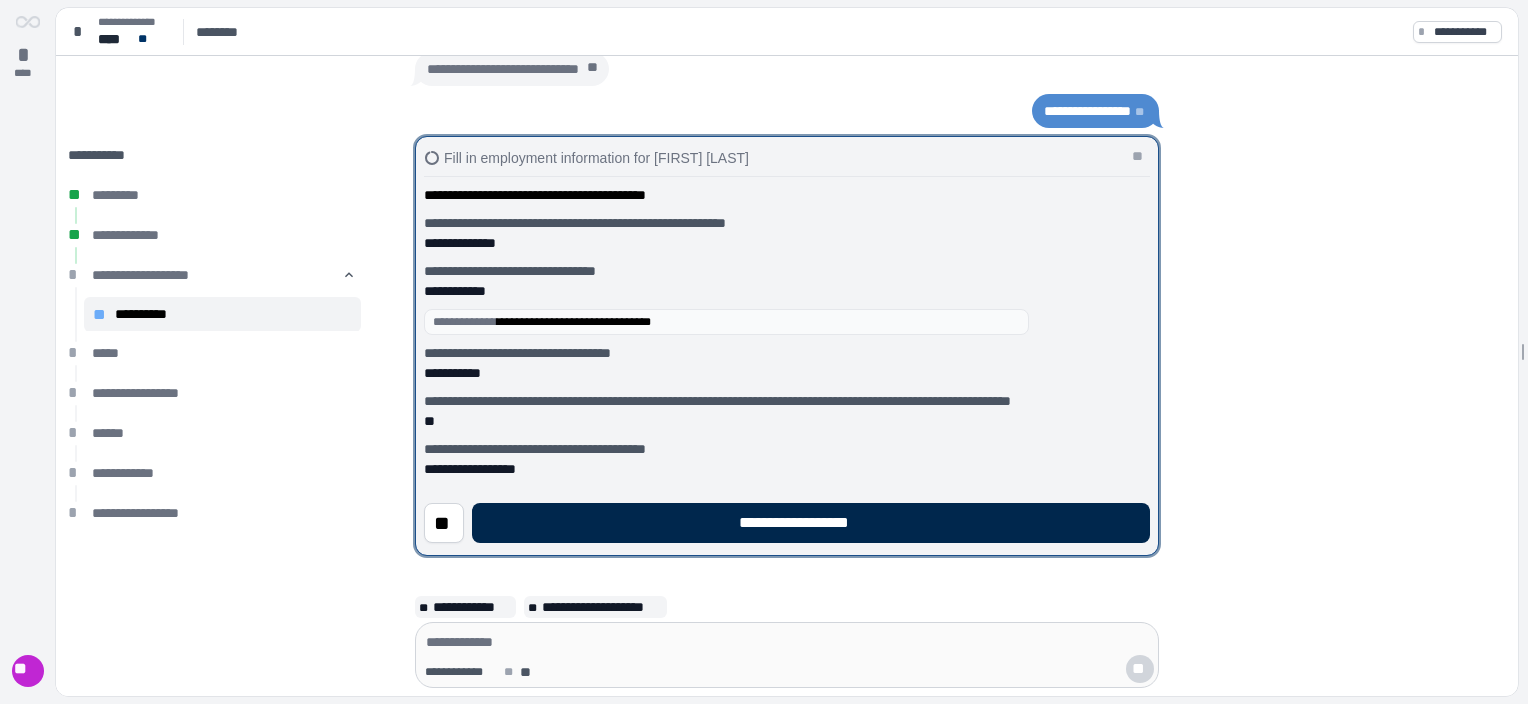 click on "**********" at bounding box center [811, 523] 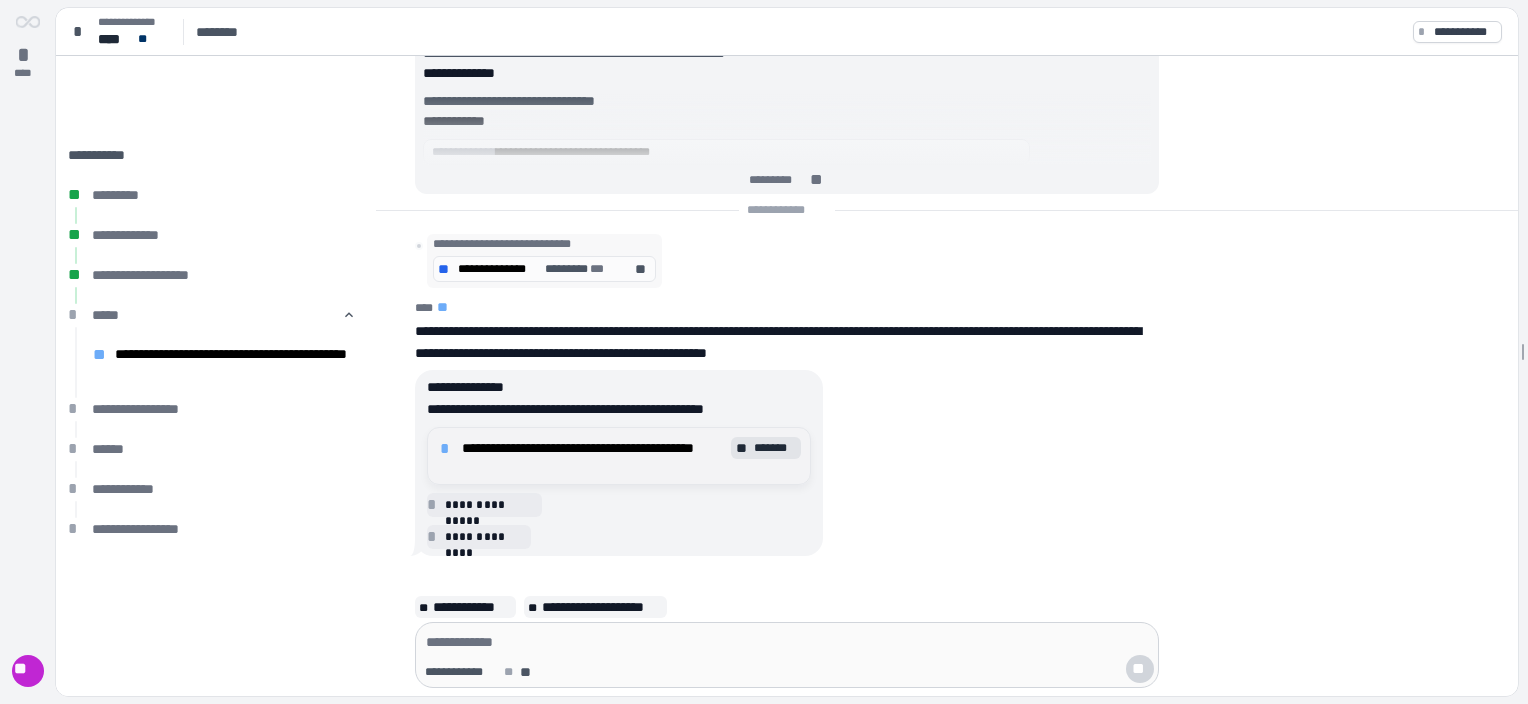 click on "*******" at bounding box center (775, 448) 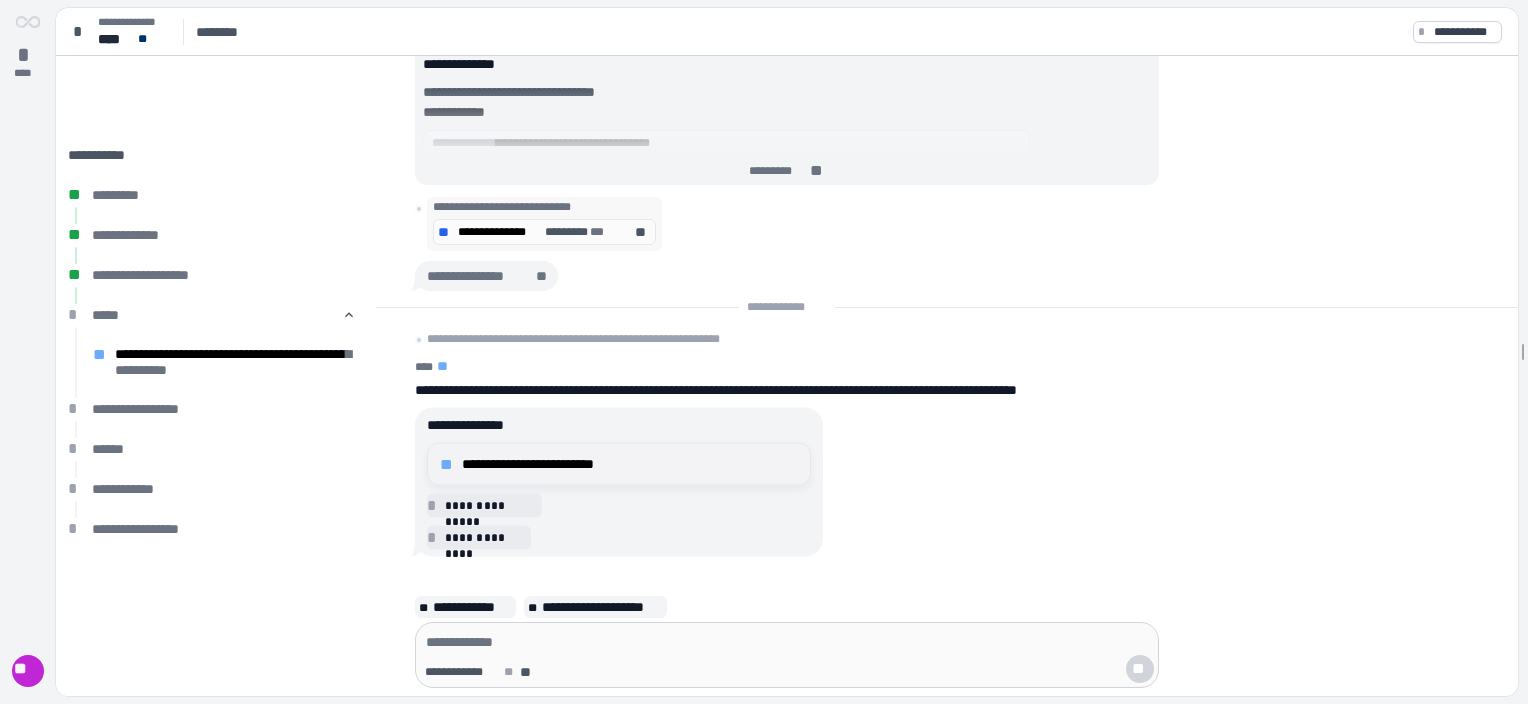 click on "**********" at bounding box center [630, 464] 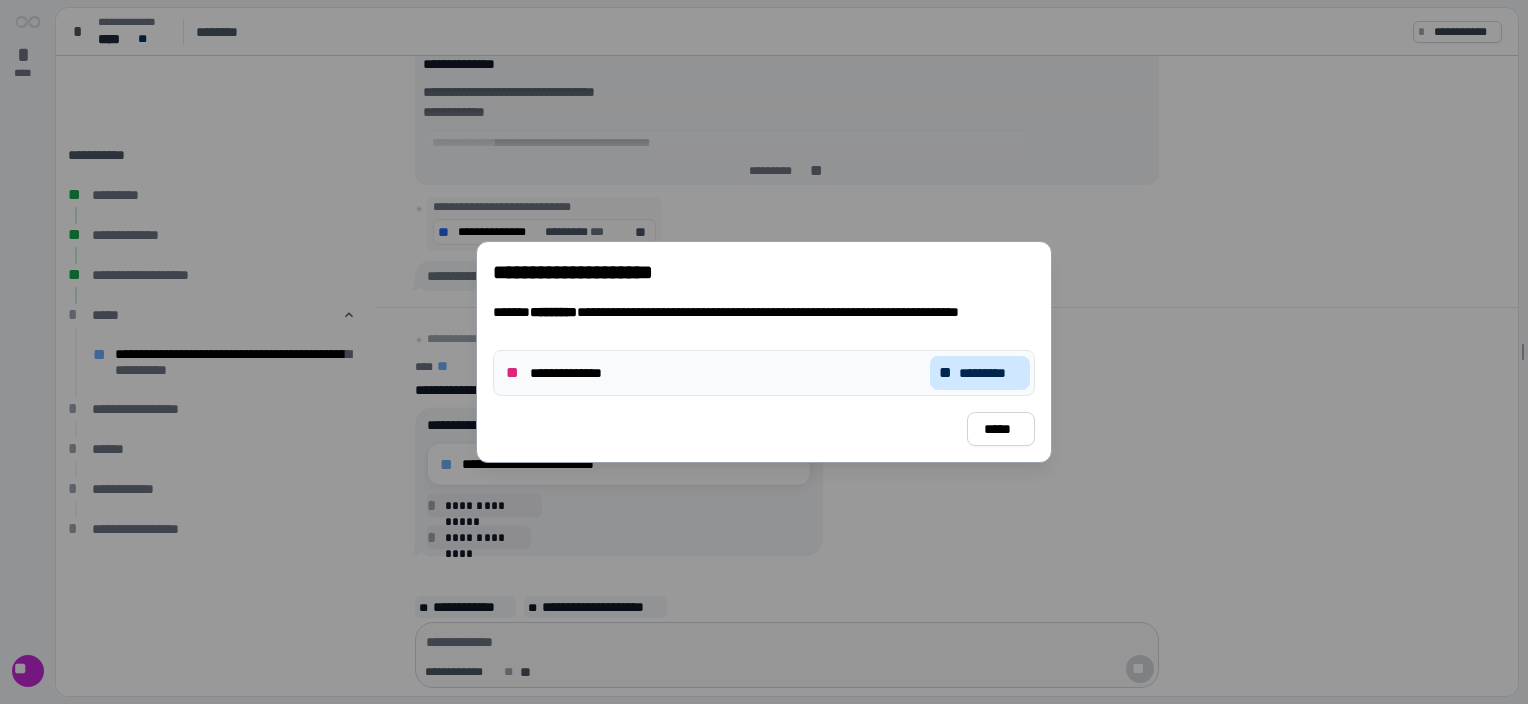 click on "*********" at bounding box center (990, 373) 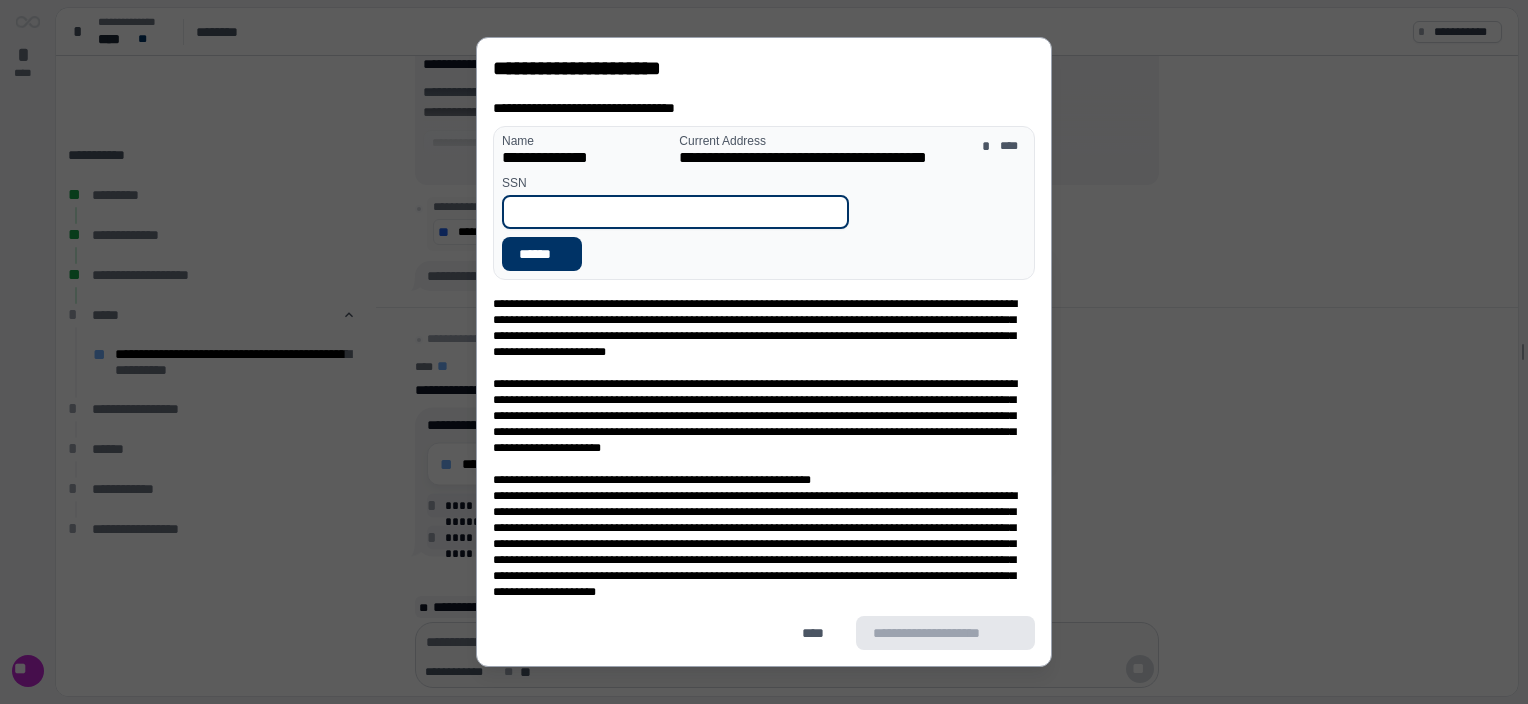 click at bounding box center [675, 212] 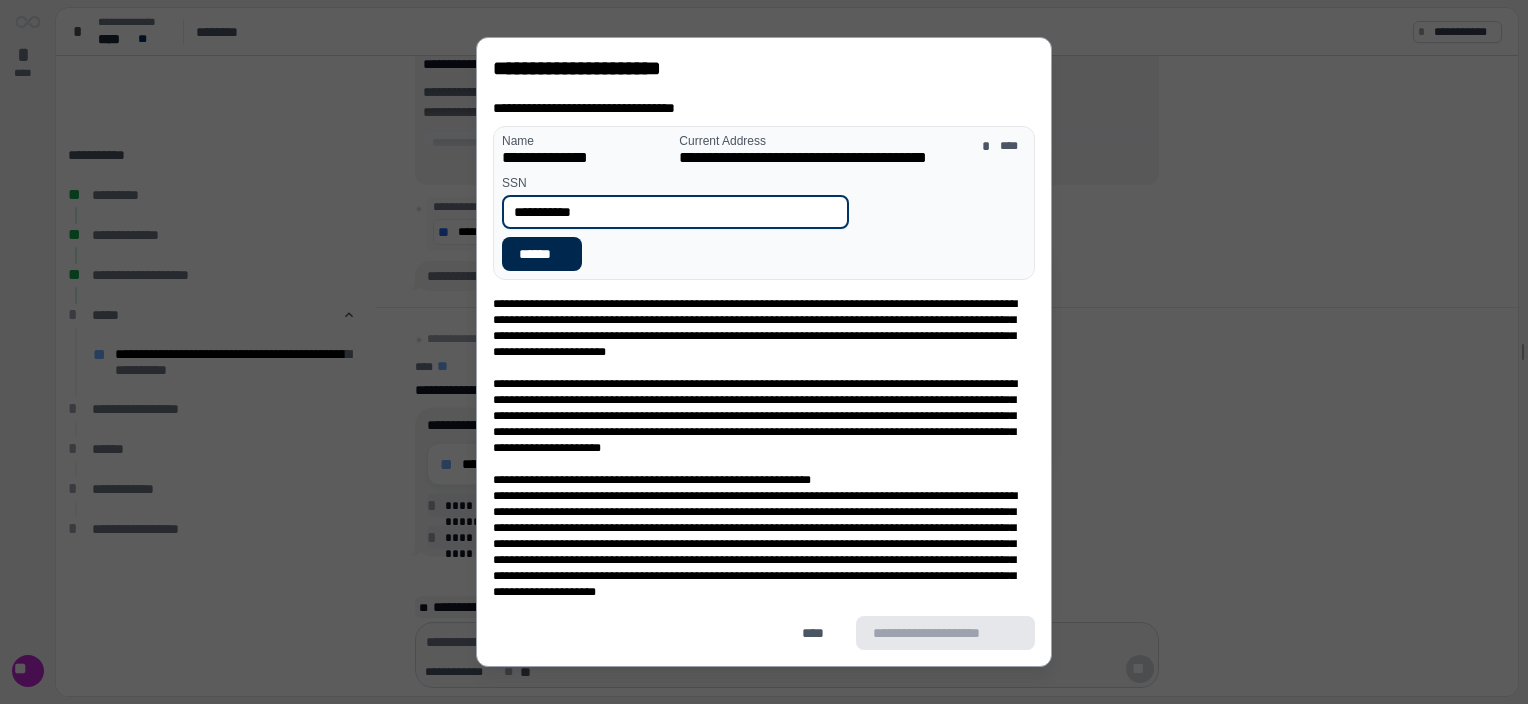 type on "**********" 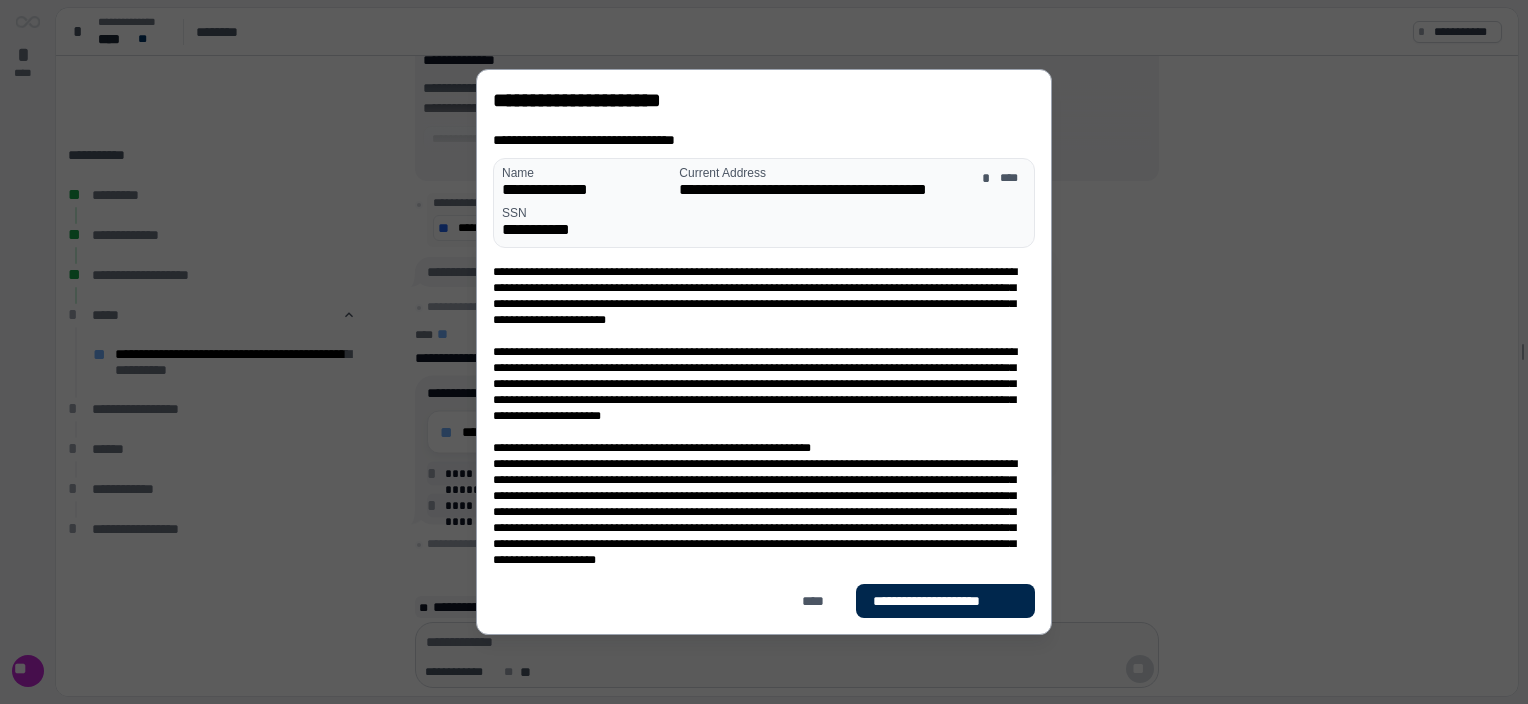 click on "**********" at bounding box center (945, 601) 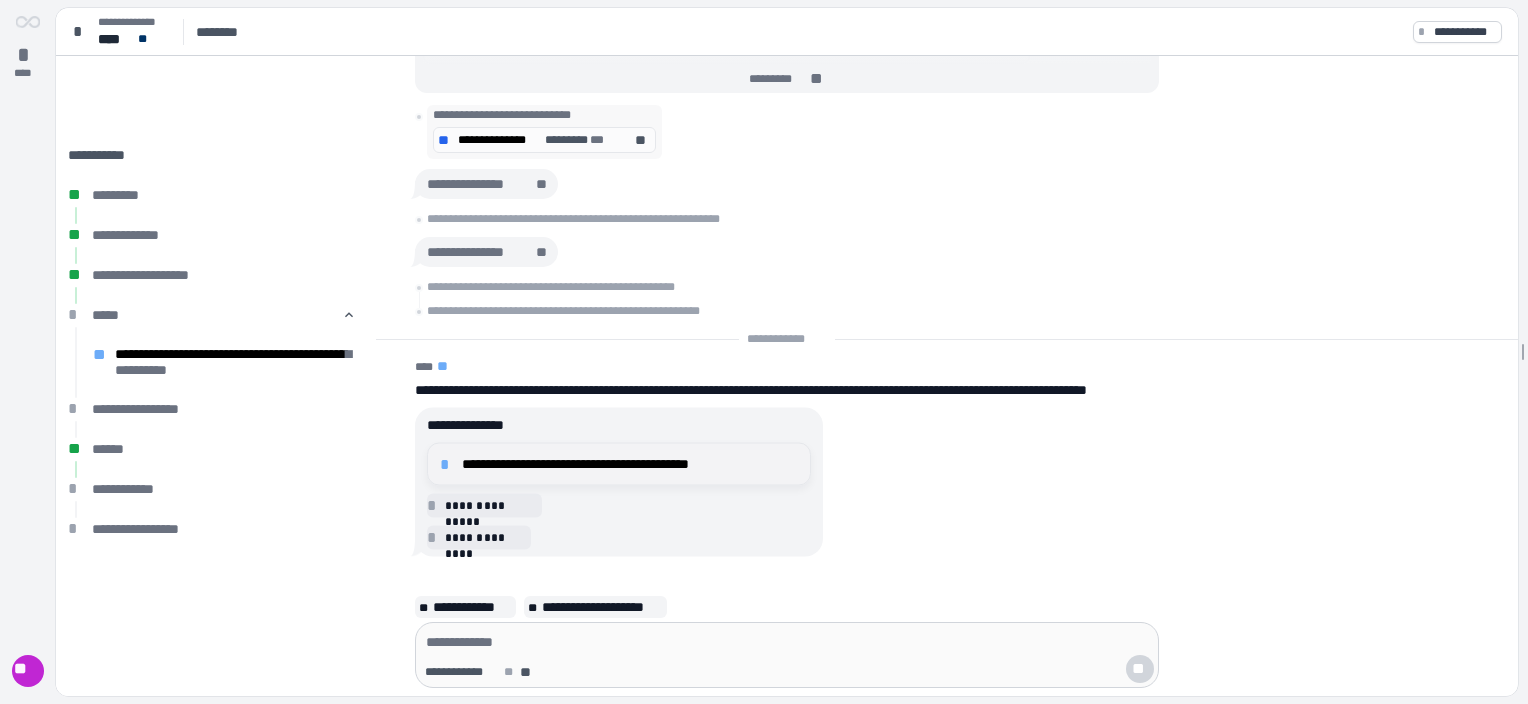 click on "**********" at bounding box center (630, 464) 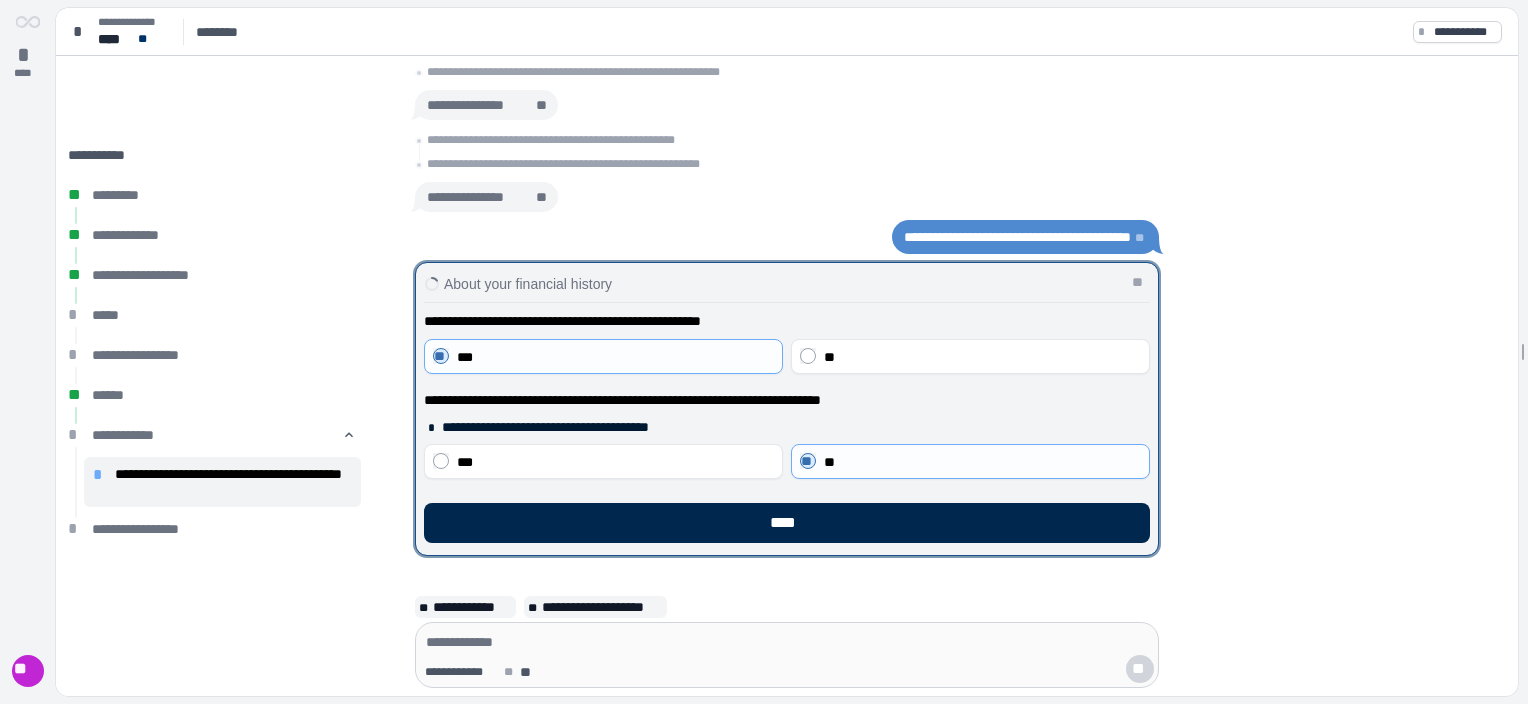 click on "****" at bounding box center [787, 523] 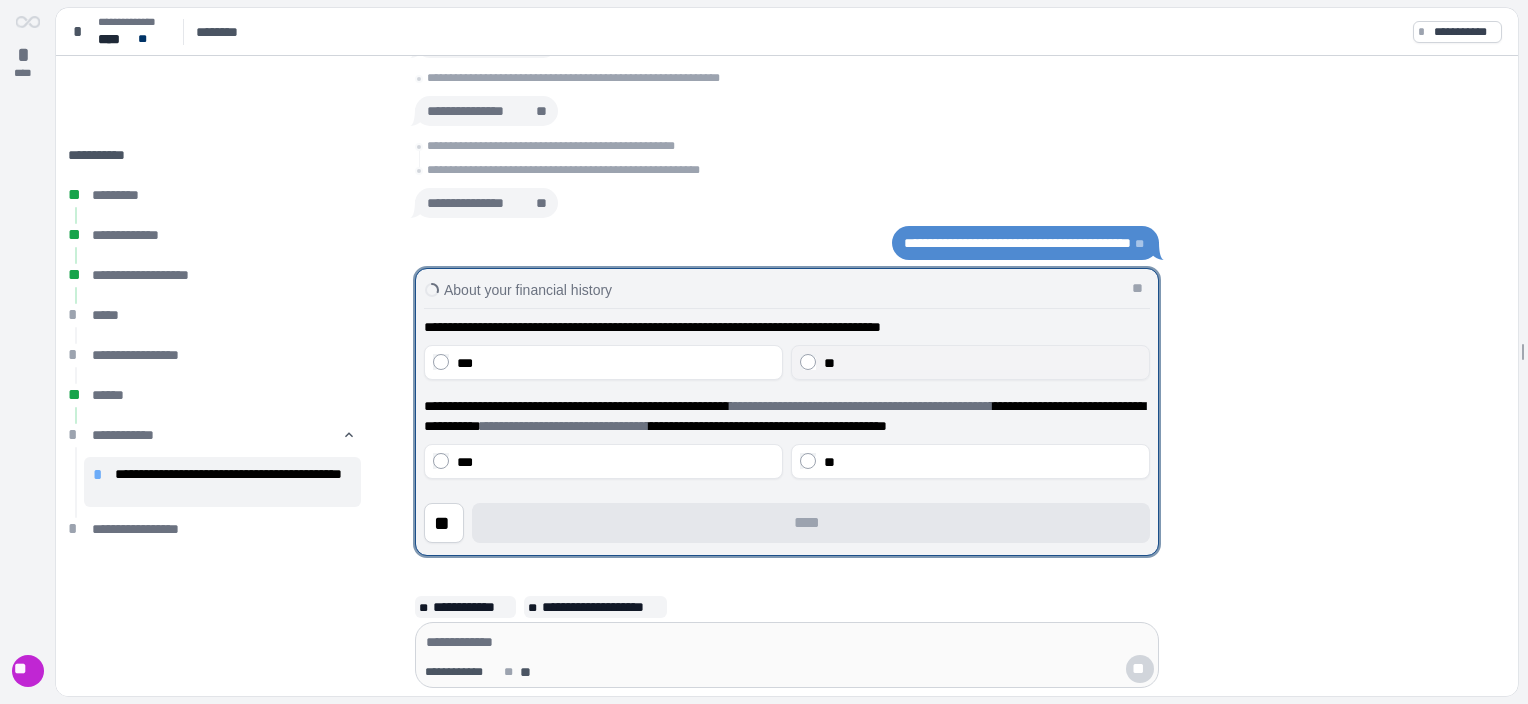 click on "**" at bounding box center (982, 363) 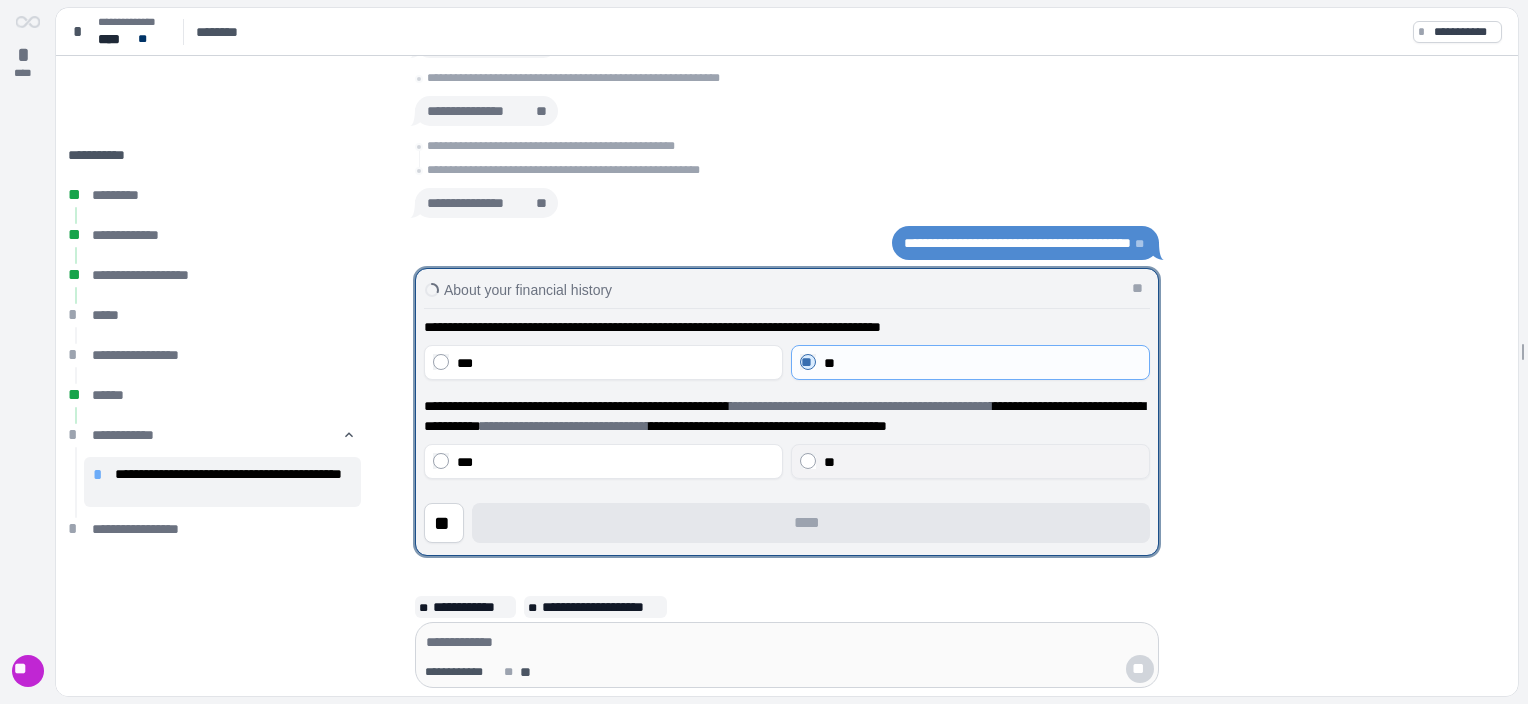 click on "**" at bounding box center (970, 461) 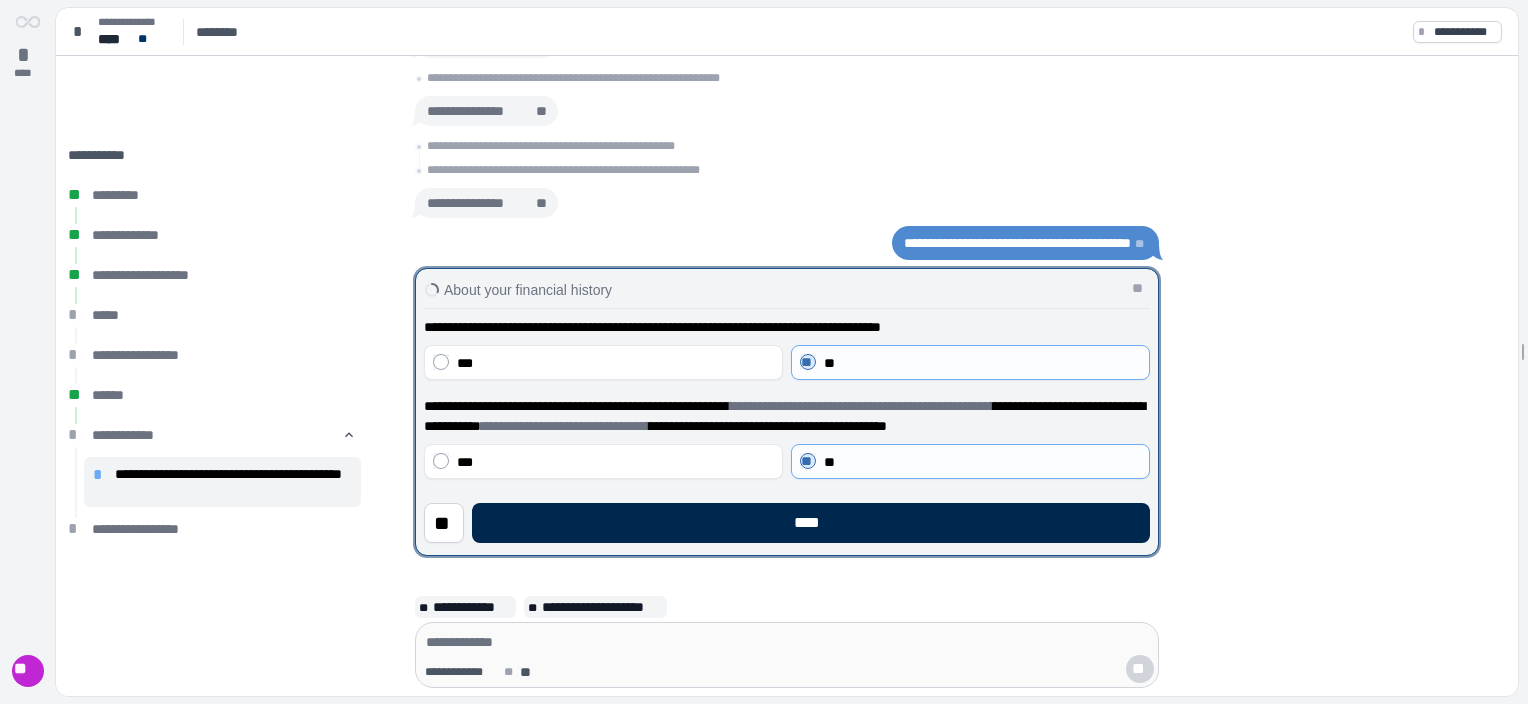 click on "****" at bounding box center (811, 523) 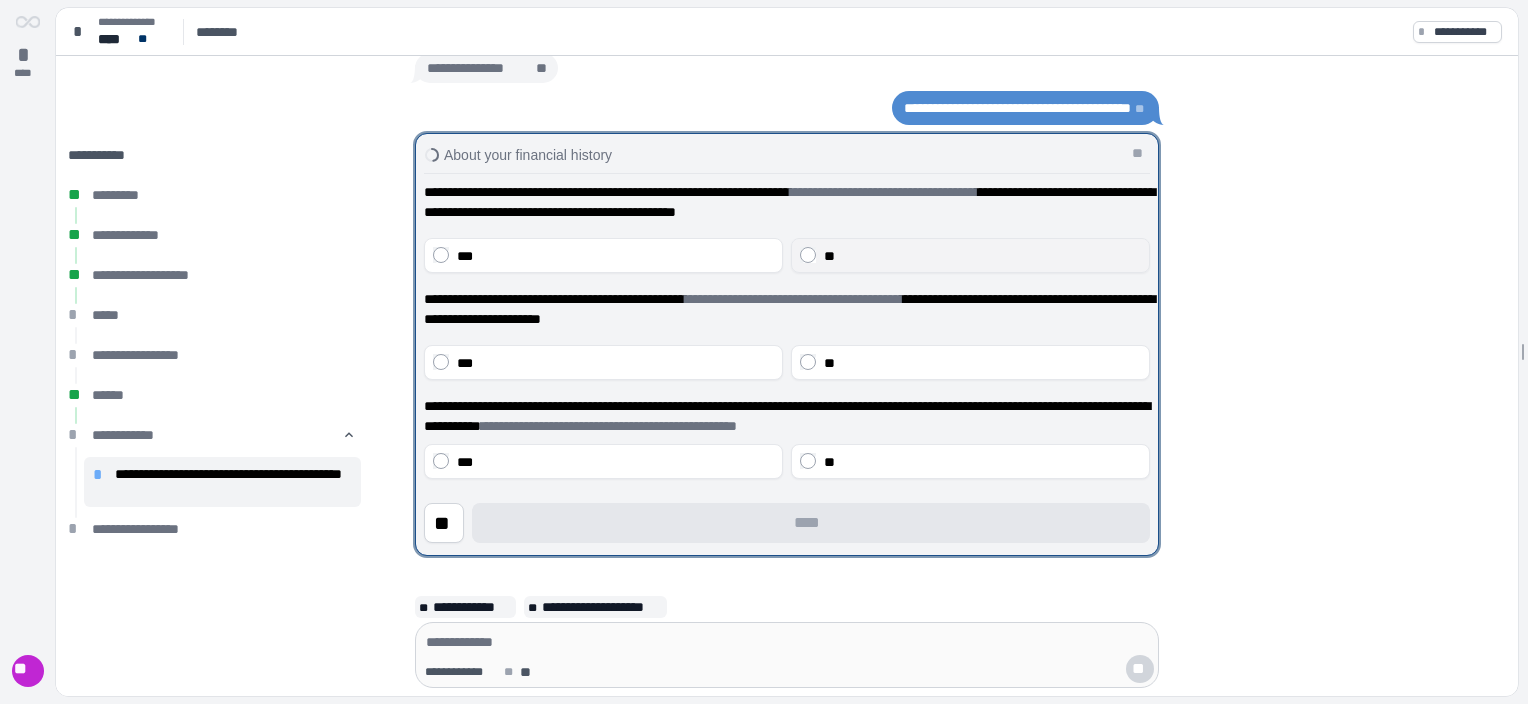 click on "**" at bounding box center (970, 255) 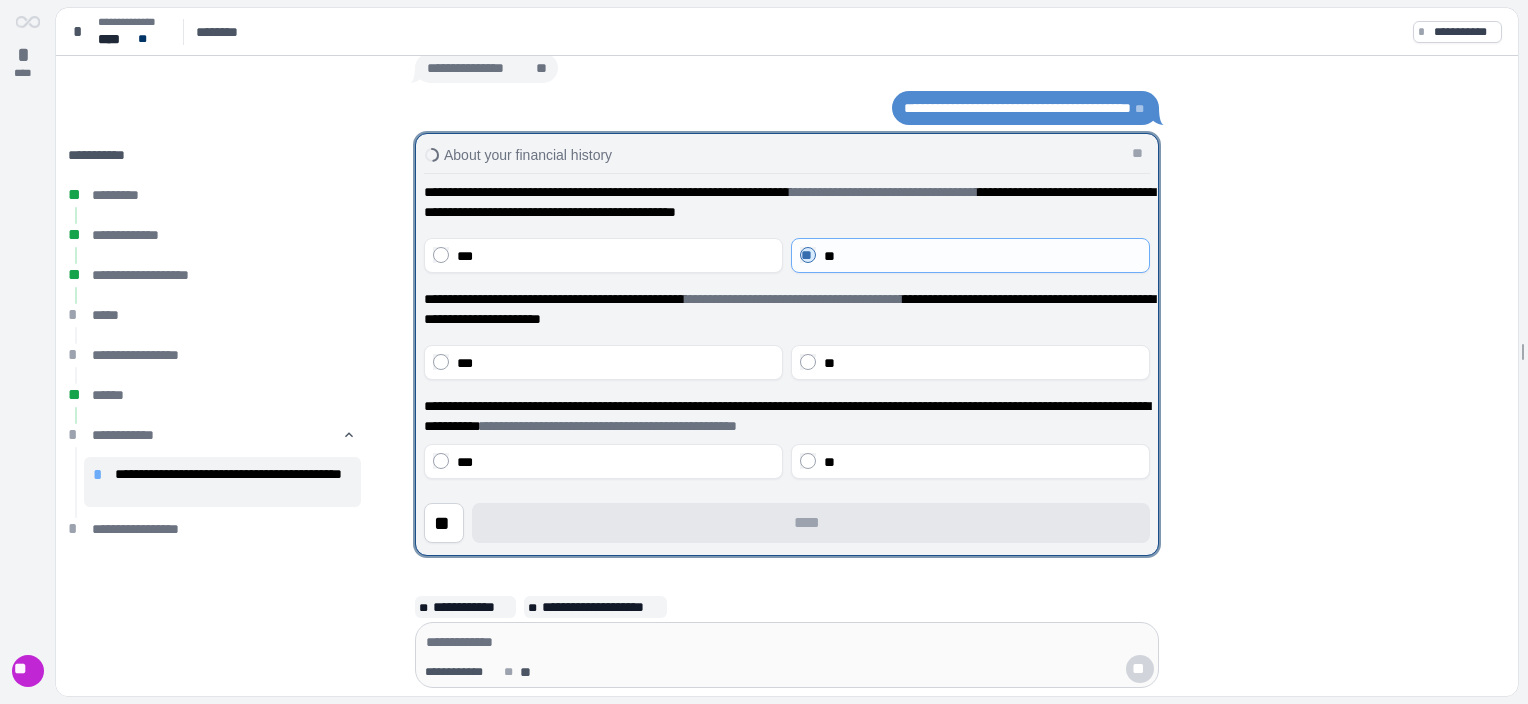 drag, startPoint x: 832, startPoint y: 361, endPoint x: 846, endPoint y: 410, distance: 50.96077 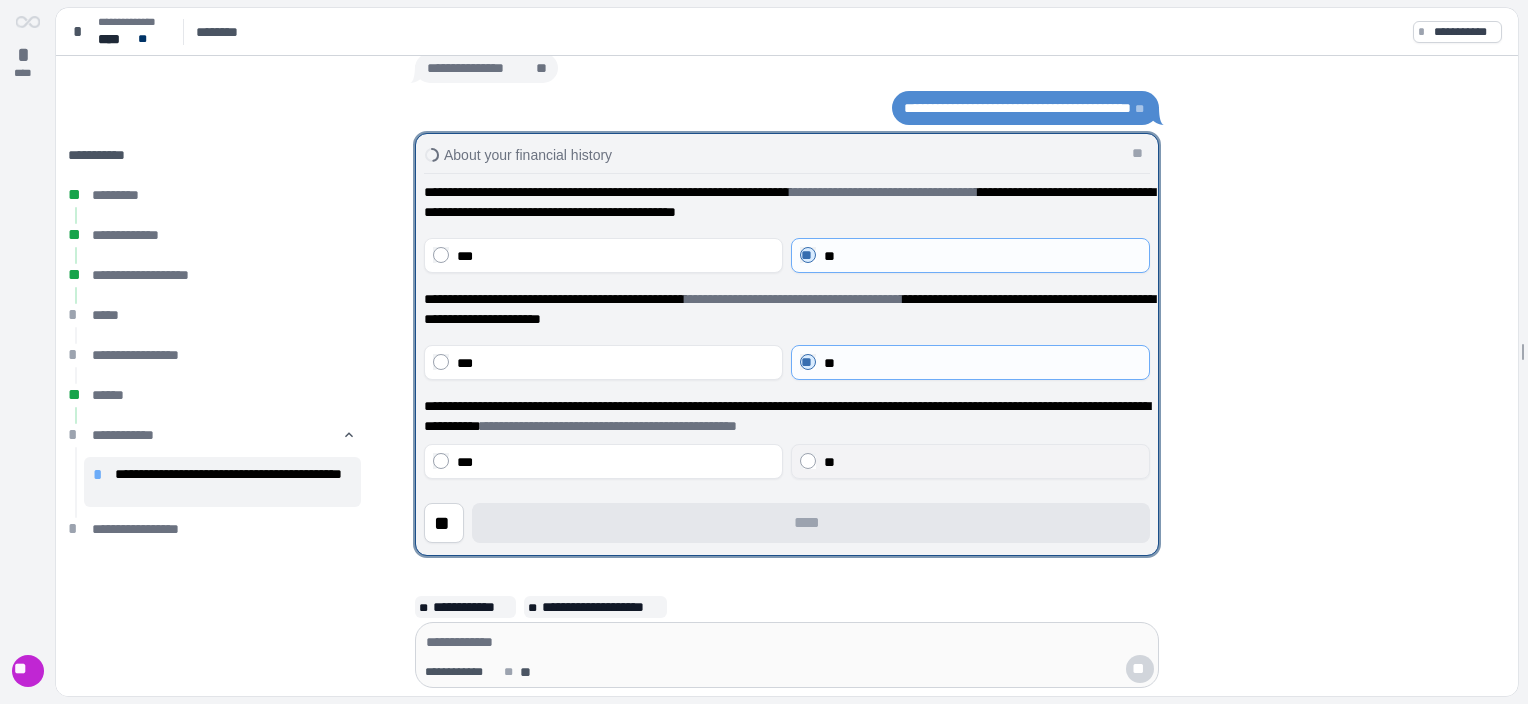 click on "**" at bounding box center (970, 461) 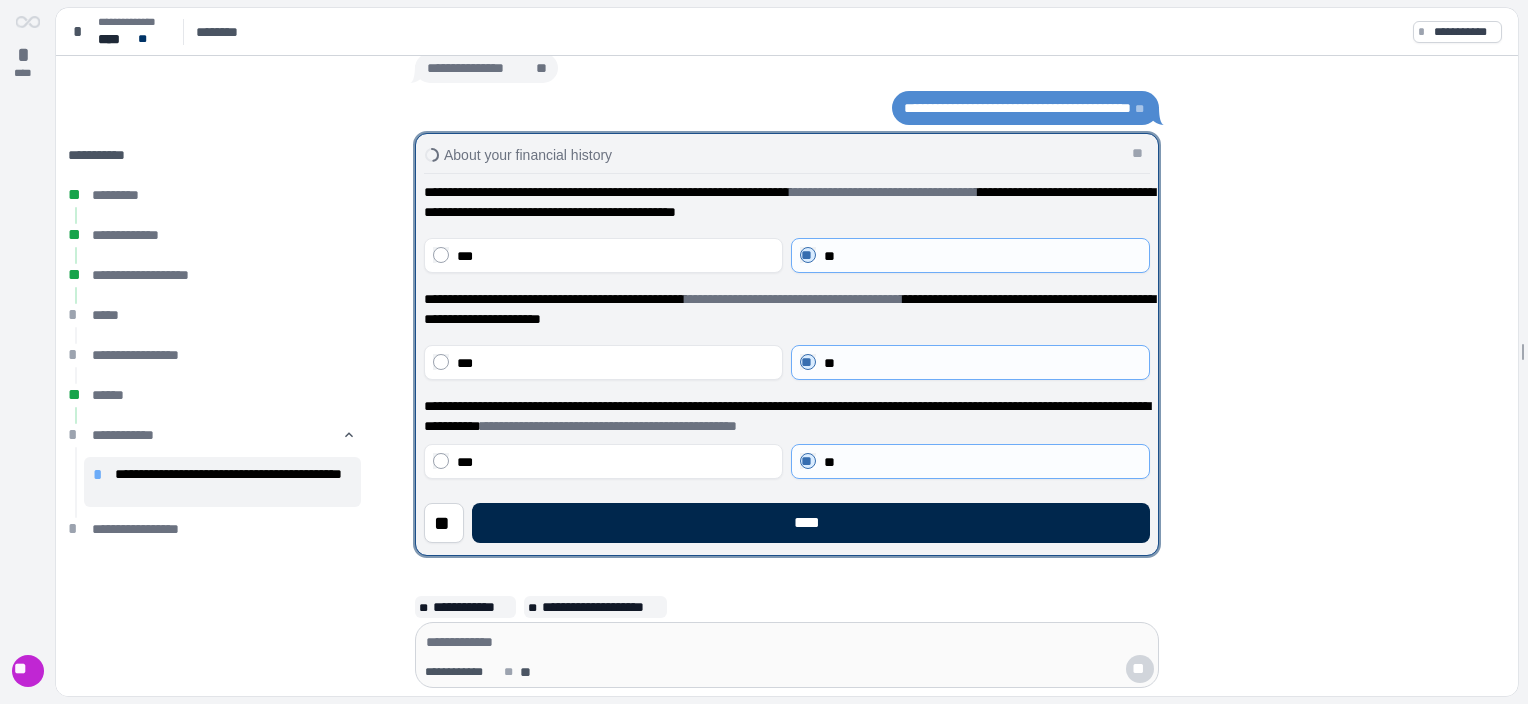 click on "****" at bounding box center [811, 523] 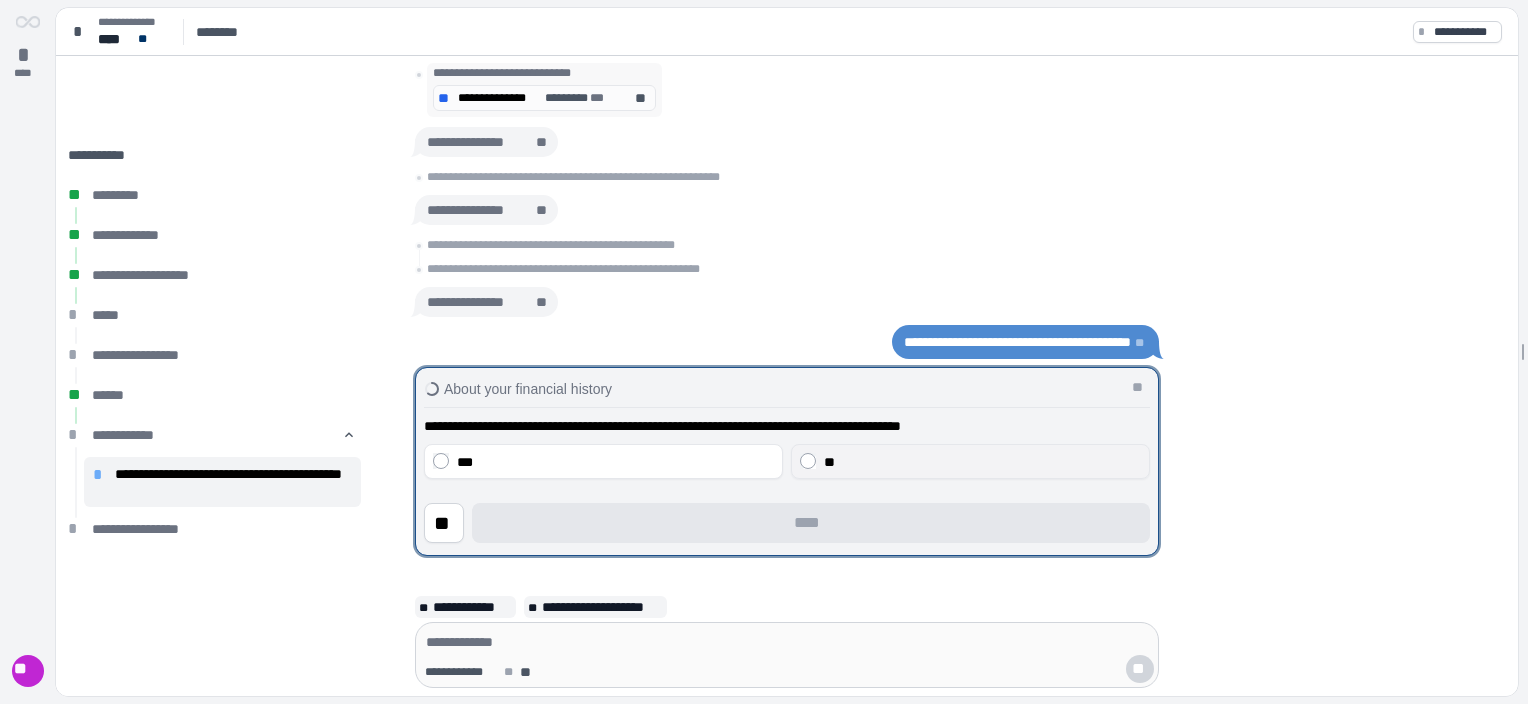 click on "**" at bounding box center [982, 462] 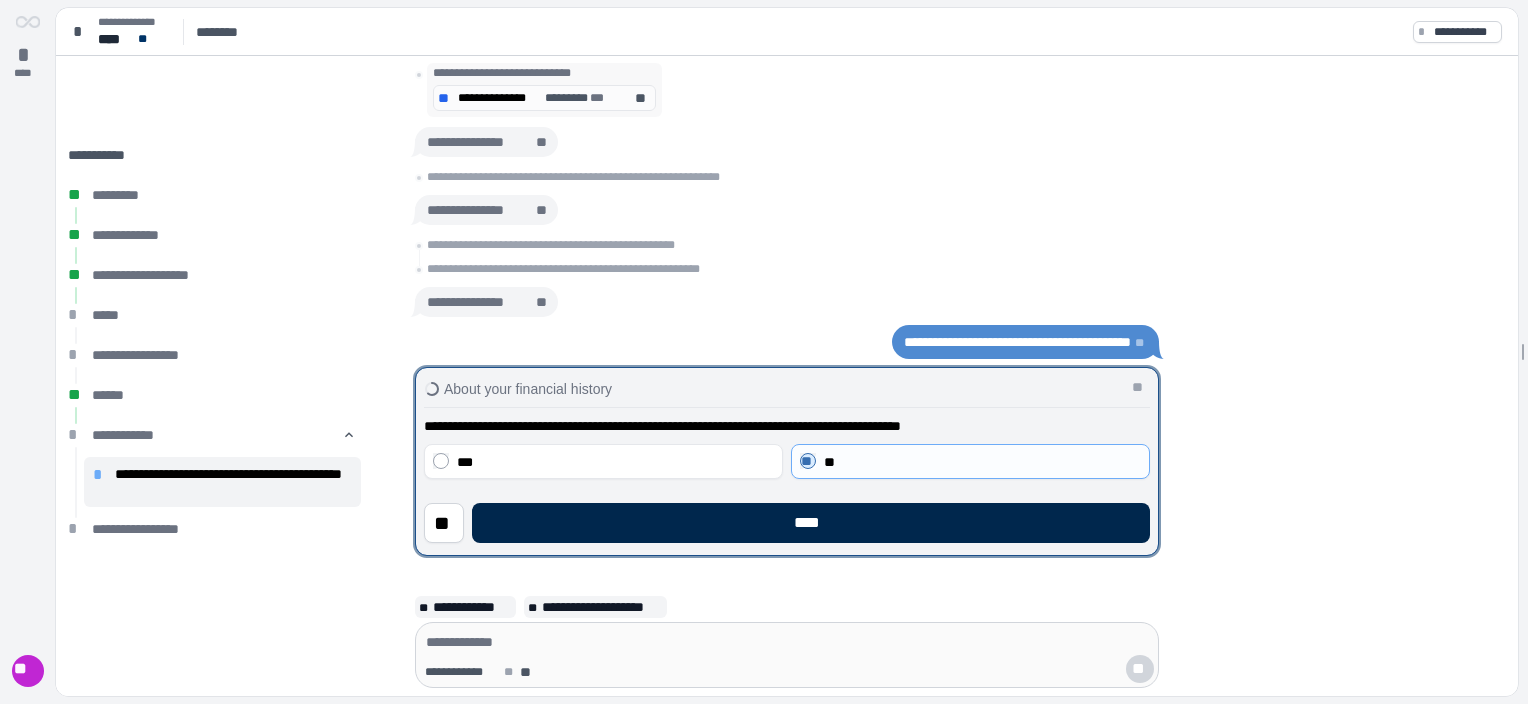 drag, startPoint x: 844, startPoint y: 521, endPoint x: 872, endPoint y: 524, distance: 28.160255 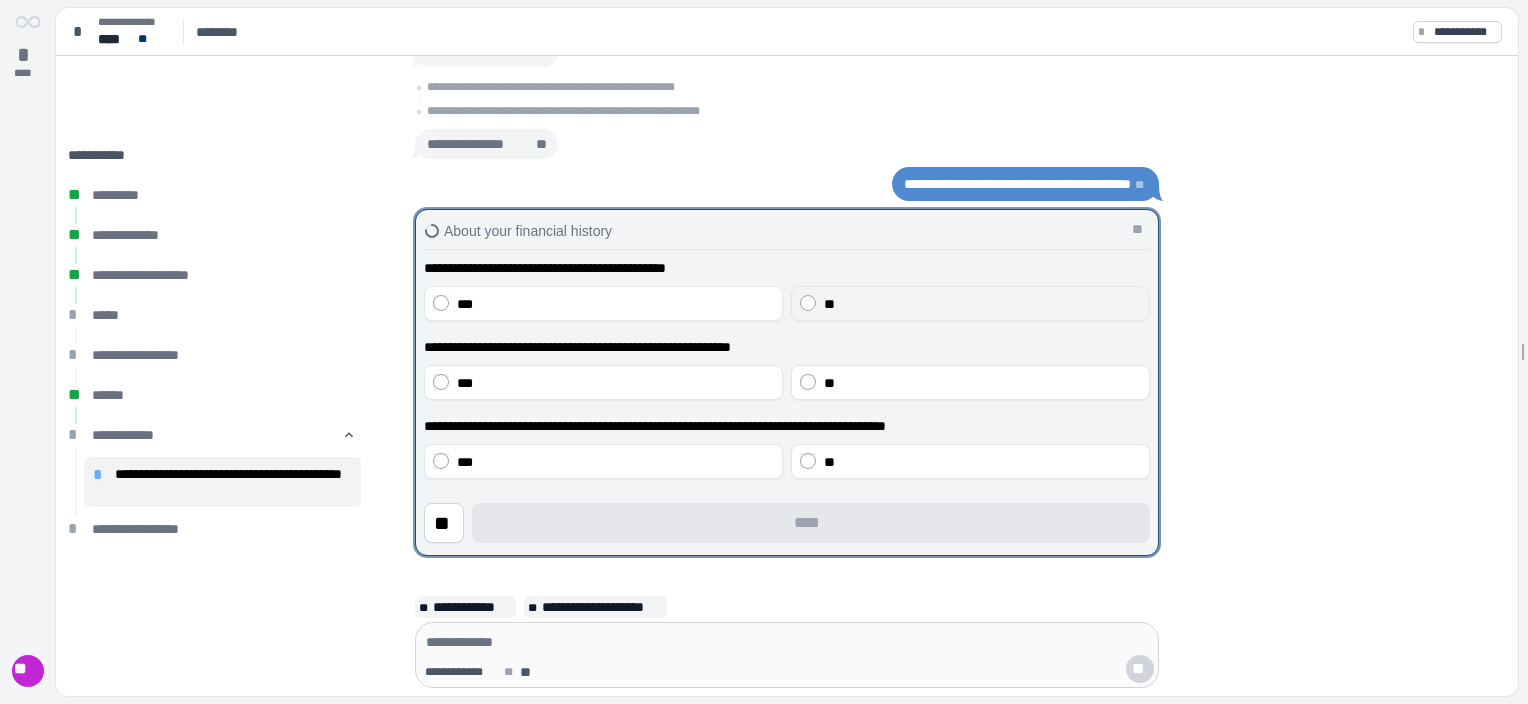 click on "**" at bounding box center [829, 304] 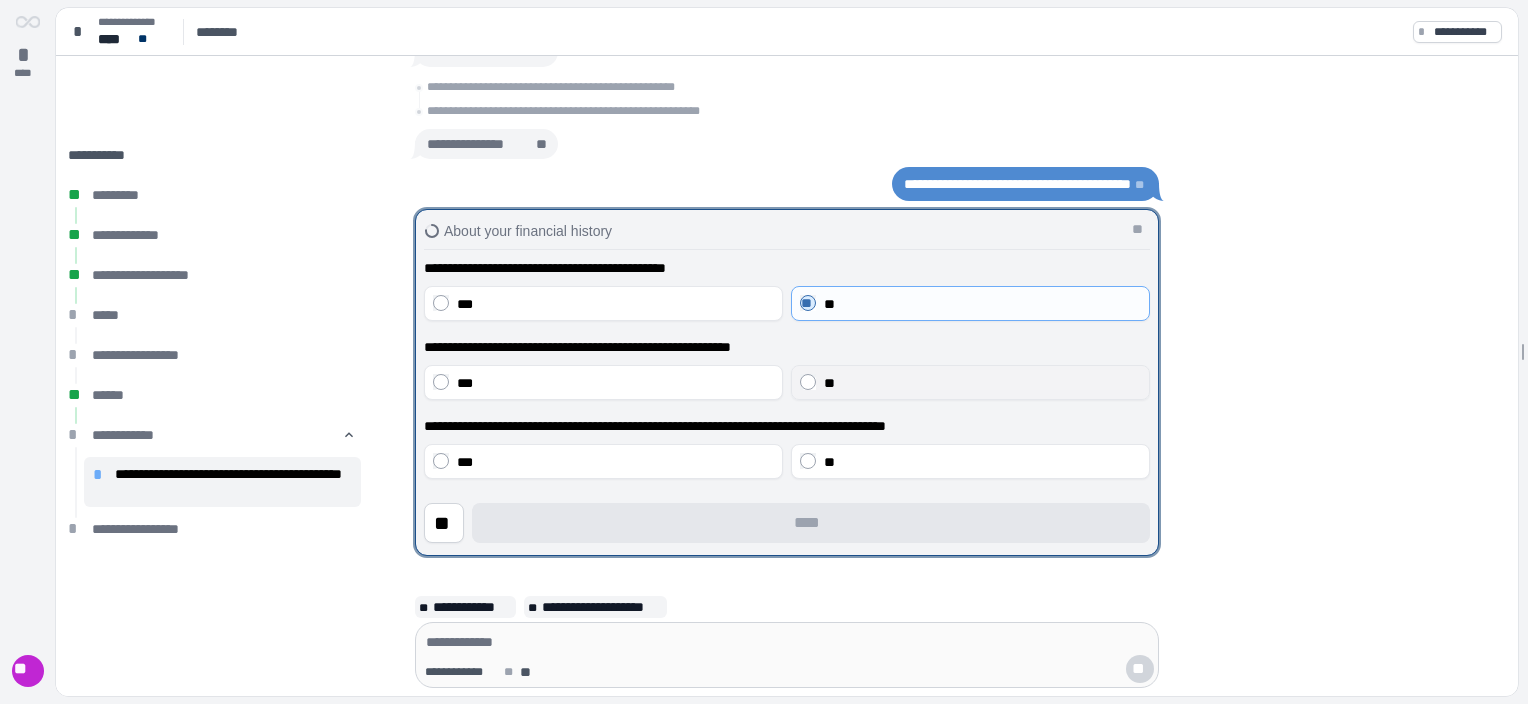 click on "**" at bounding box center (982, 383) 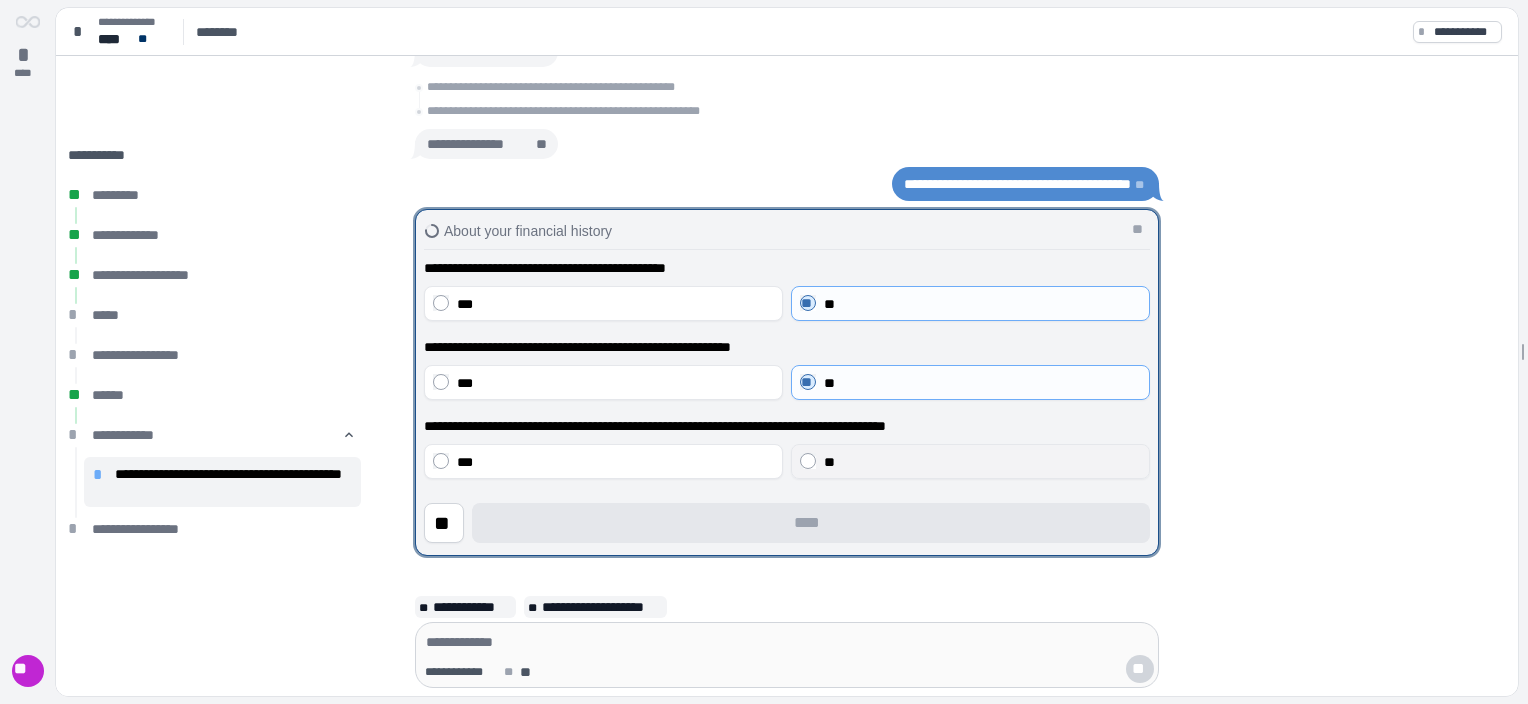 click on "**" at bounding box center (982, 462) 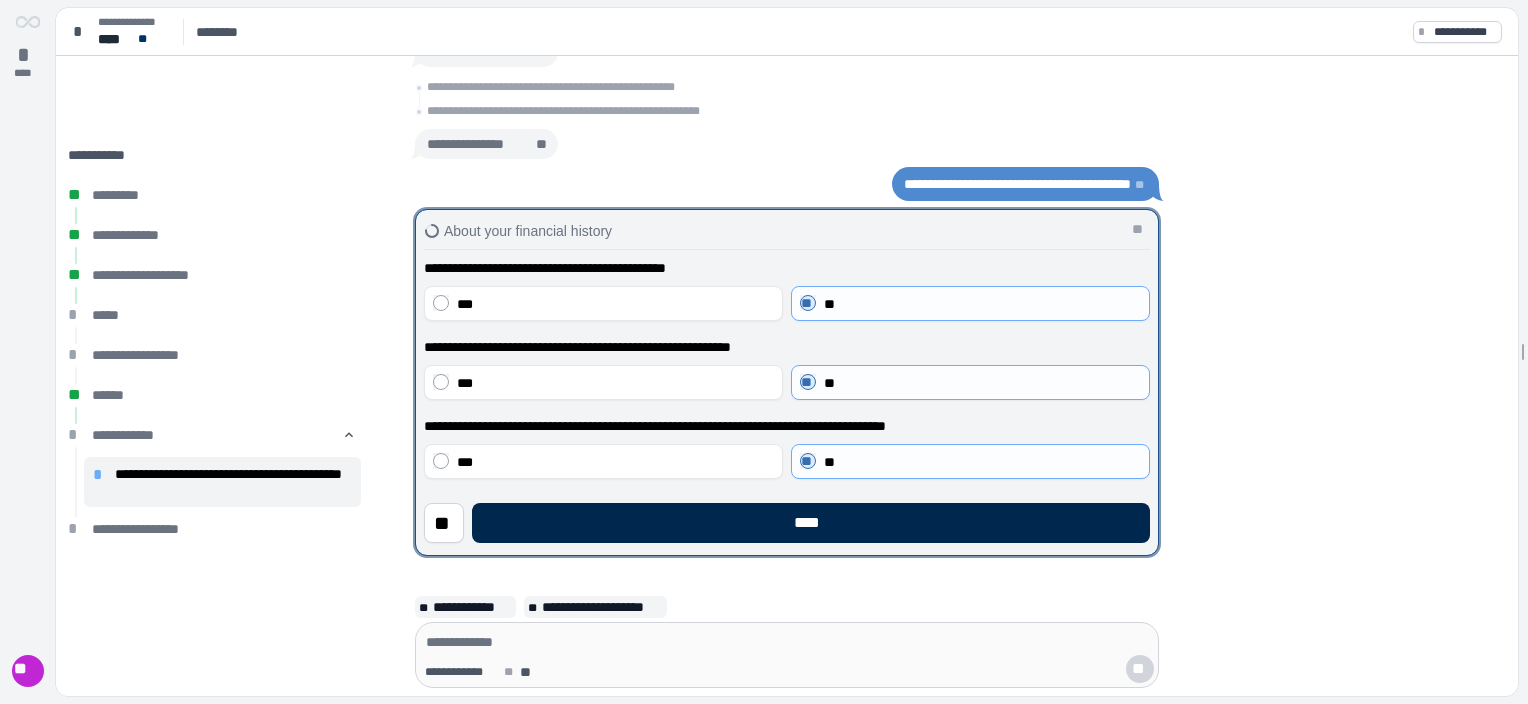 click on "****" at bounding box center [811, 523] 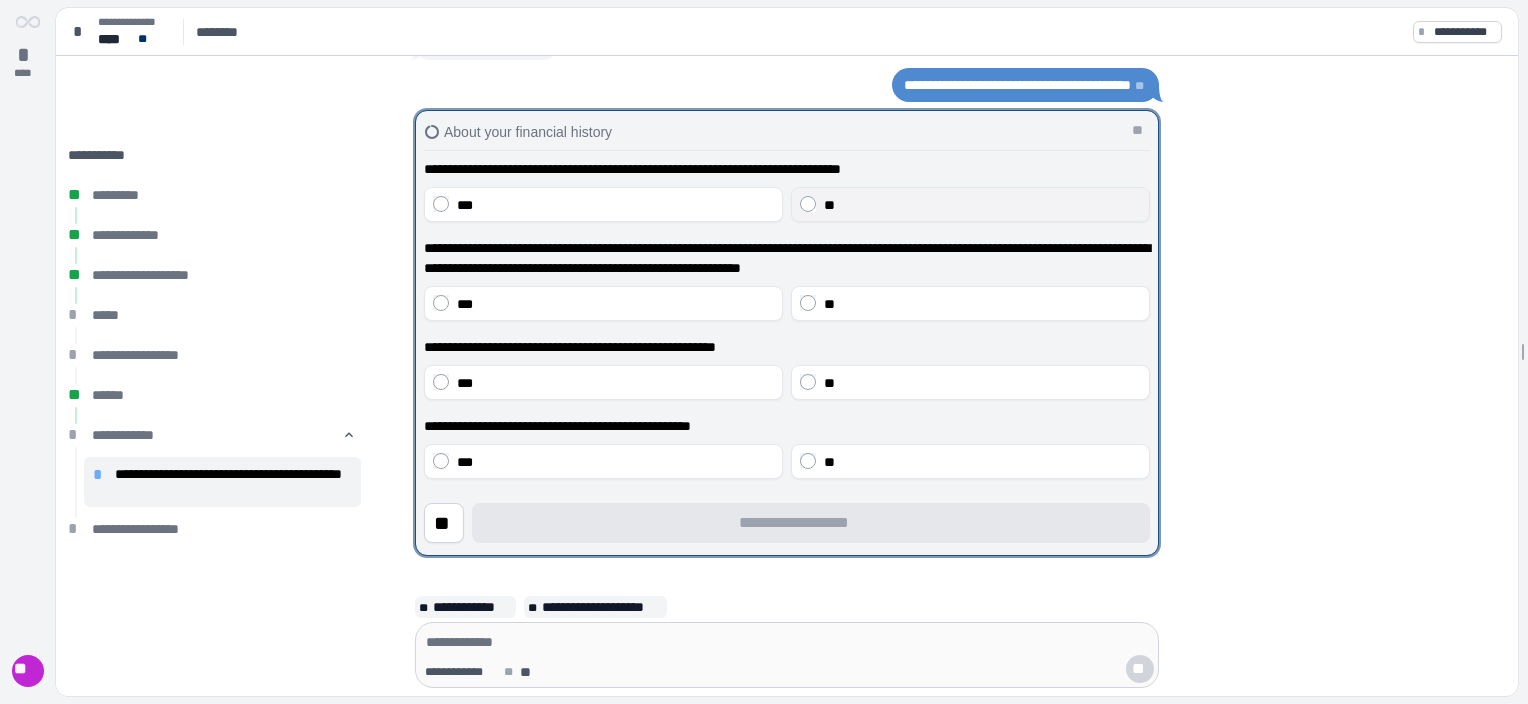 click on "**" at bounding box center [982, 205] 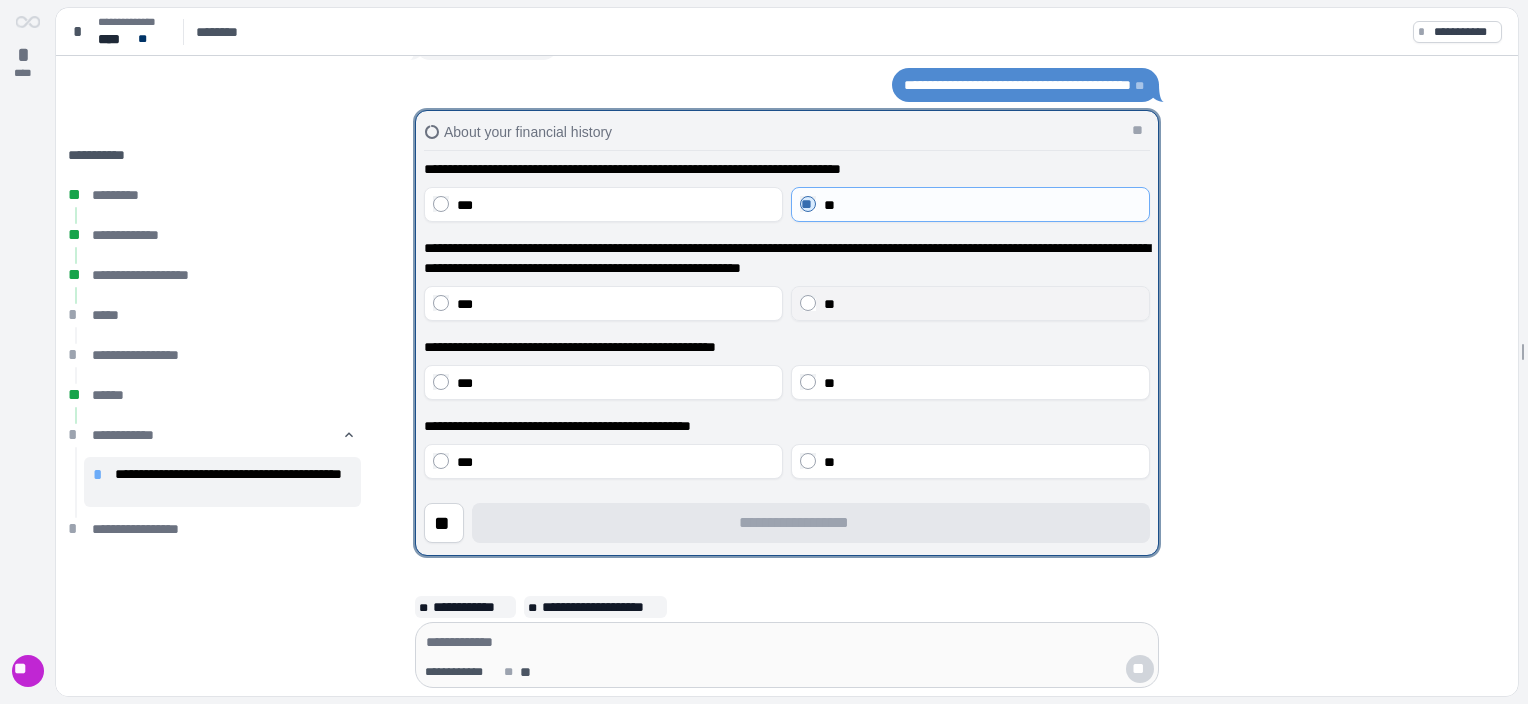 click on "**" at bounding box center [982, 304] 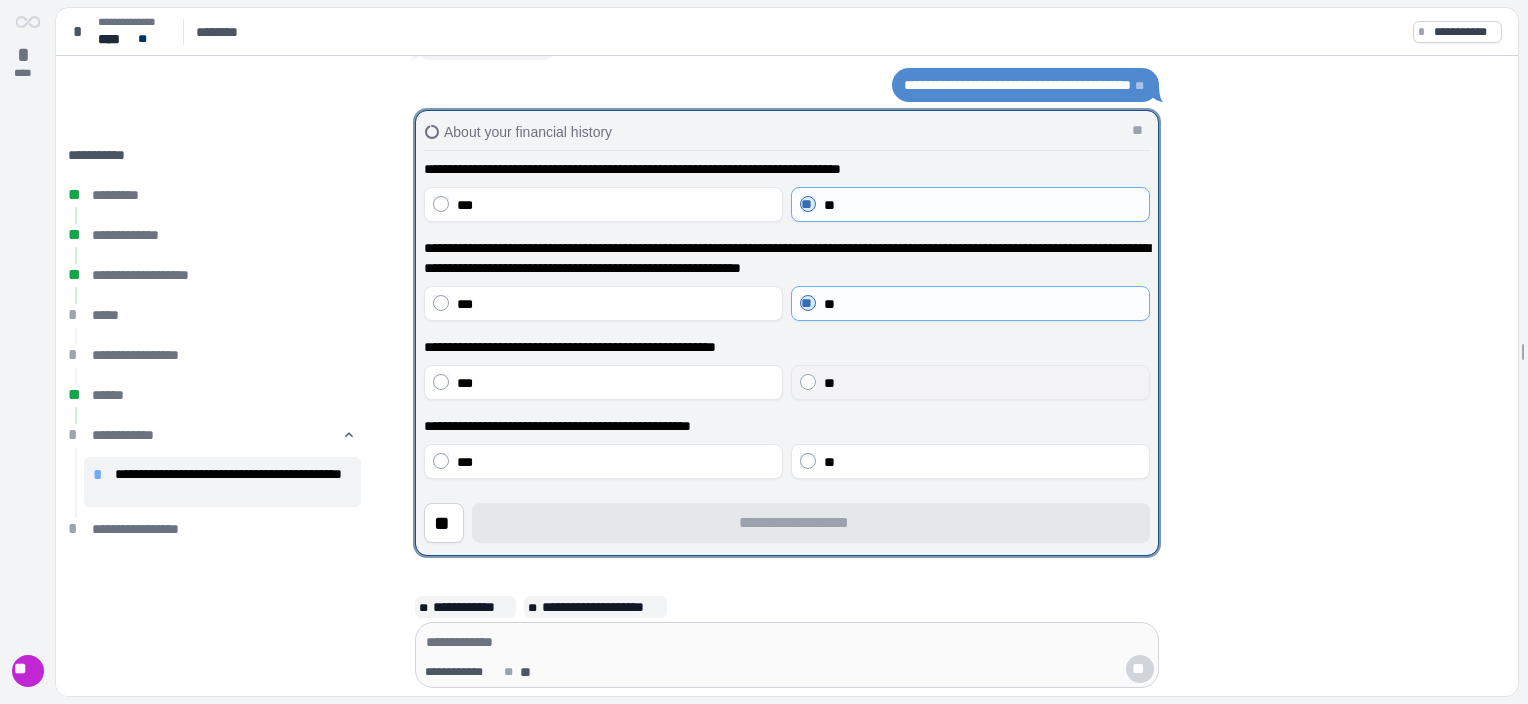 click on "**" at bounding box center (982, 383) 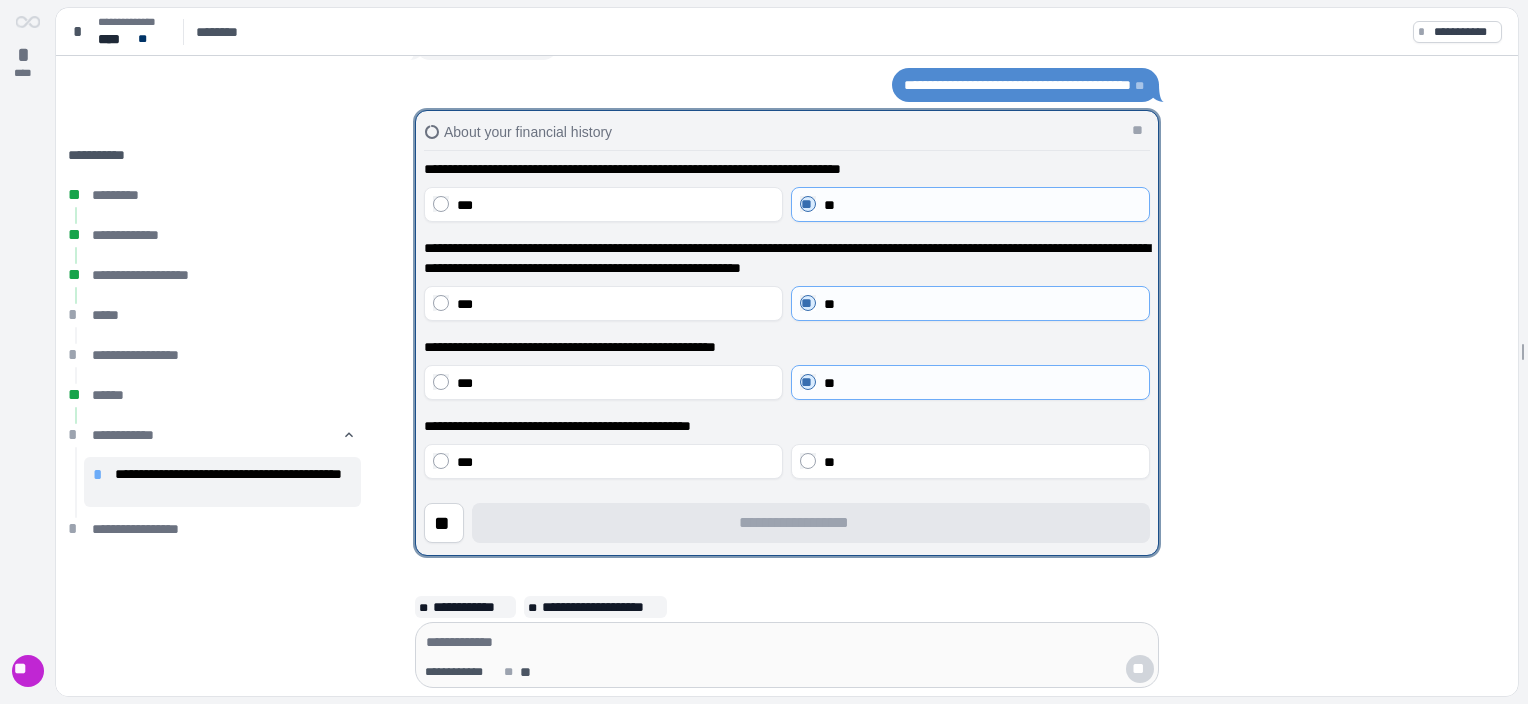 drag, startPoint x: 860, startPoint y: 459, endPoint x: 838, endPoint y: 504, distance: 50.08992 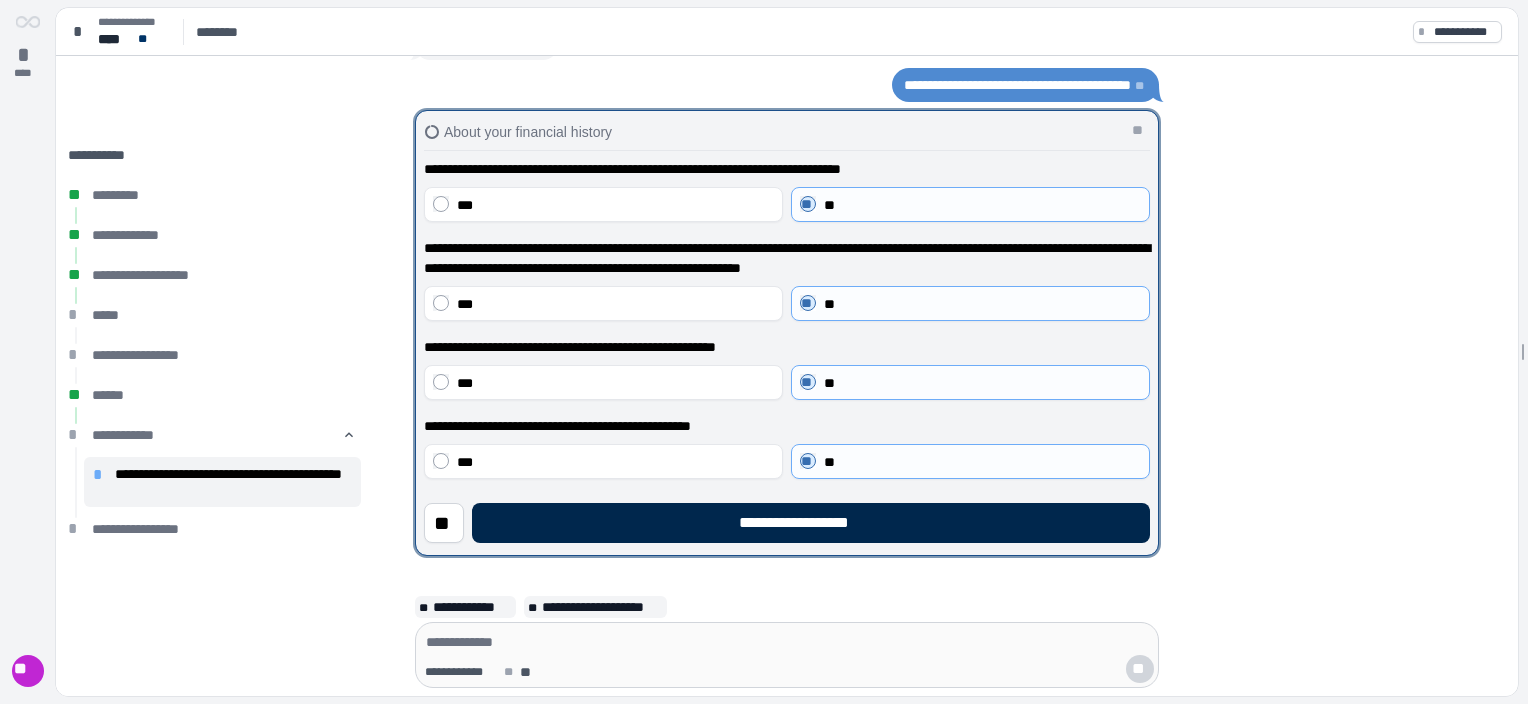 click on "**********" at bounding box center [811, 523] 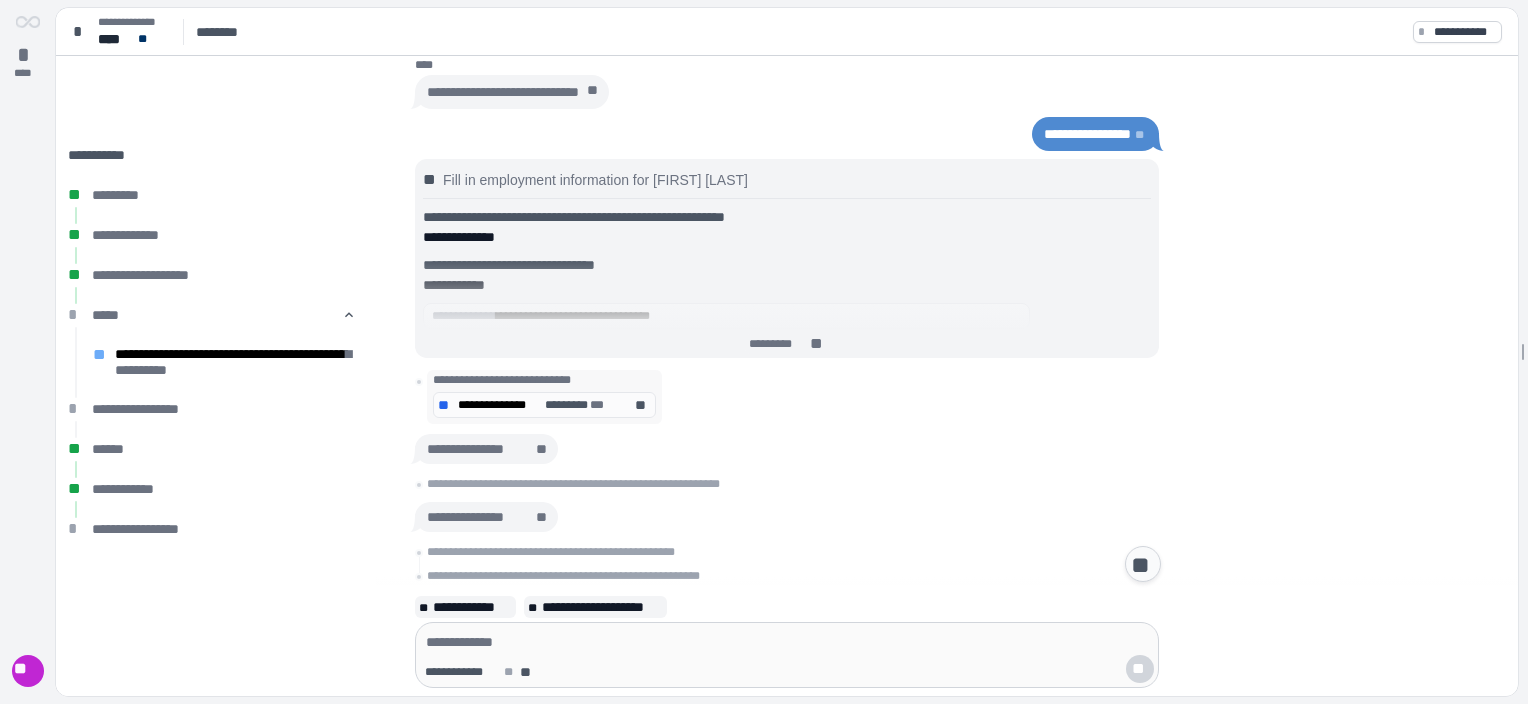 scroll, scrollTop: 700, scrollLeft: 0, axis: vertical 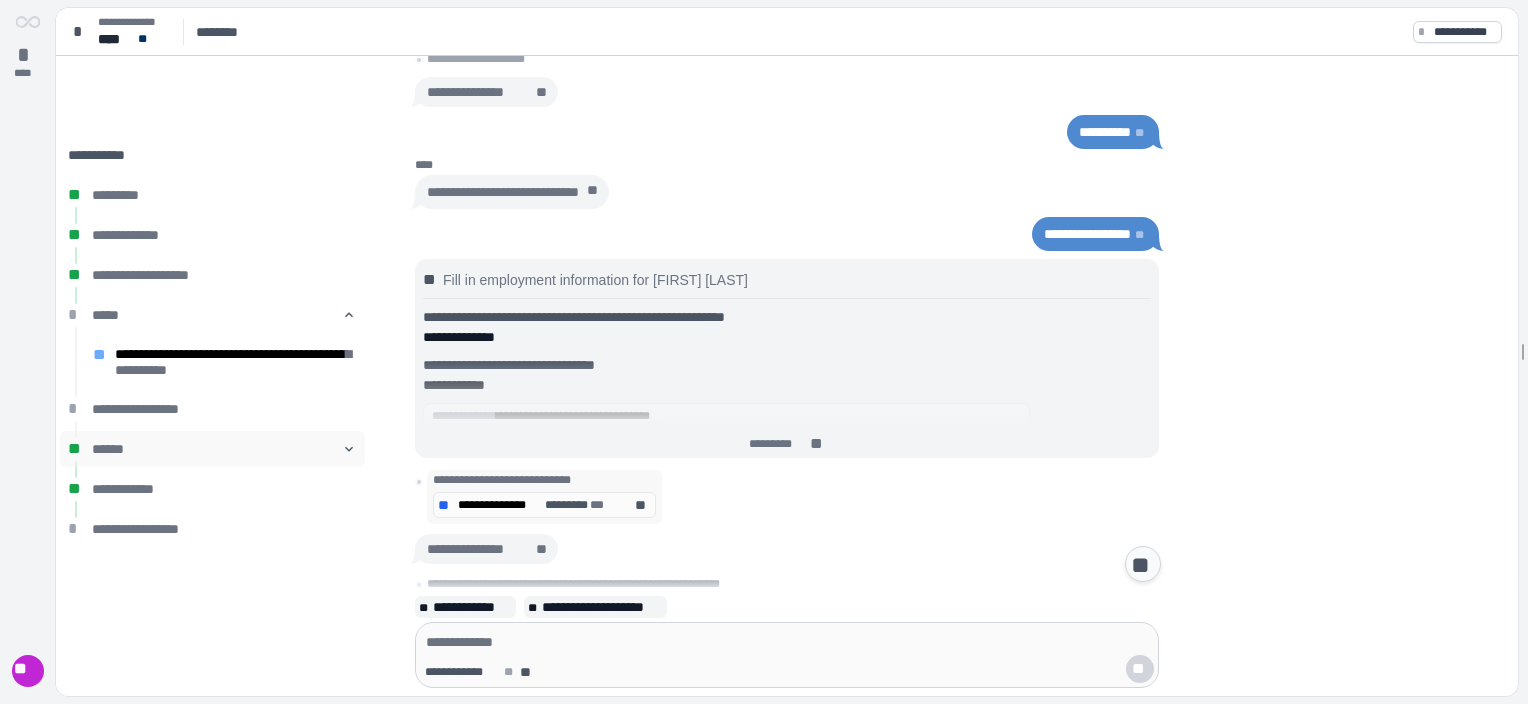 click on "******" at bounding box center [212, 449] 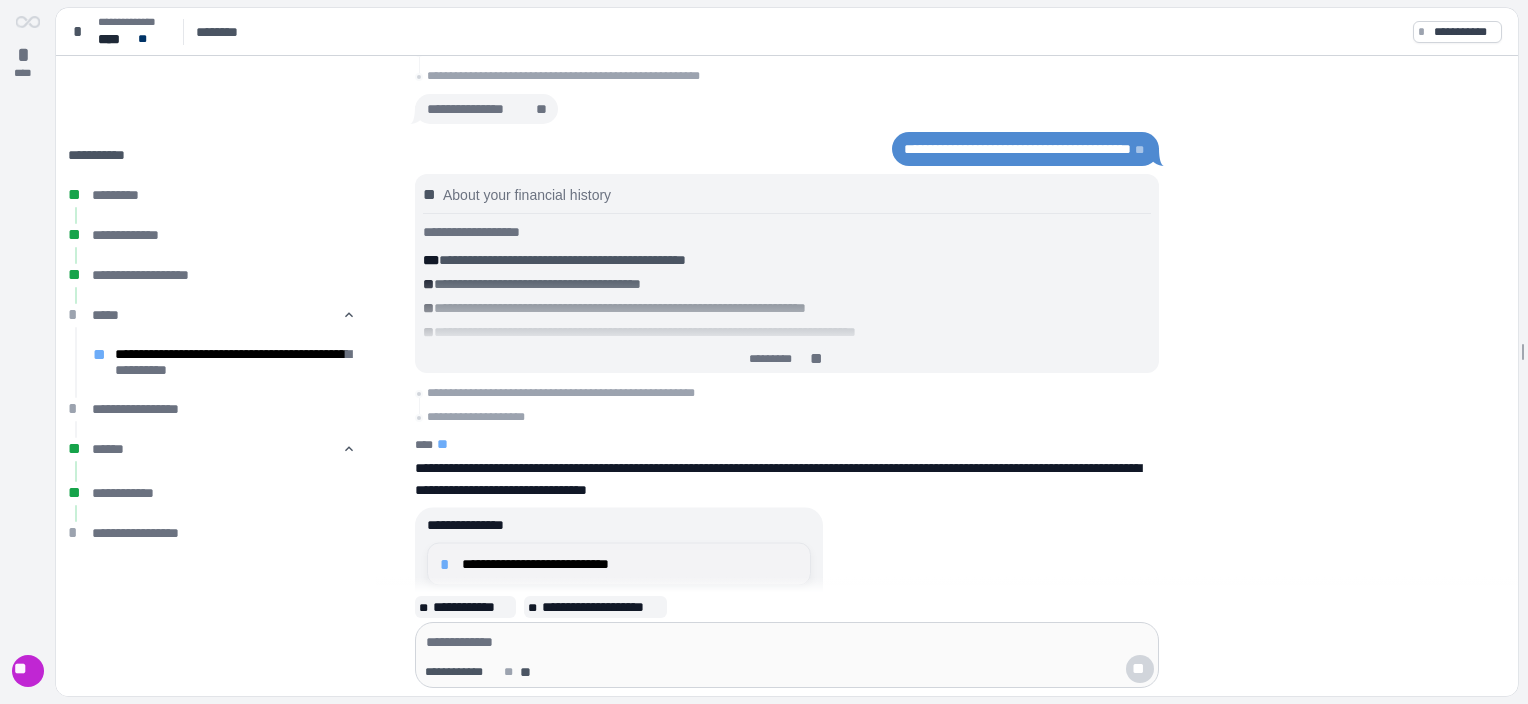scroll, scrollTop: 0, scrollLeft: 0, axis: both 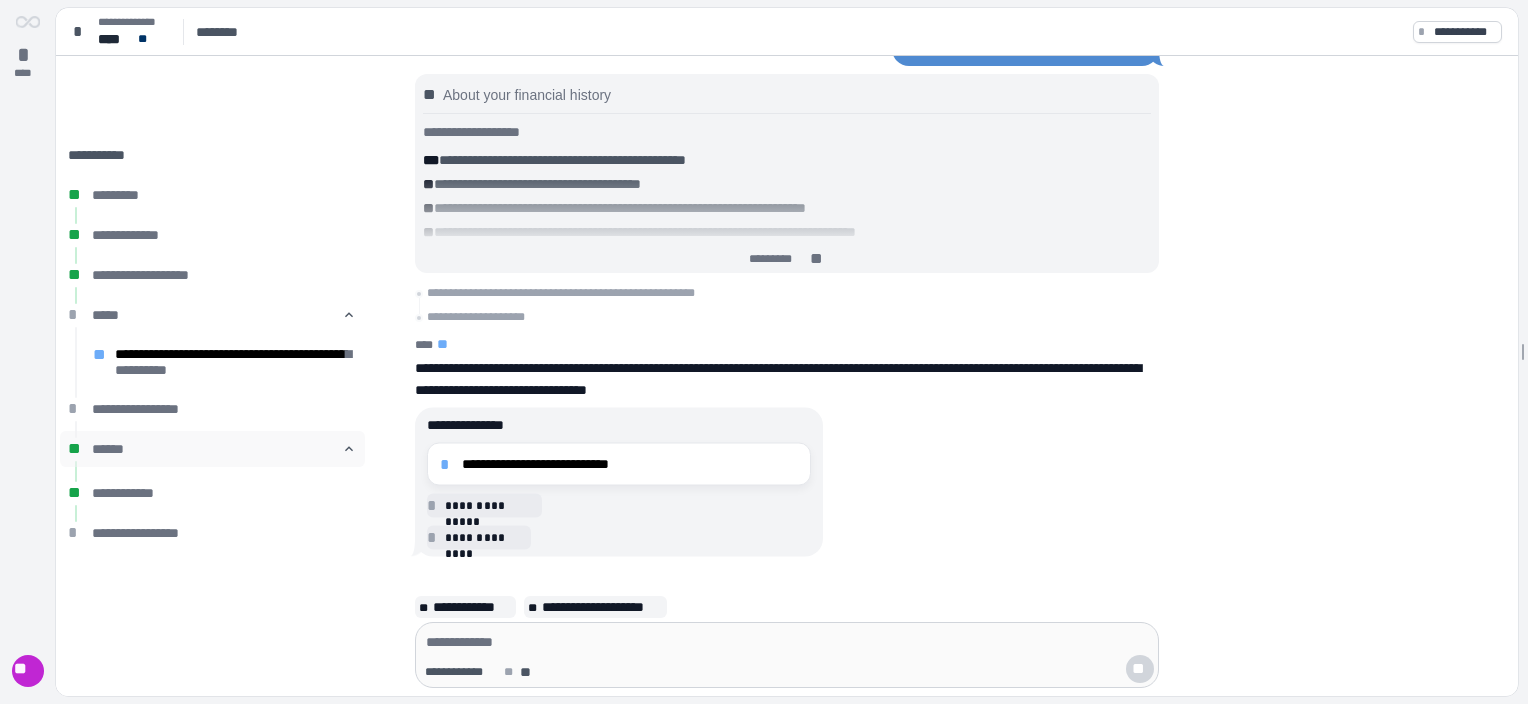 click on "󰅃" at bounding box center (349, 449) 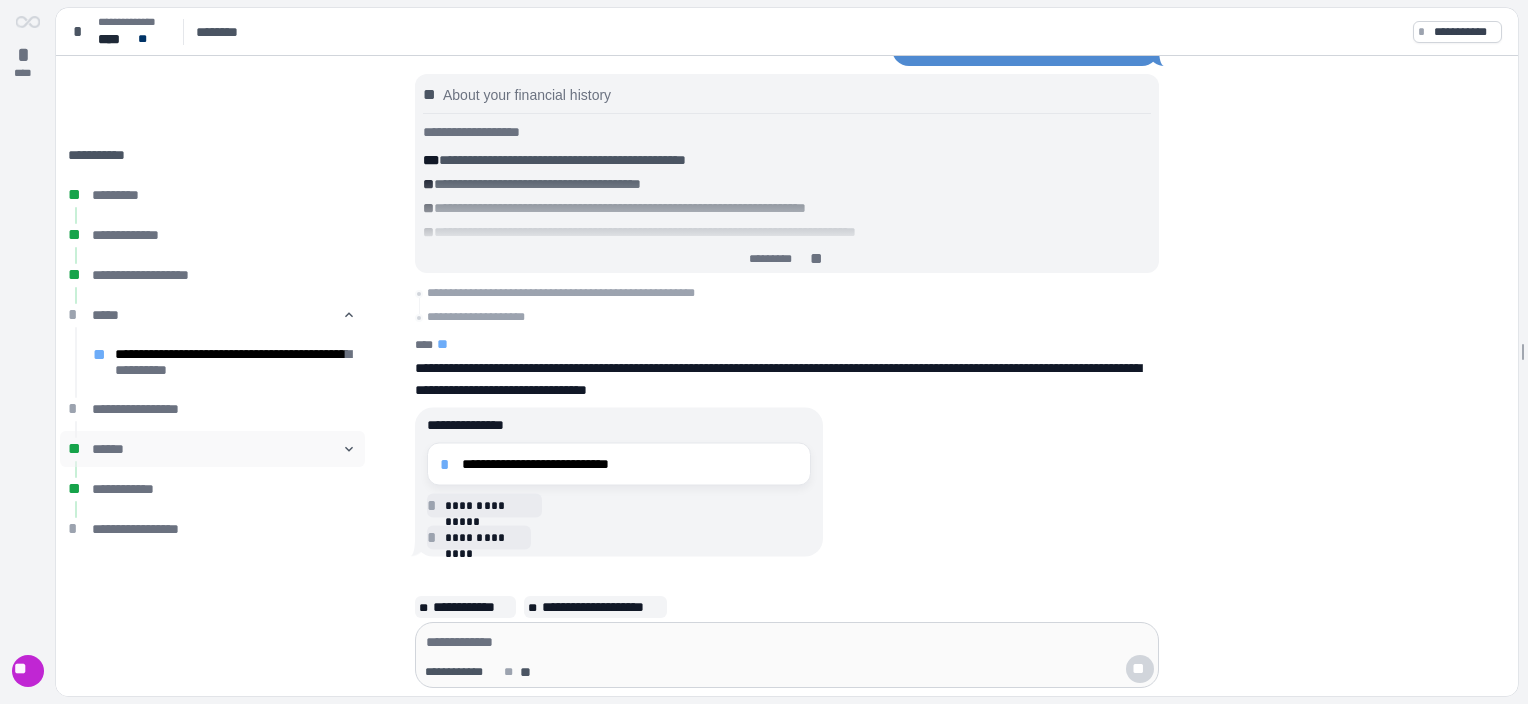 click on "******" at bounding box center (212, 449) 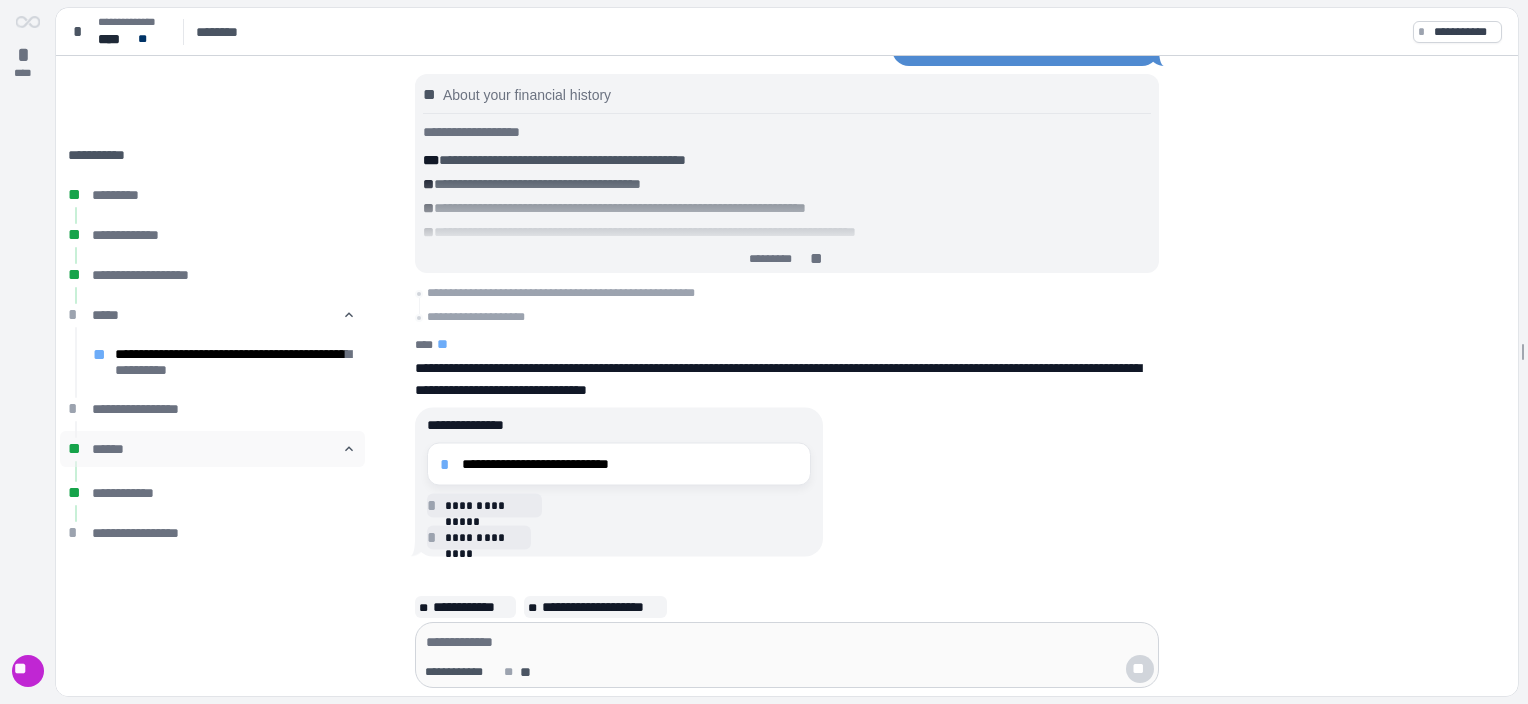 click on "******" at bounding box center (212, 449) 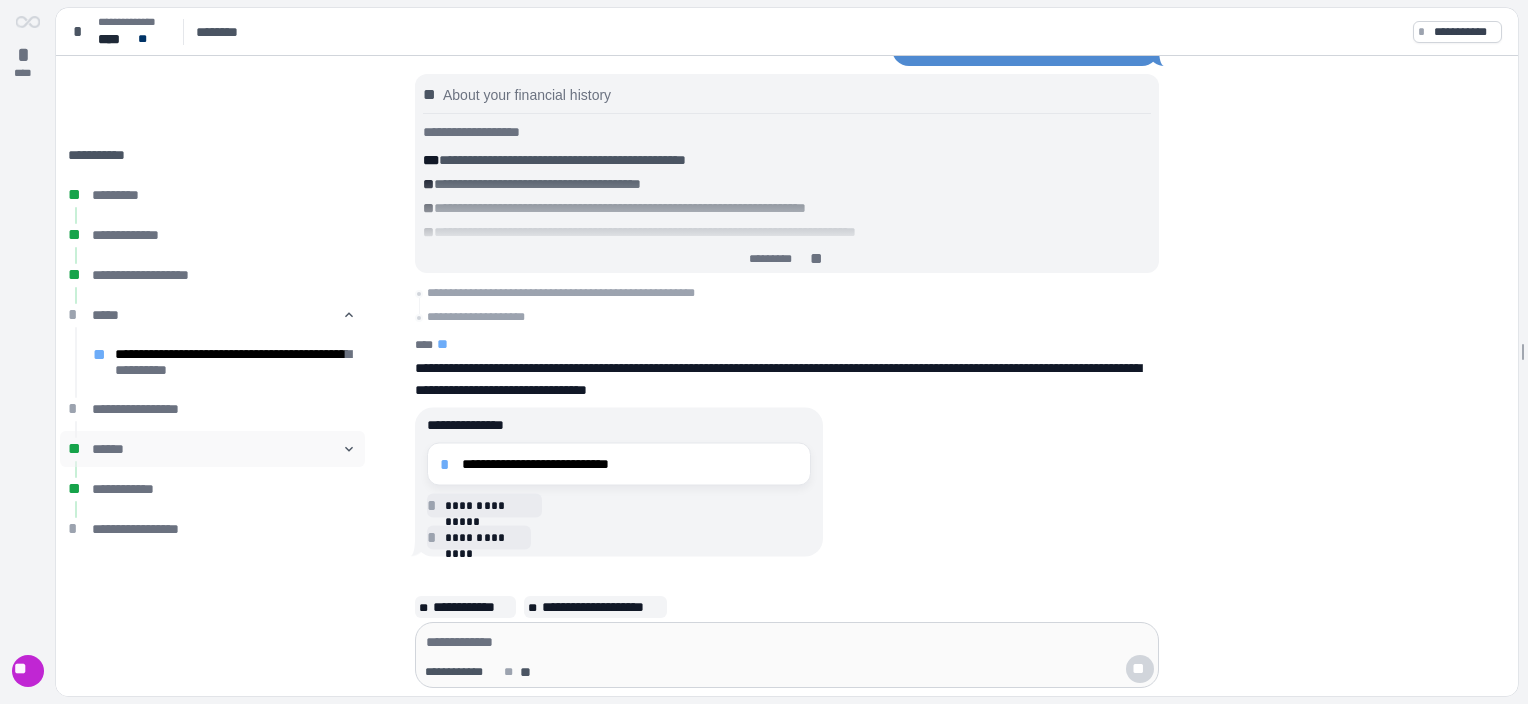 click on "******" at bounding box center [212, 449] 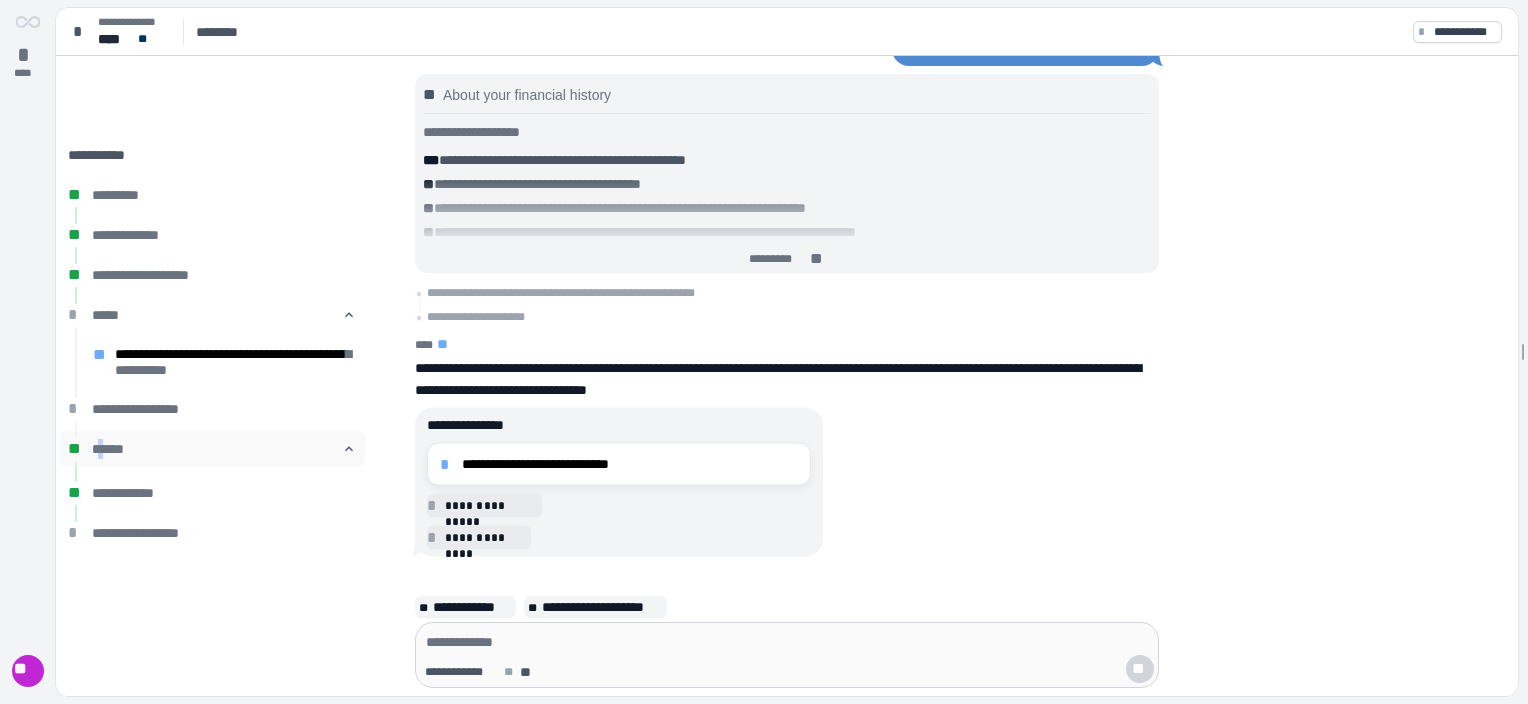 click on "******" at bounding box center [212, 449] 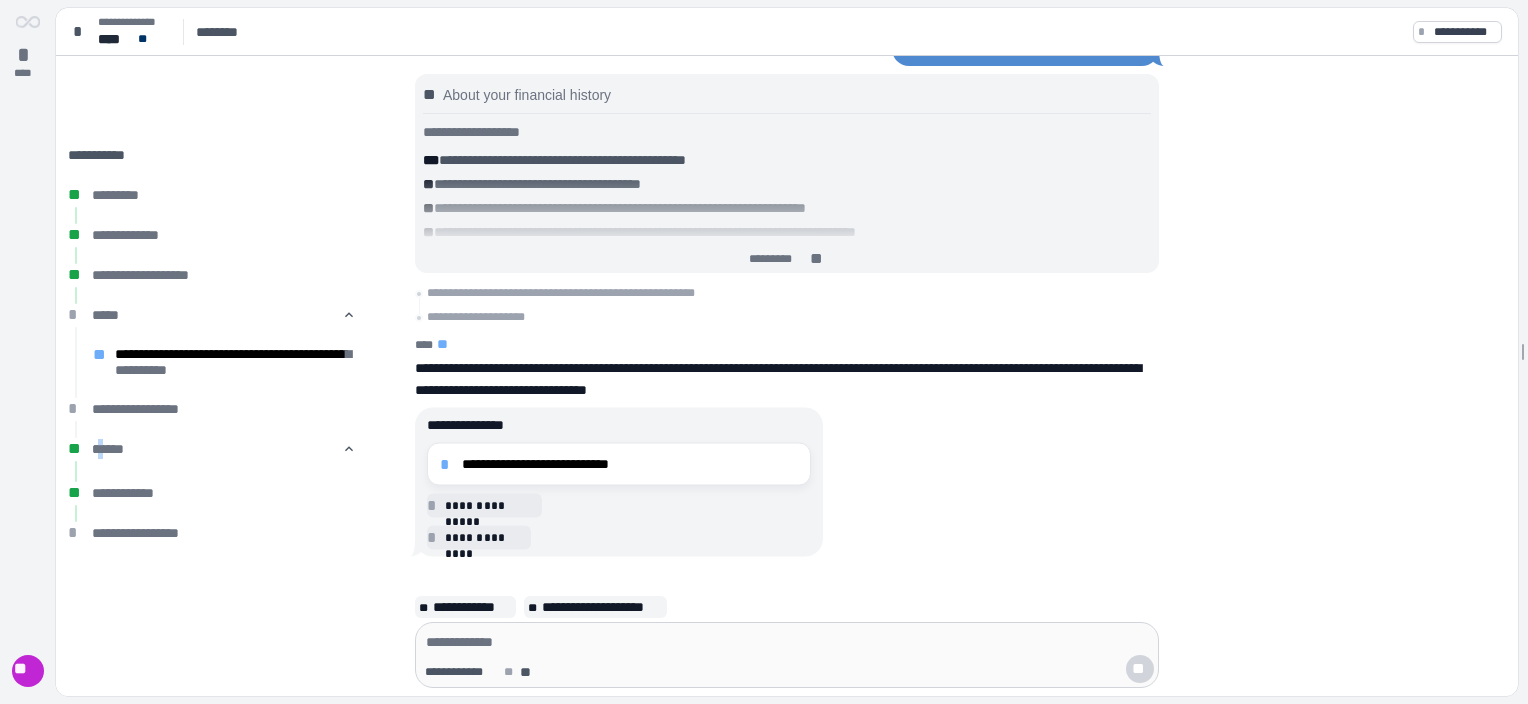 scroll, scrollTop: 300, scrollLeft: 0, axis: vertical 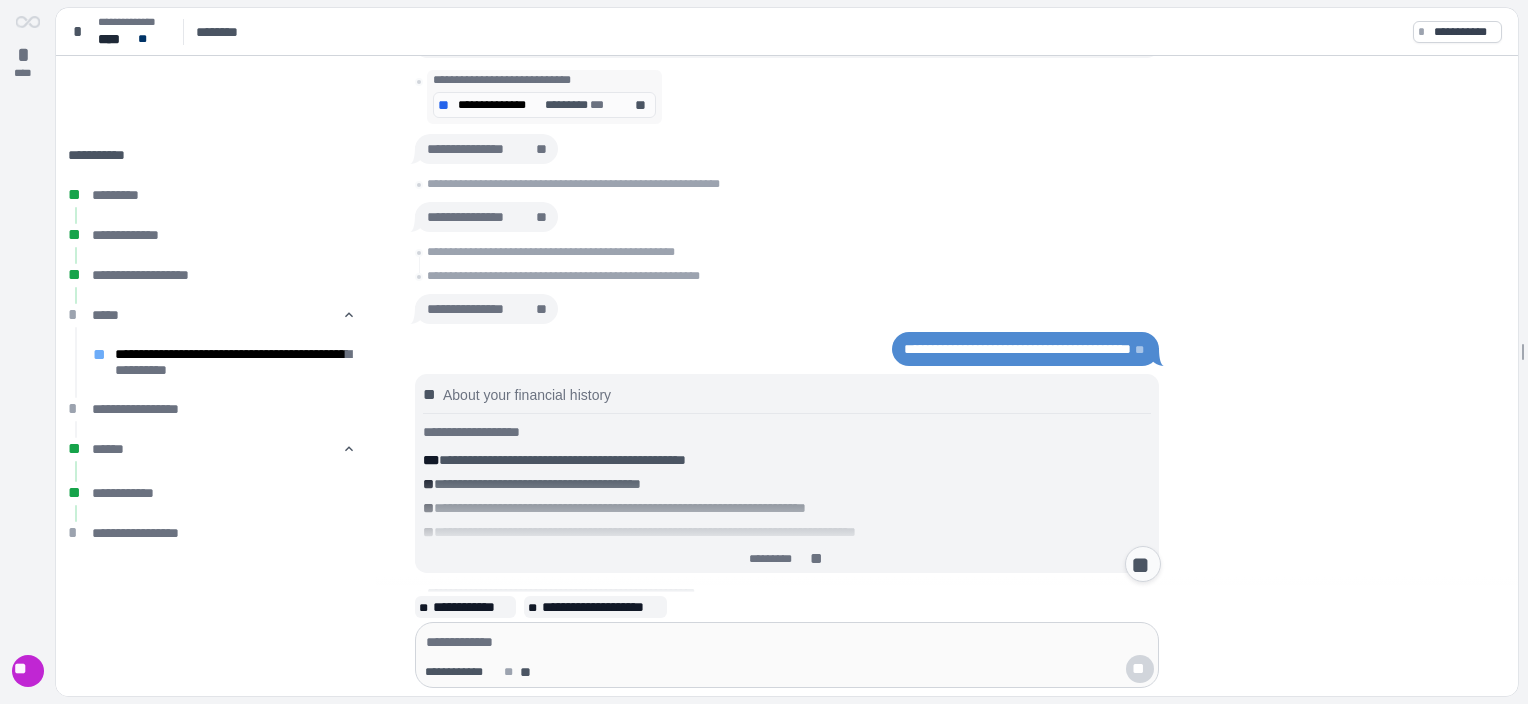 click at bounding box center (212, 469) 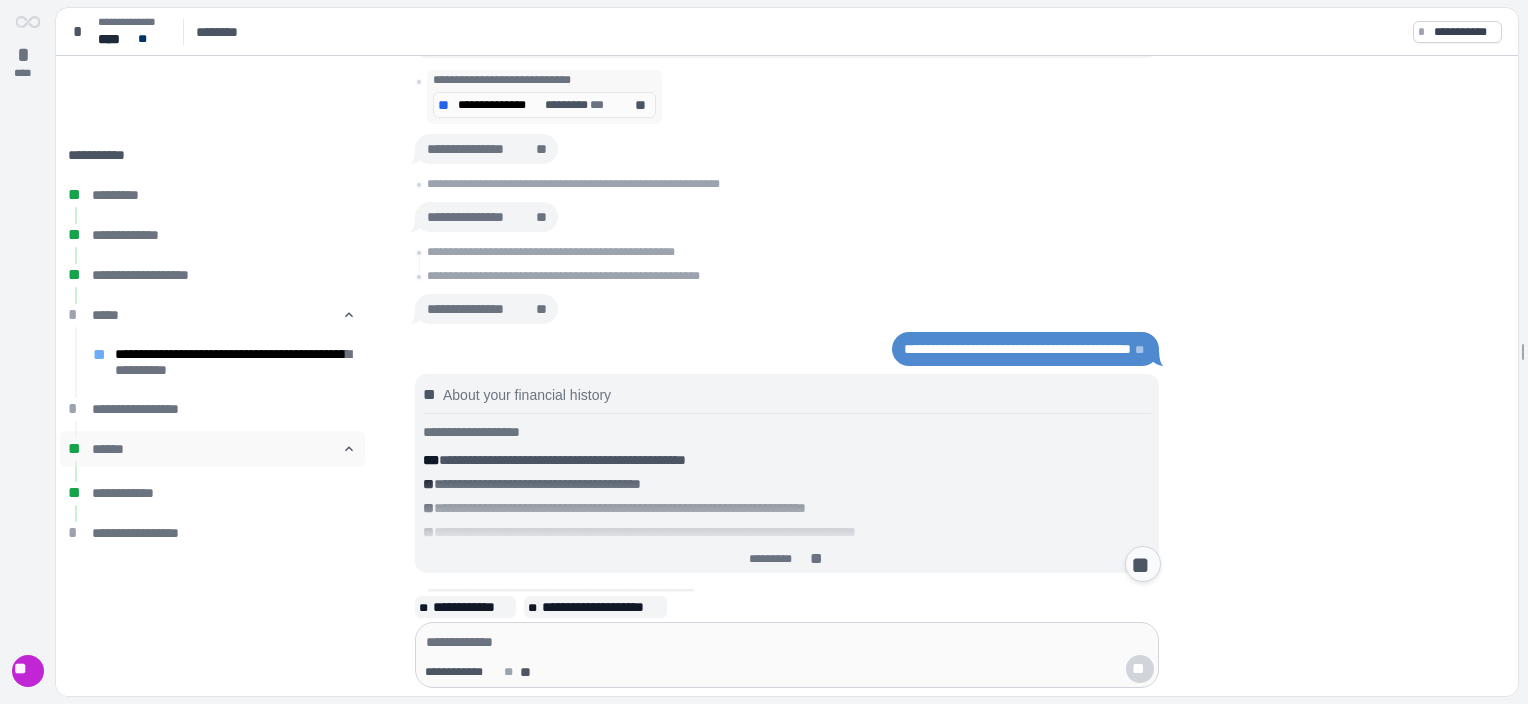 click on "** ****** 󰅃" at bounding box center [212, 449] 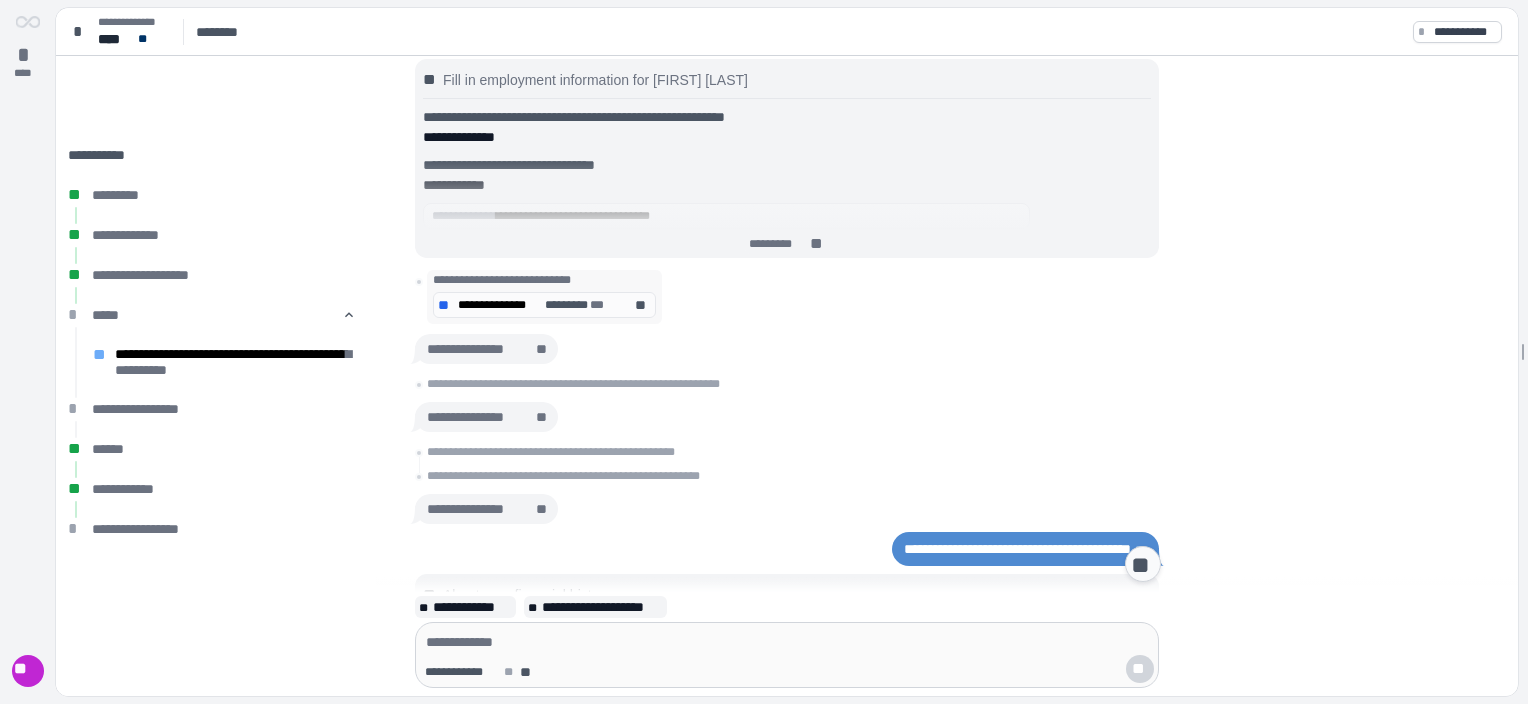 scroll, scrollTop: 0, scrollLeft: 0, axis: both 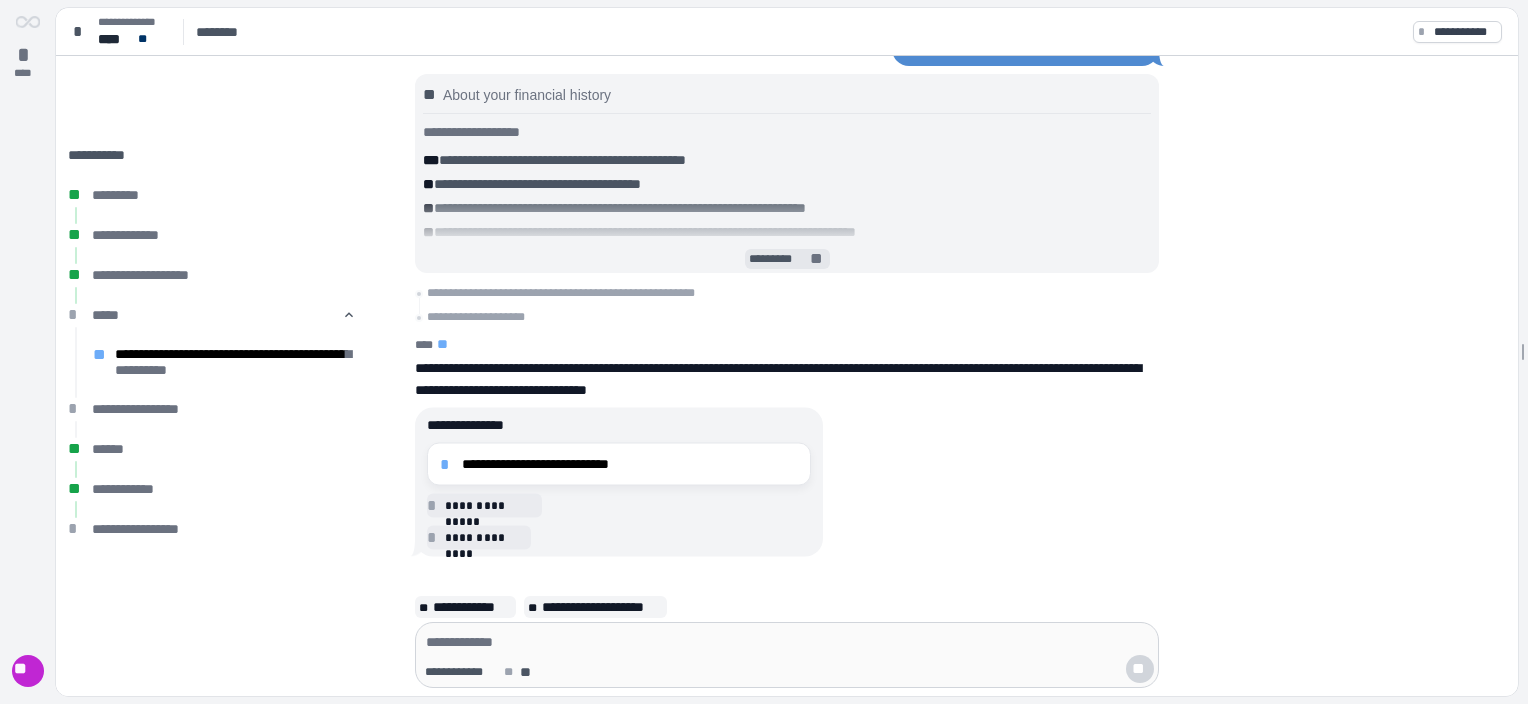 click on "*********" at bounding box center [778, 260] 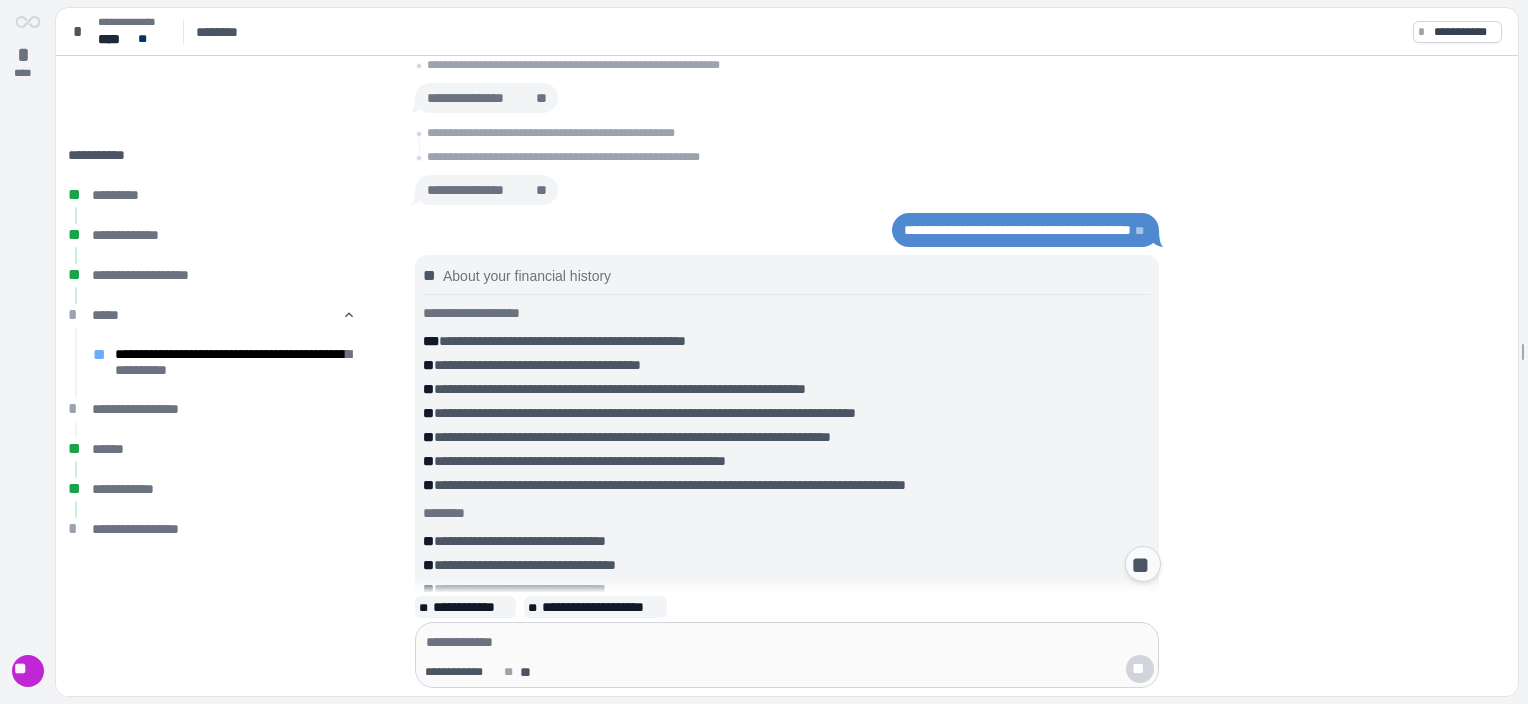 scroll, scrollTop: 600, scrollLeft: 0, axis: vertical 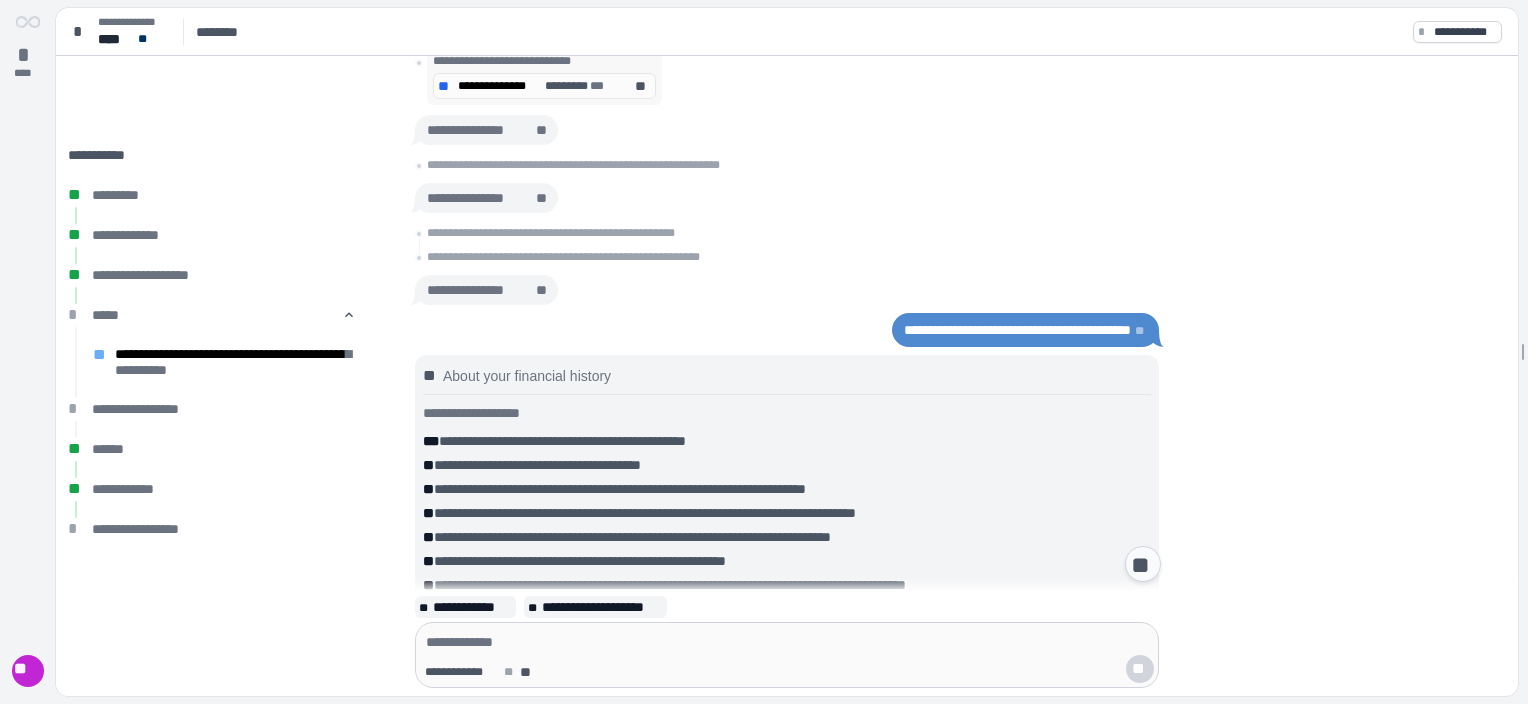 click on "**********" at bounding box center [486, 199] 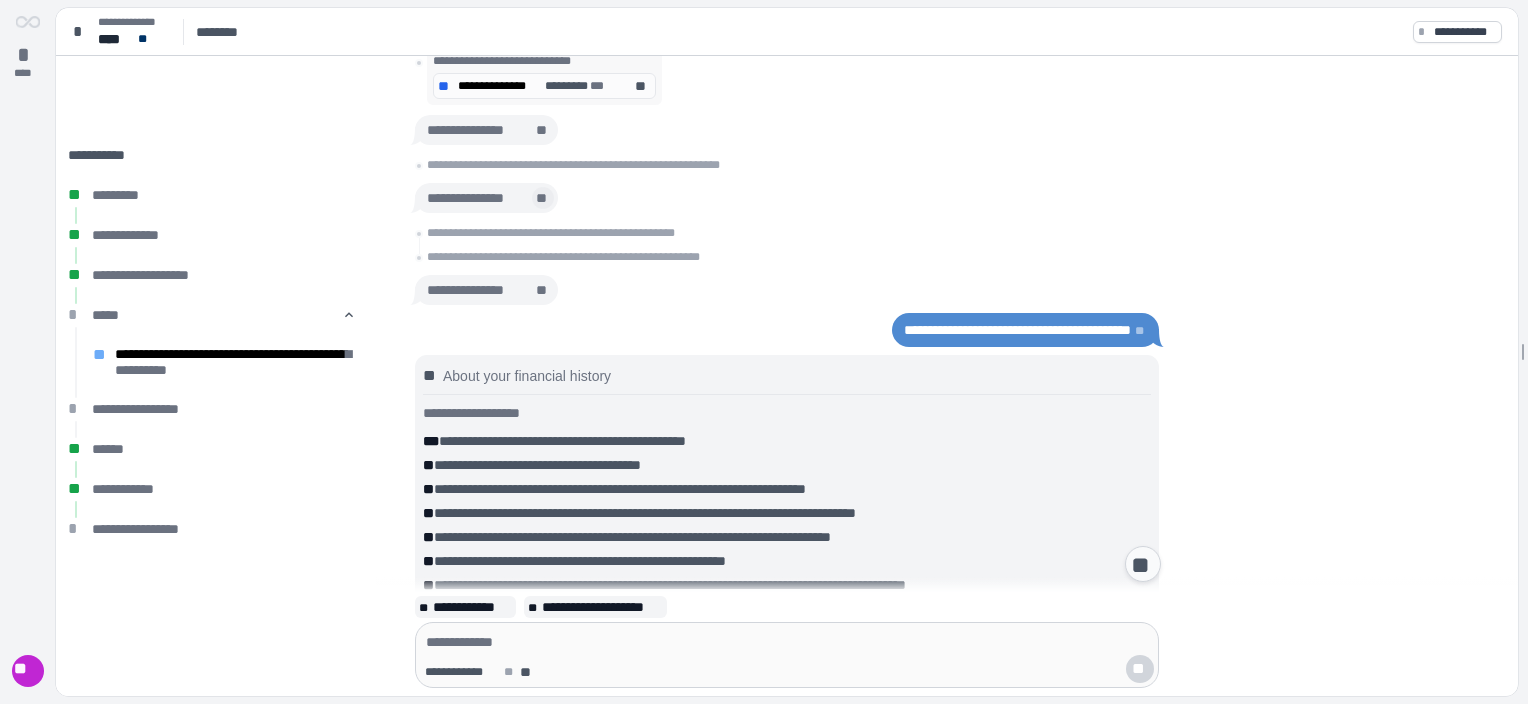 click on "**" at bounding box center (543, 199) 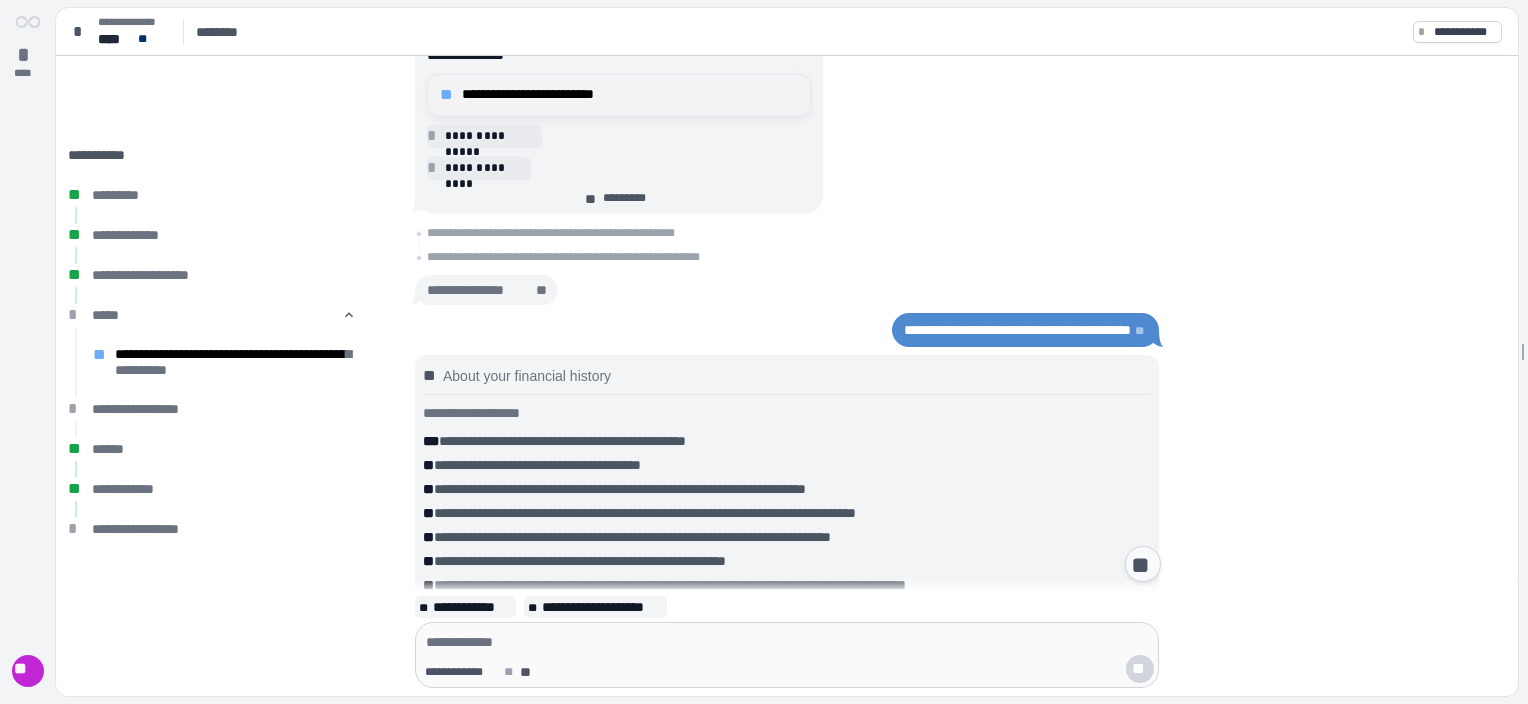 click on "**********" at bounding box center (630, 95) 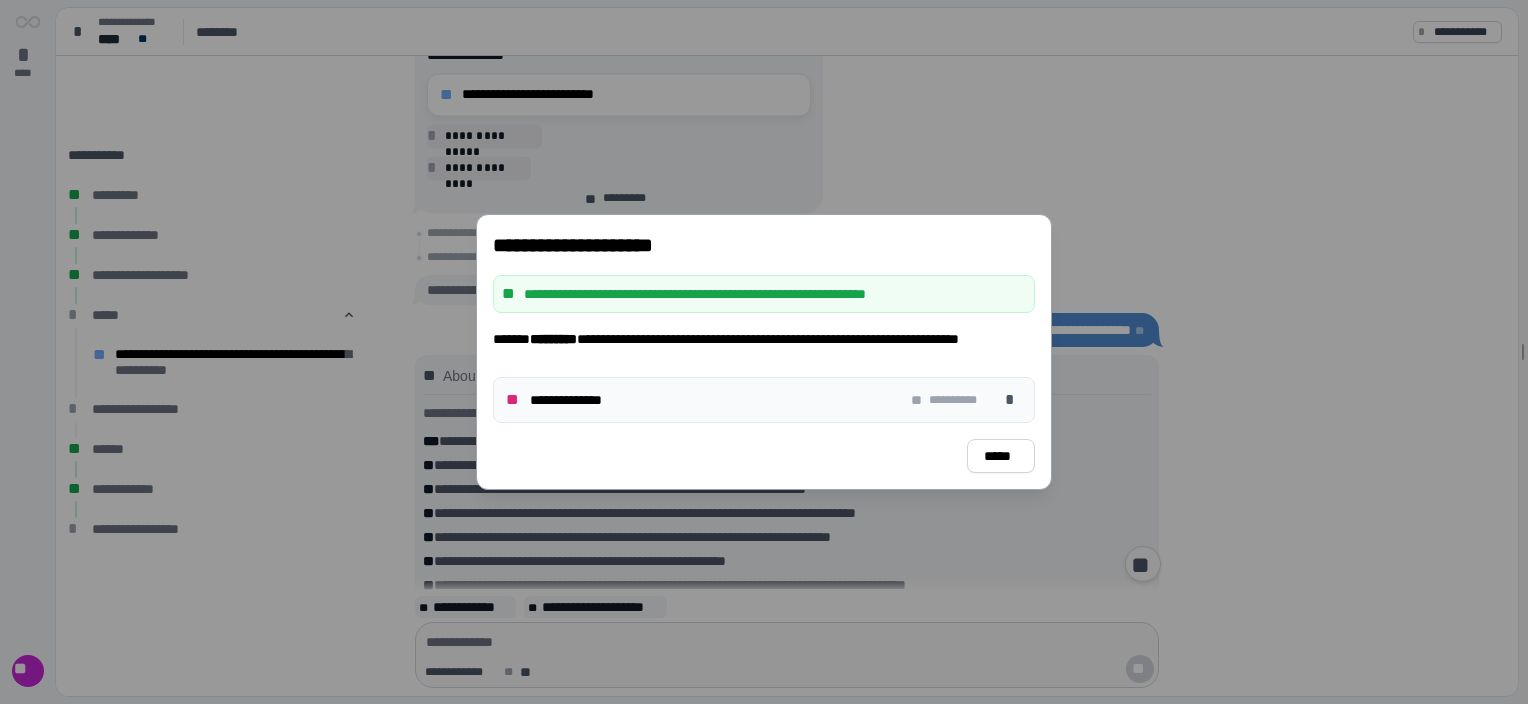click on "**********" at bounding box center [958, 400] 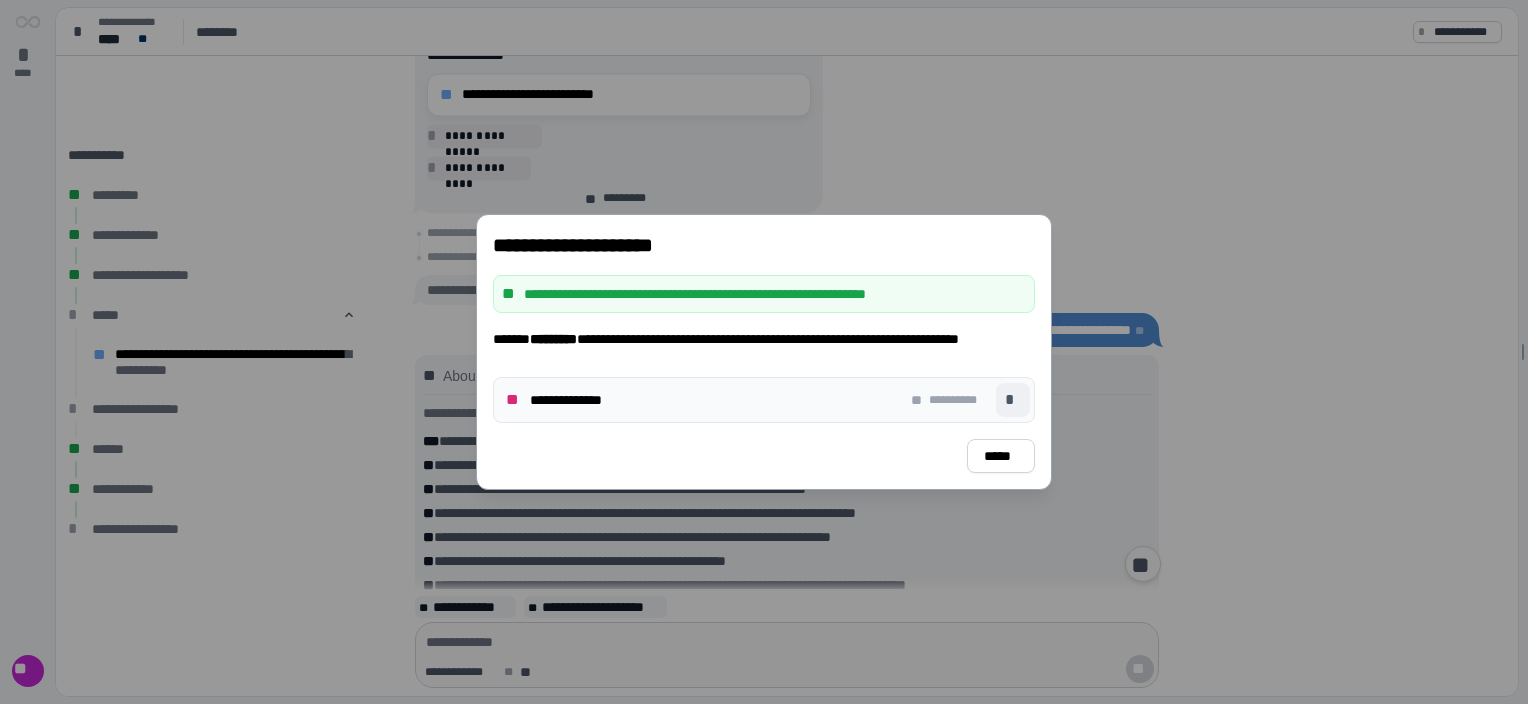 click on "*" at bounding box center (1013, 400) 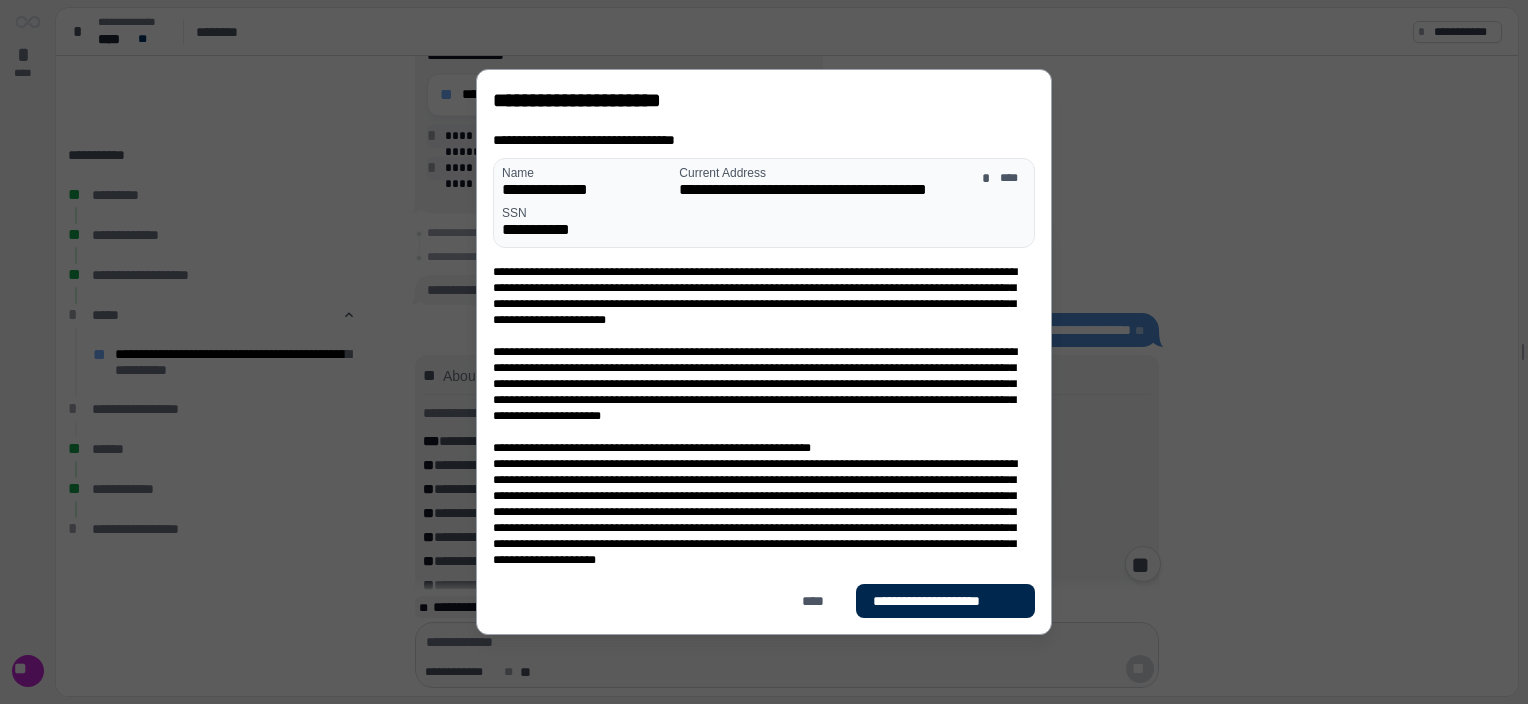 click on "**********" at bounding box center (945, 601) 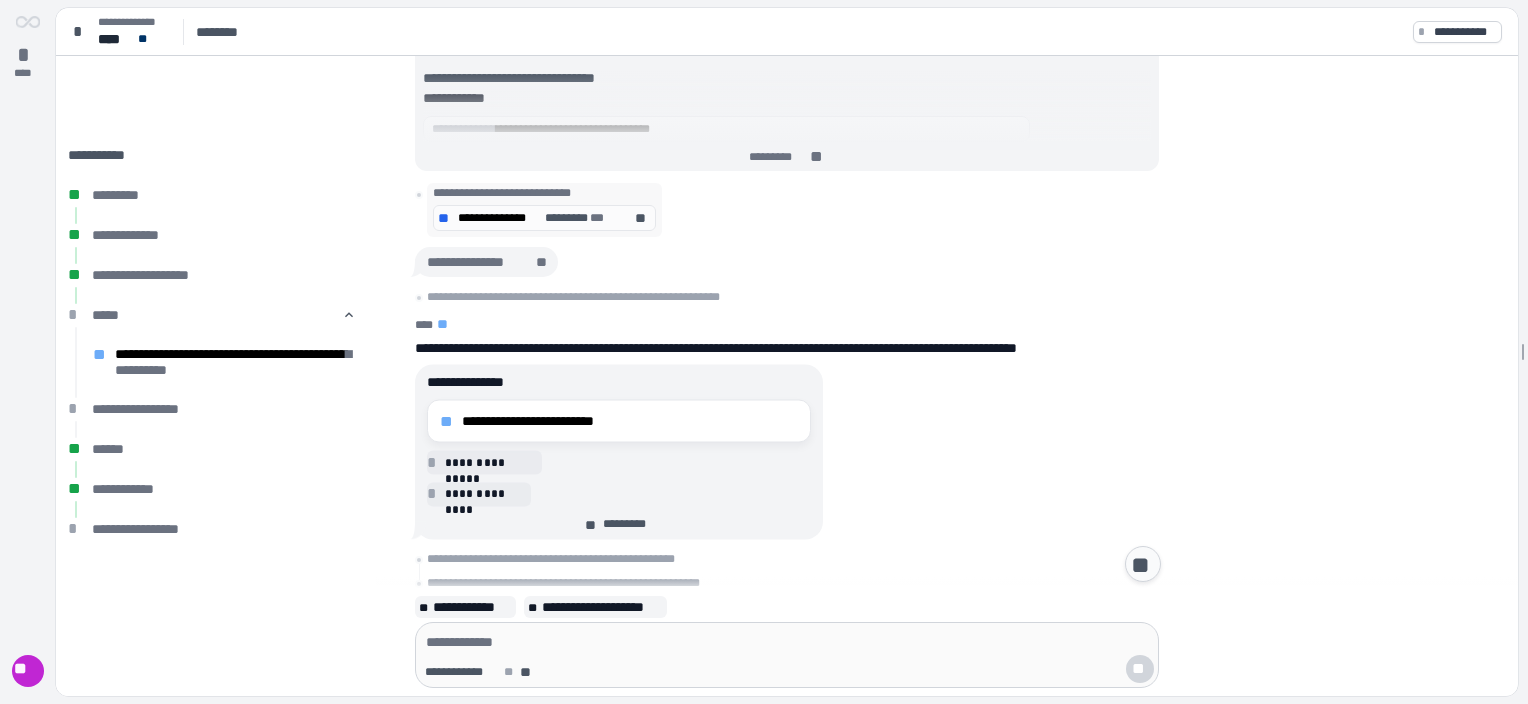 scroll, scrollTop: 1100, scrollLeft: 0, axis: vertical 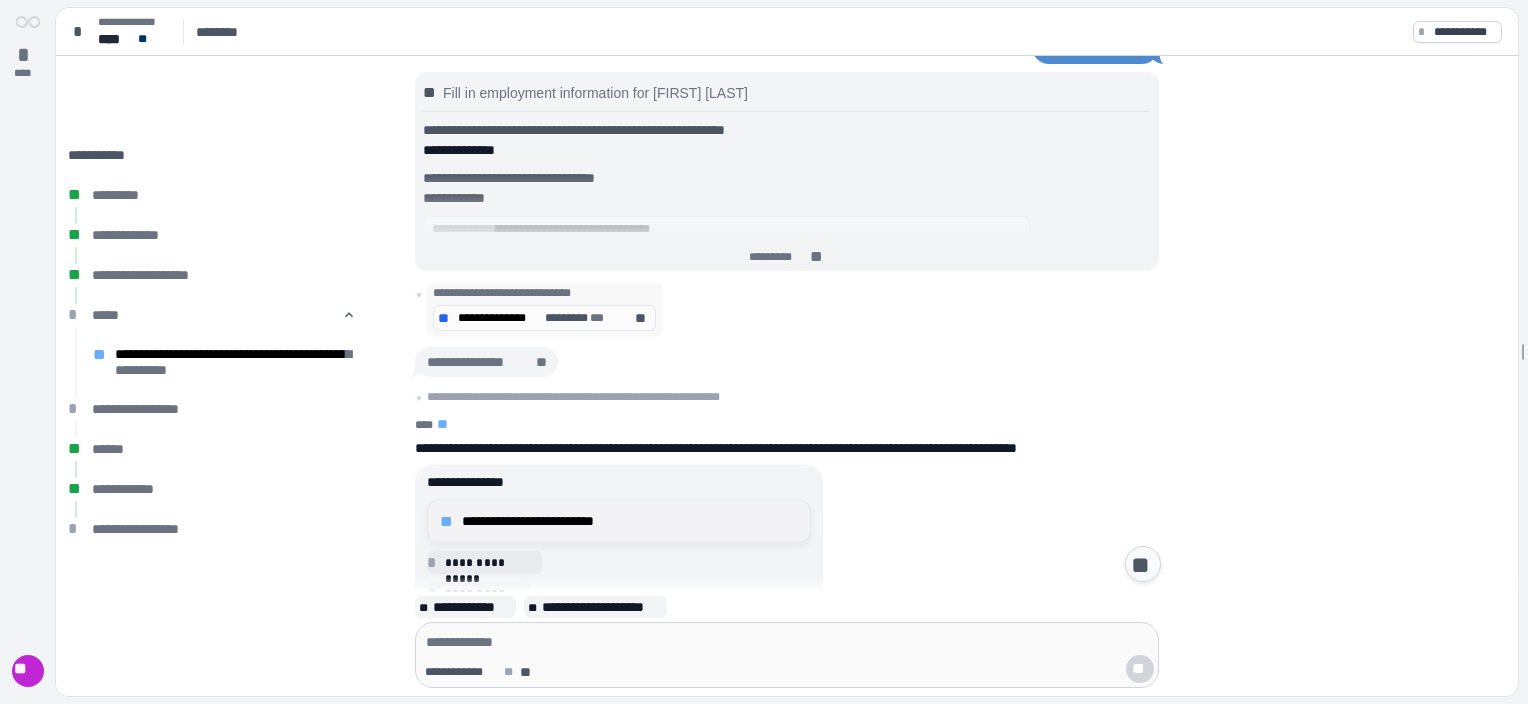 click on "**********" at bounding box center [630, 521] 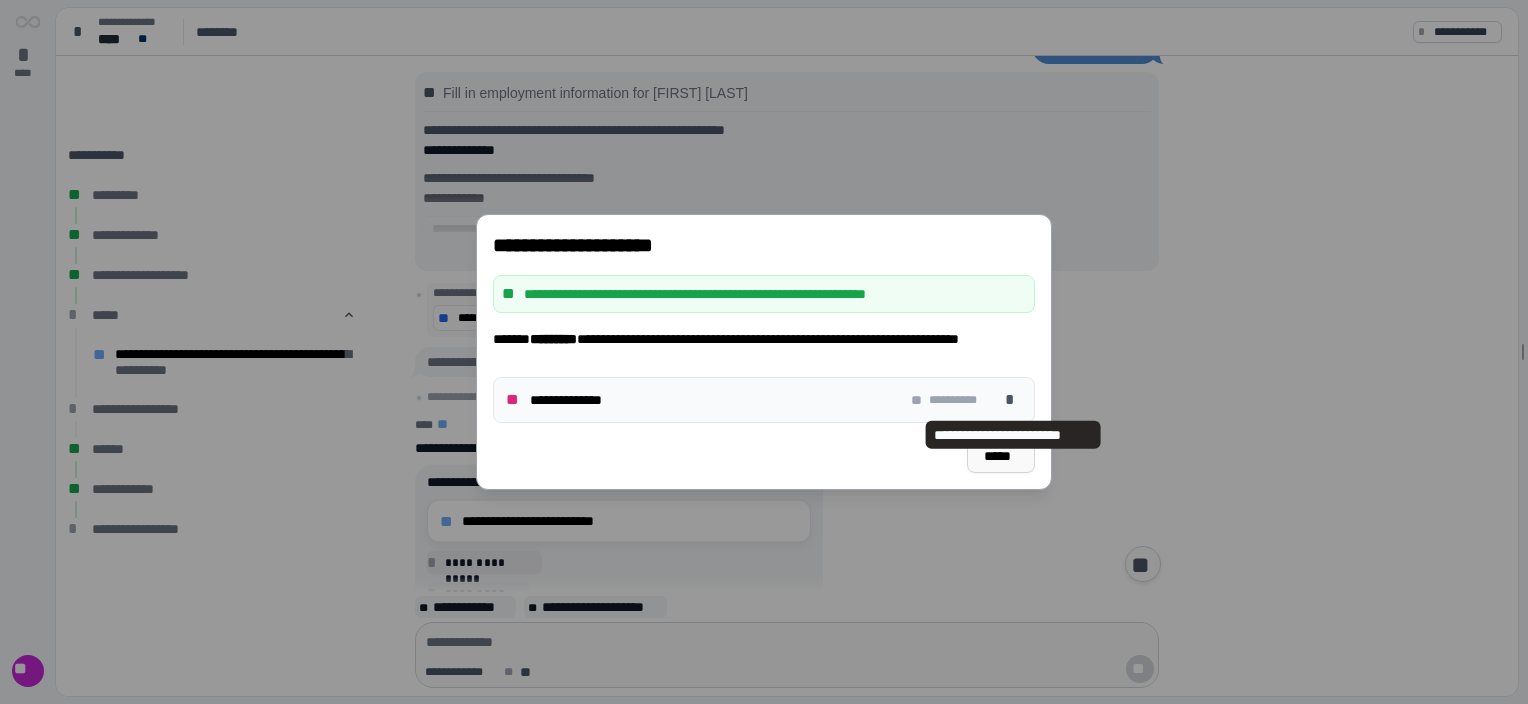 click on "*****" at bounding box center [1001, 456] 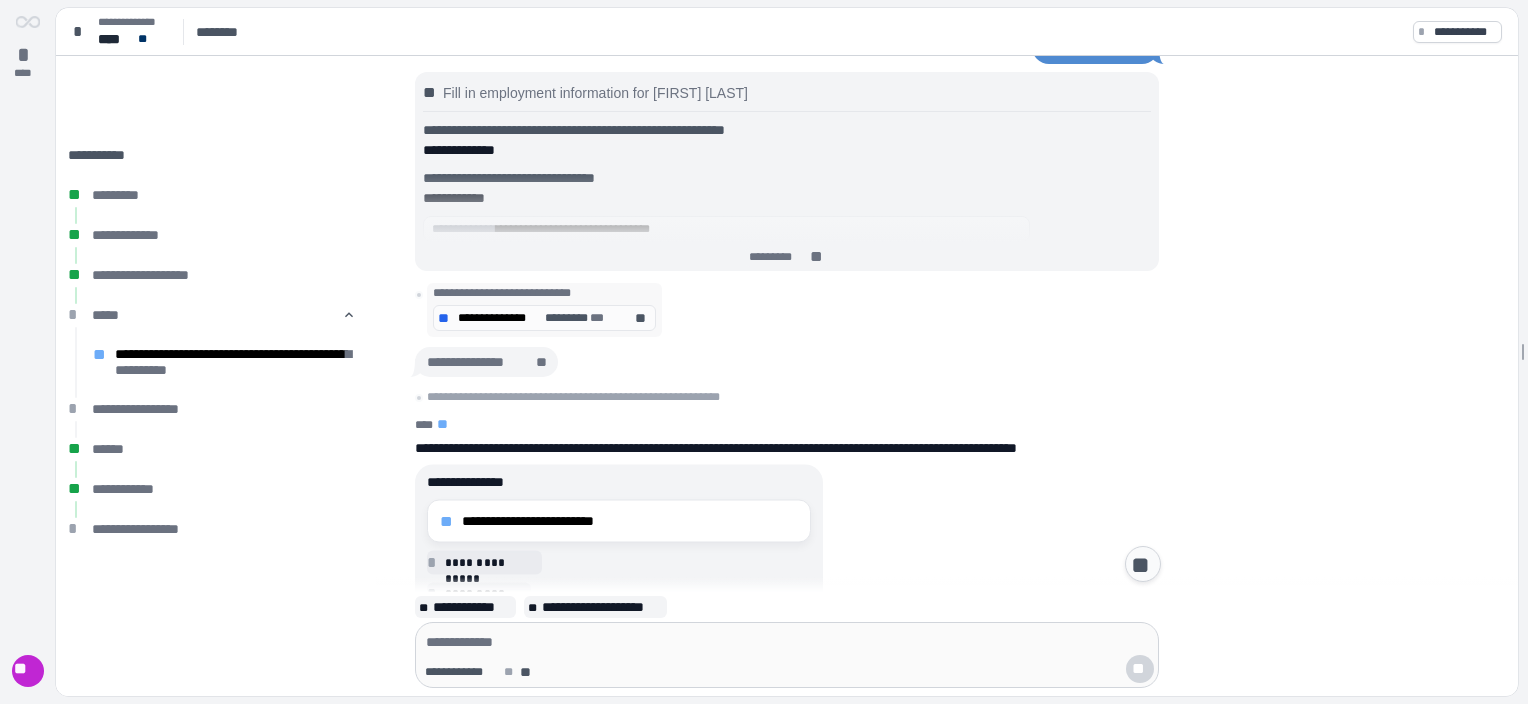 click on "[NAME] [LAST] [STREET] [APT] [CITY], [STATE] [ZIP]" at bounding box center (787, 553) 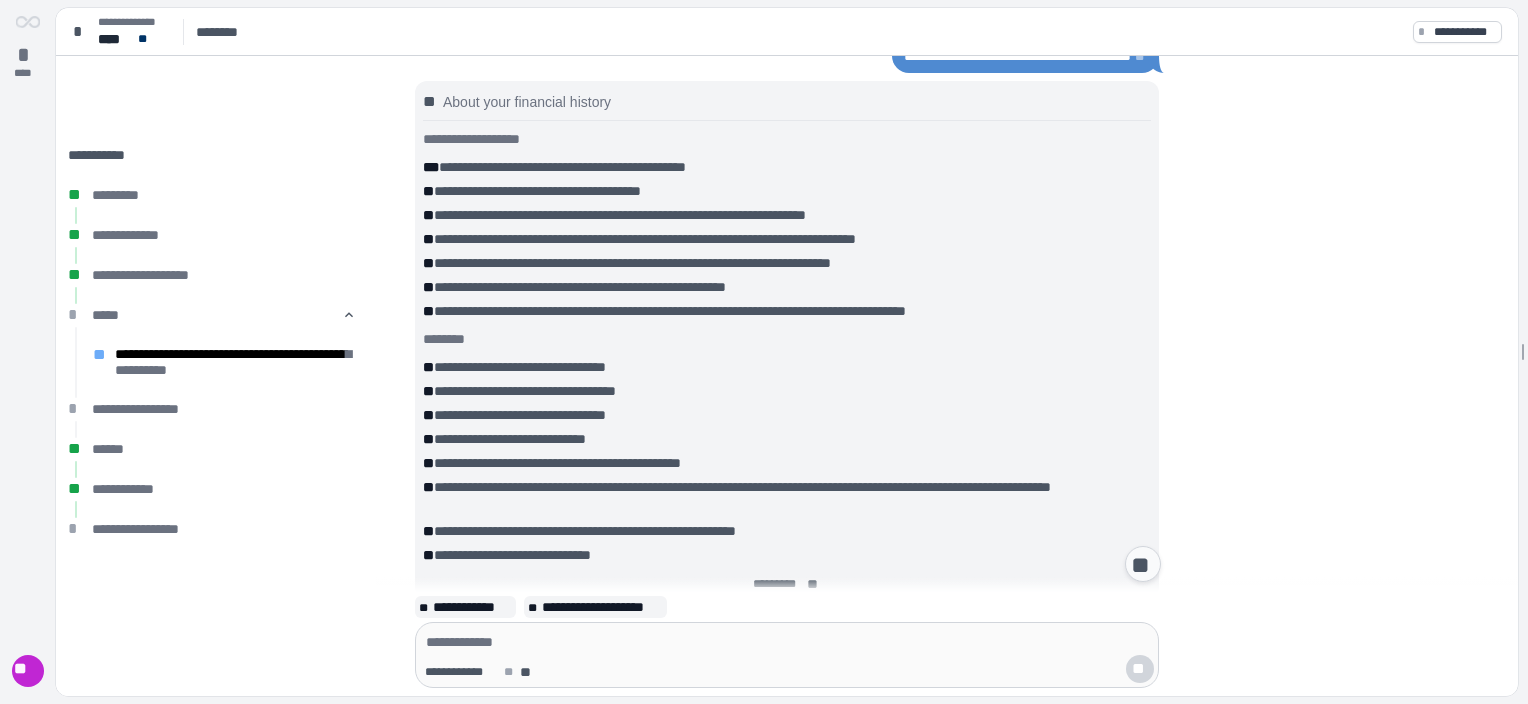 scroll, scrollTop: 0, scrollLeft: 0, axis: both 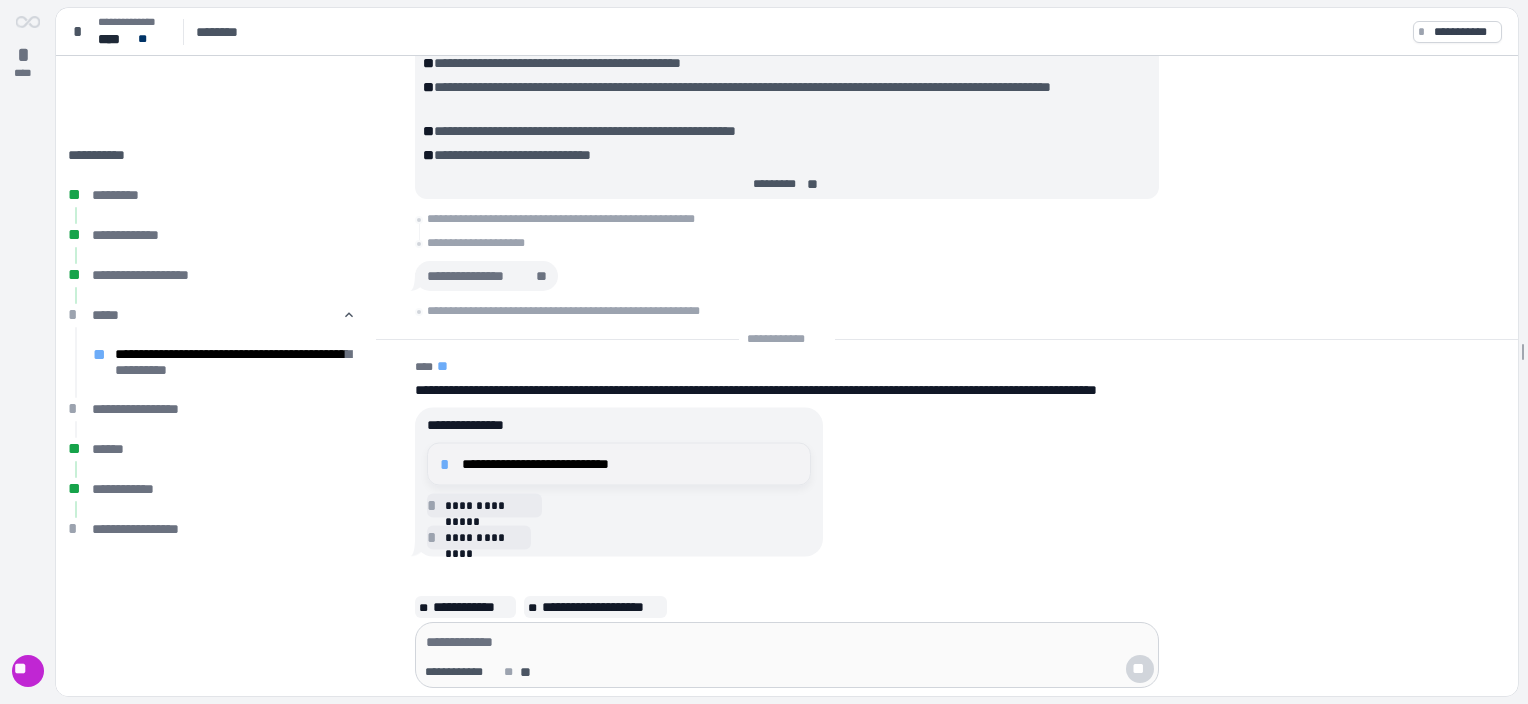 click on "**********" at bounding box center [630, 464] 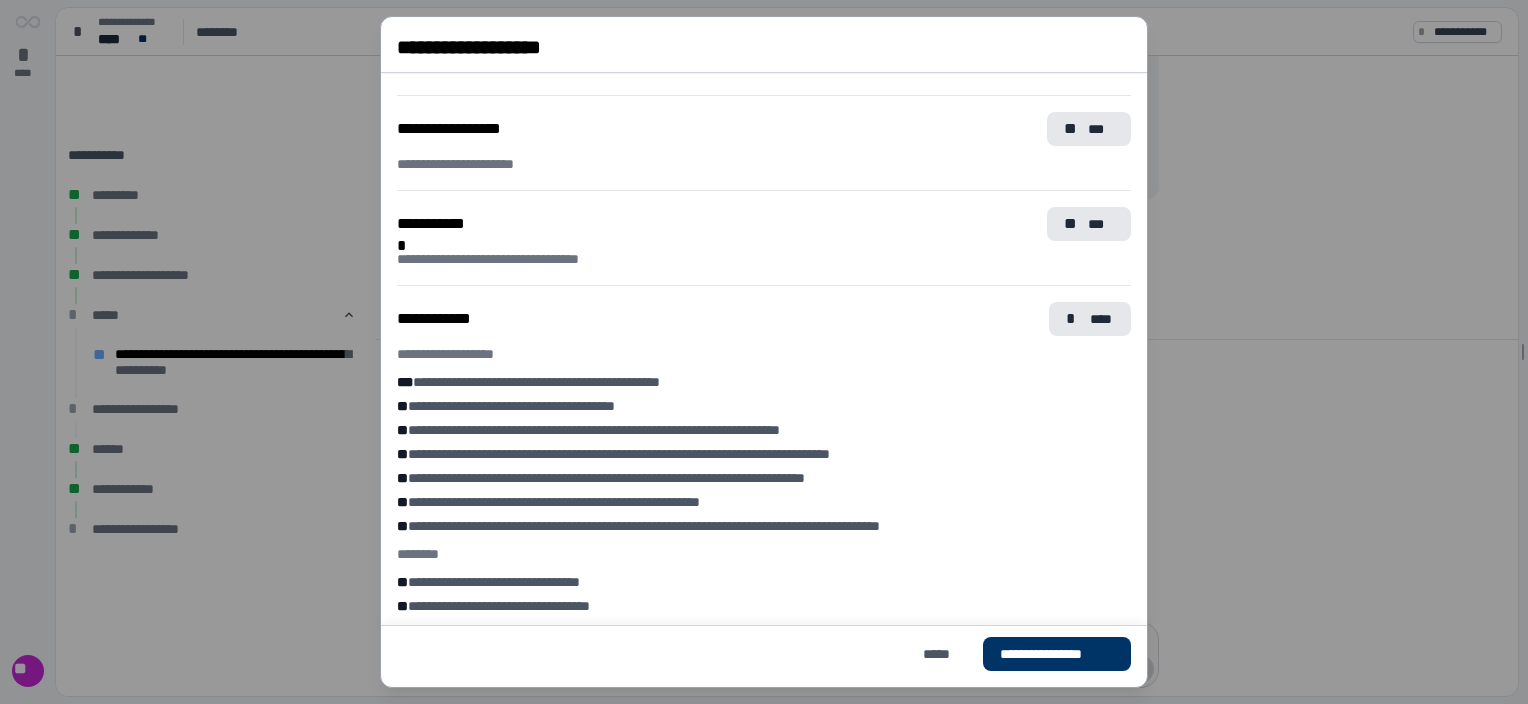 scroll, scrollTop: 555, scrollLeft: 0, axis: vertical 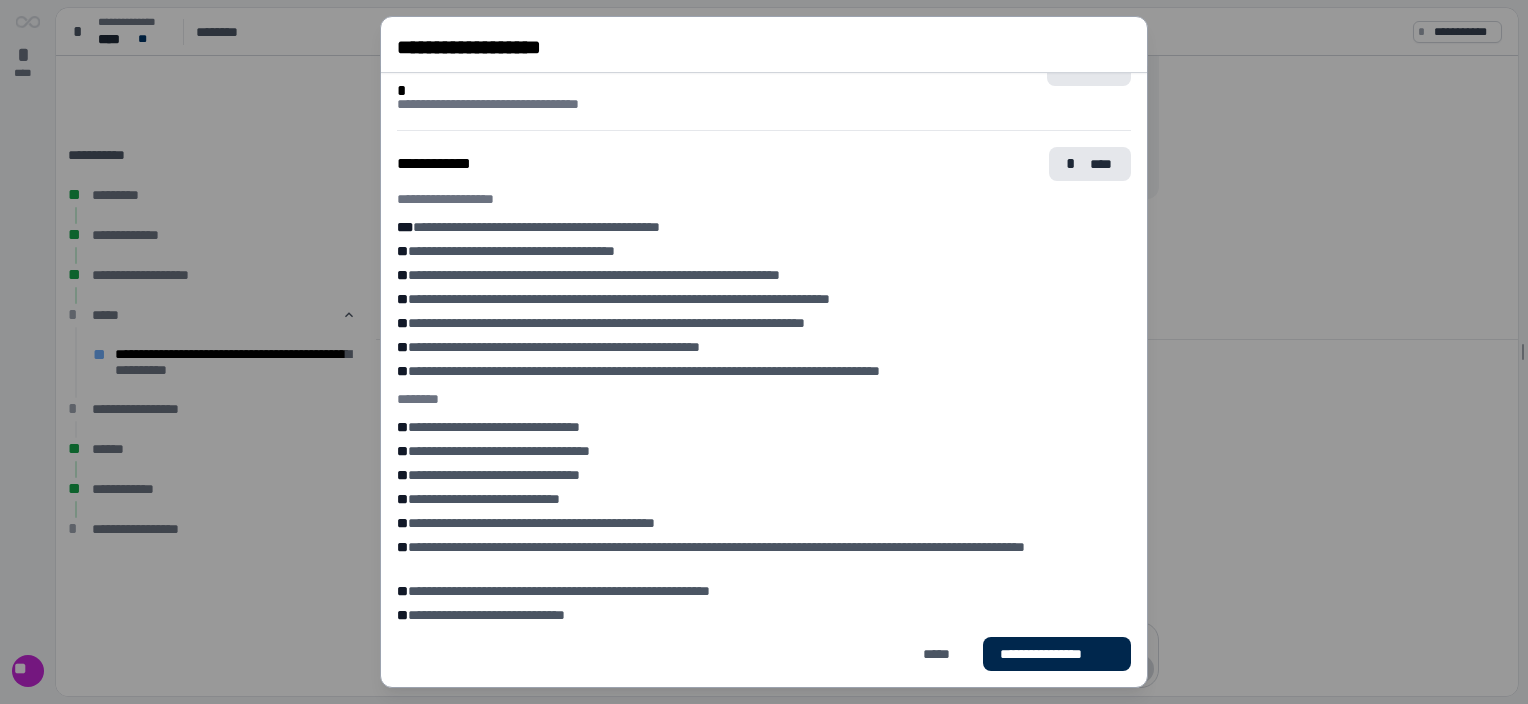 click on "**********" at bounding box center (1057, 654) 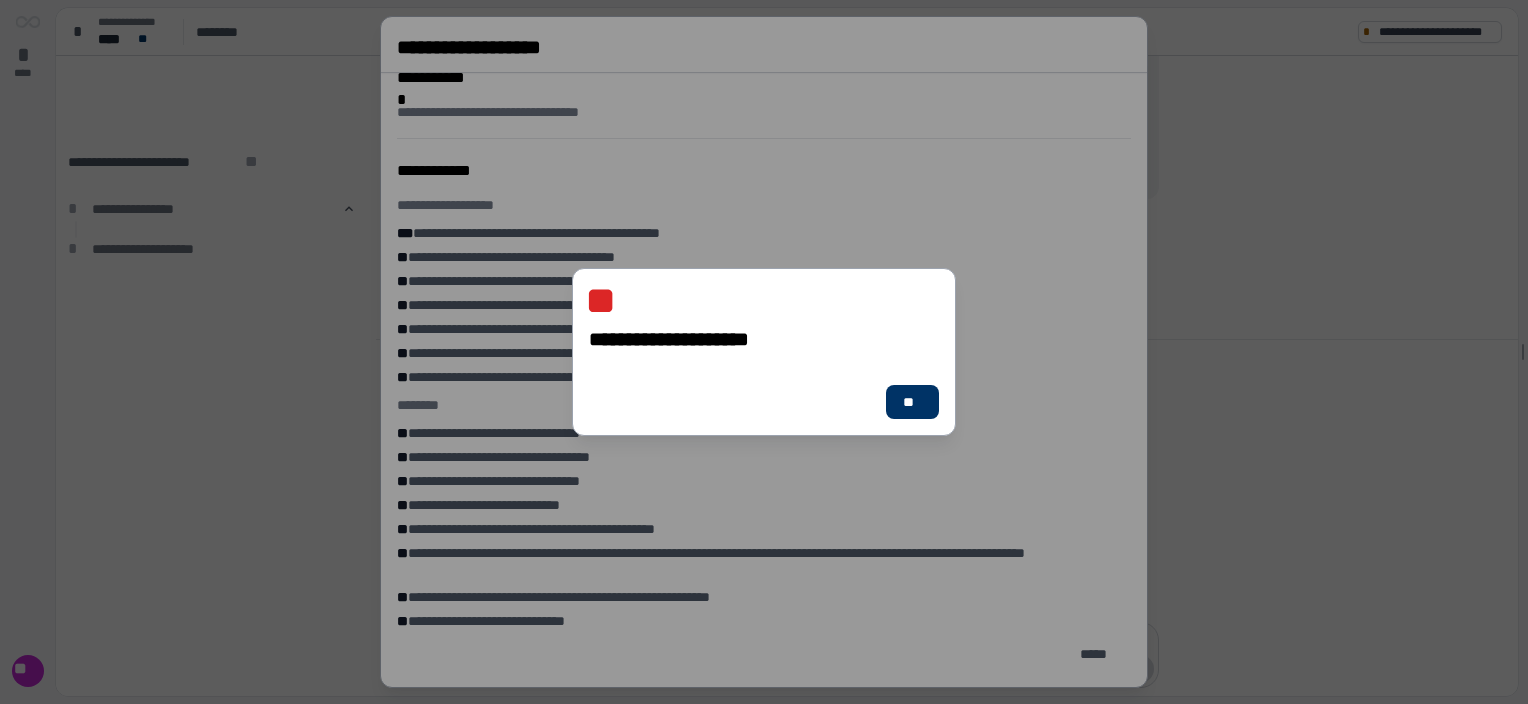 scroll, scrollTop: 563, scrollLeft: 0, axis: vertical 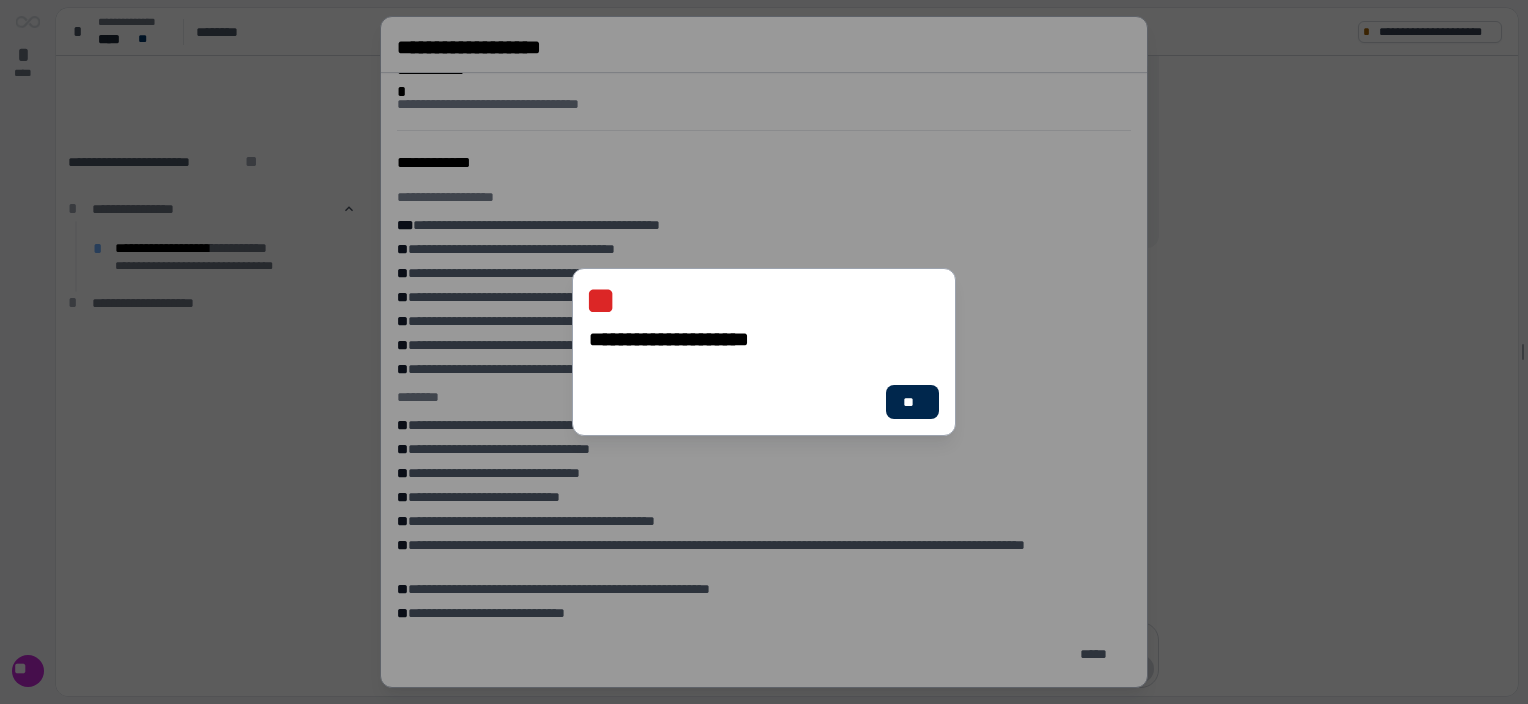 click on "**" at bounding box center (912, 402) 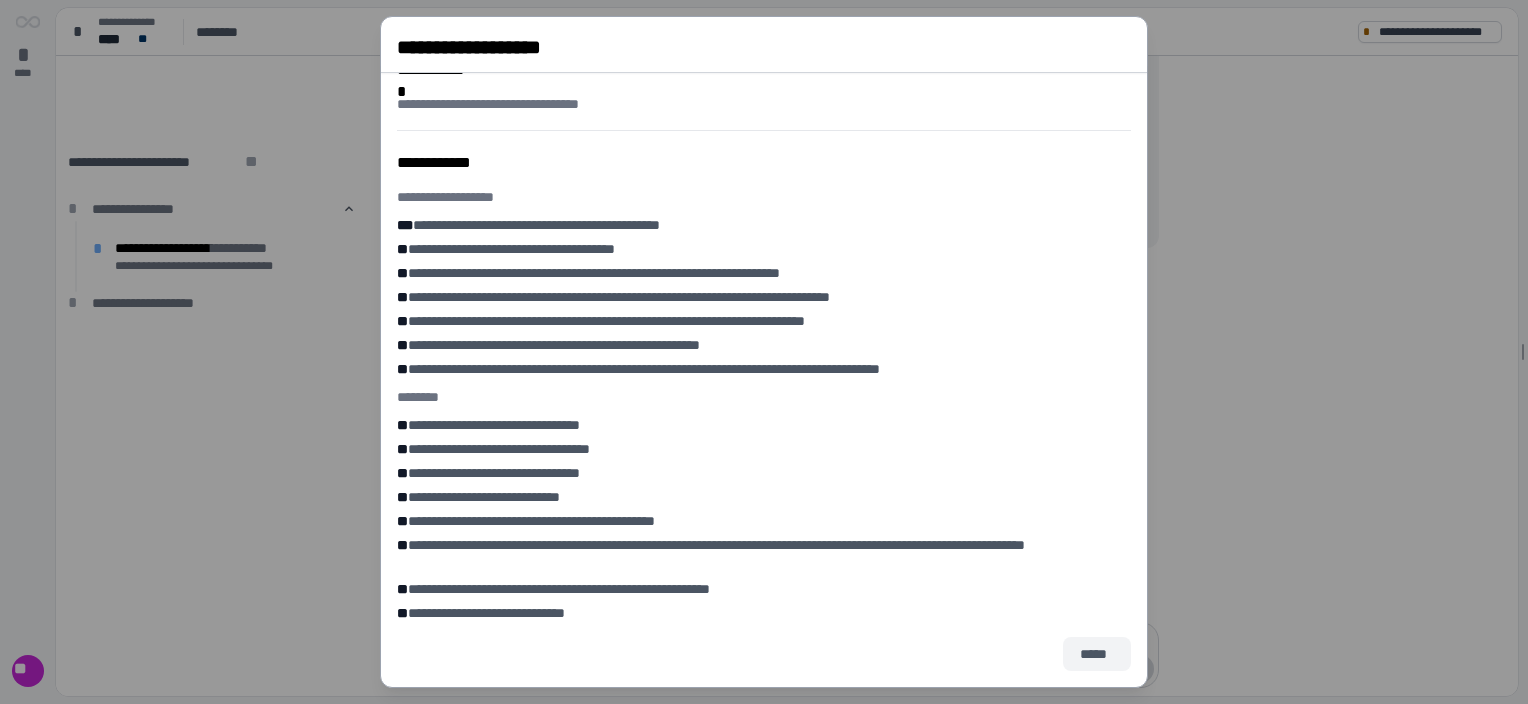click on "*****" at bounding box center (1097, 654) 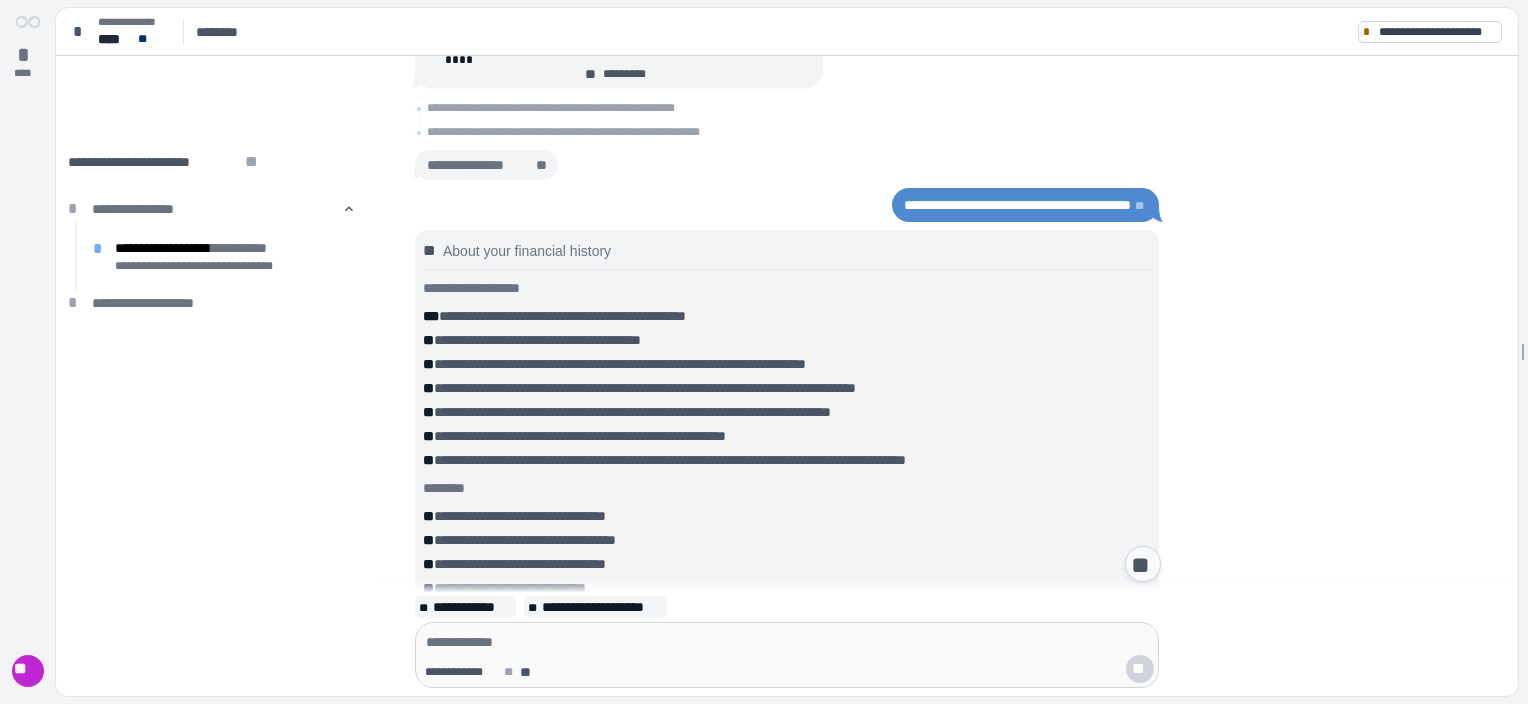 scroll, scrollTop: 0, scrollLeft: 0, axis: both 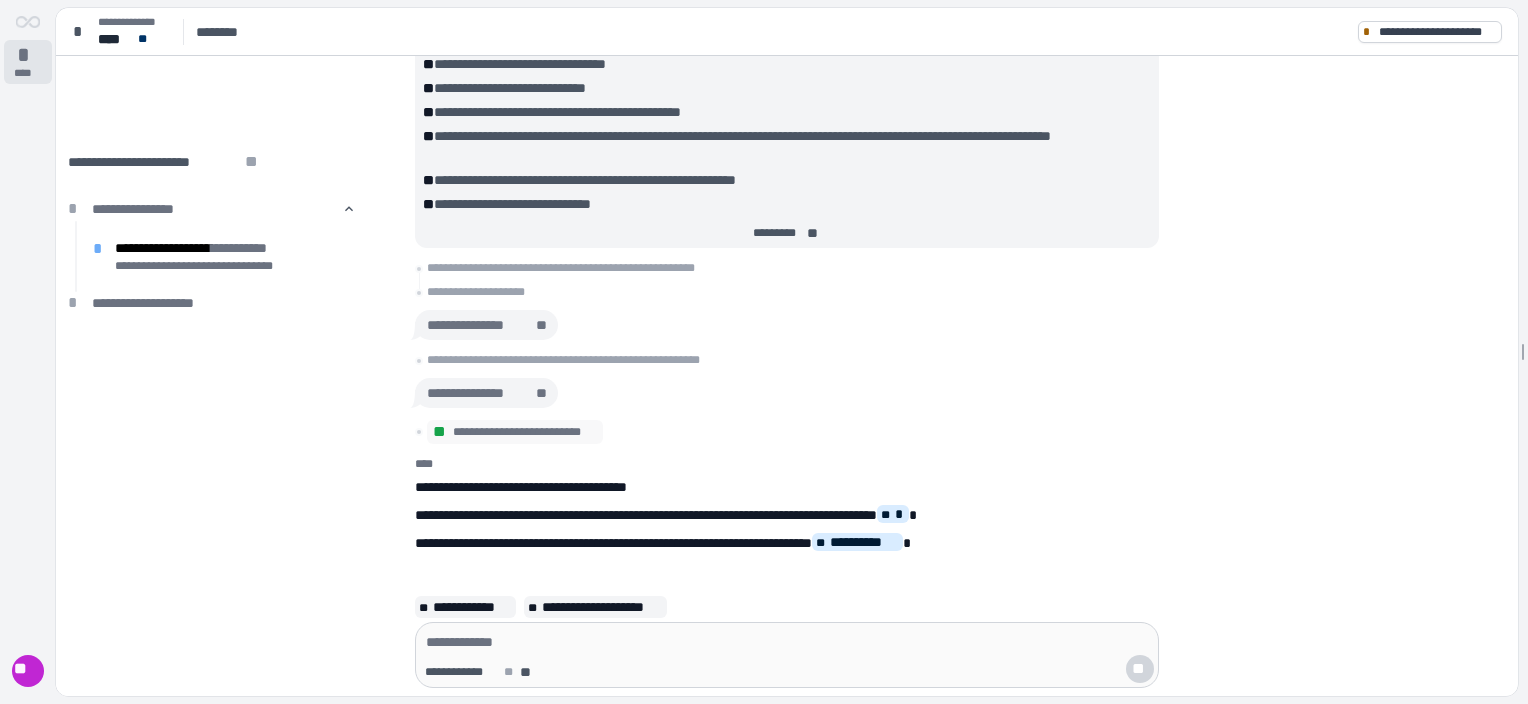 click on "*" at bounding box center [28, 55] 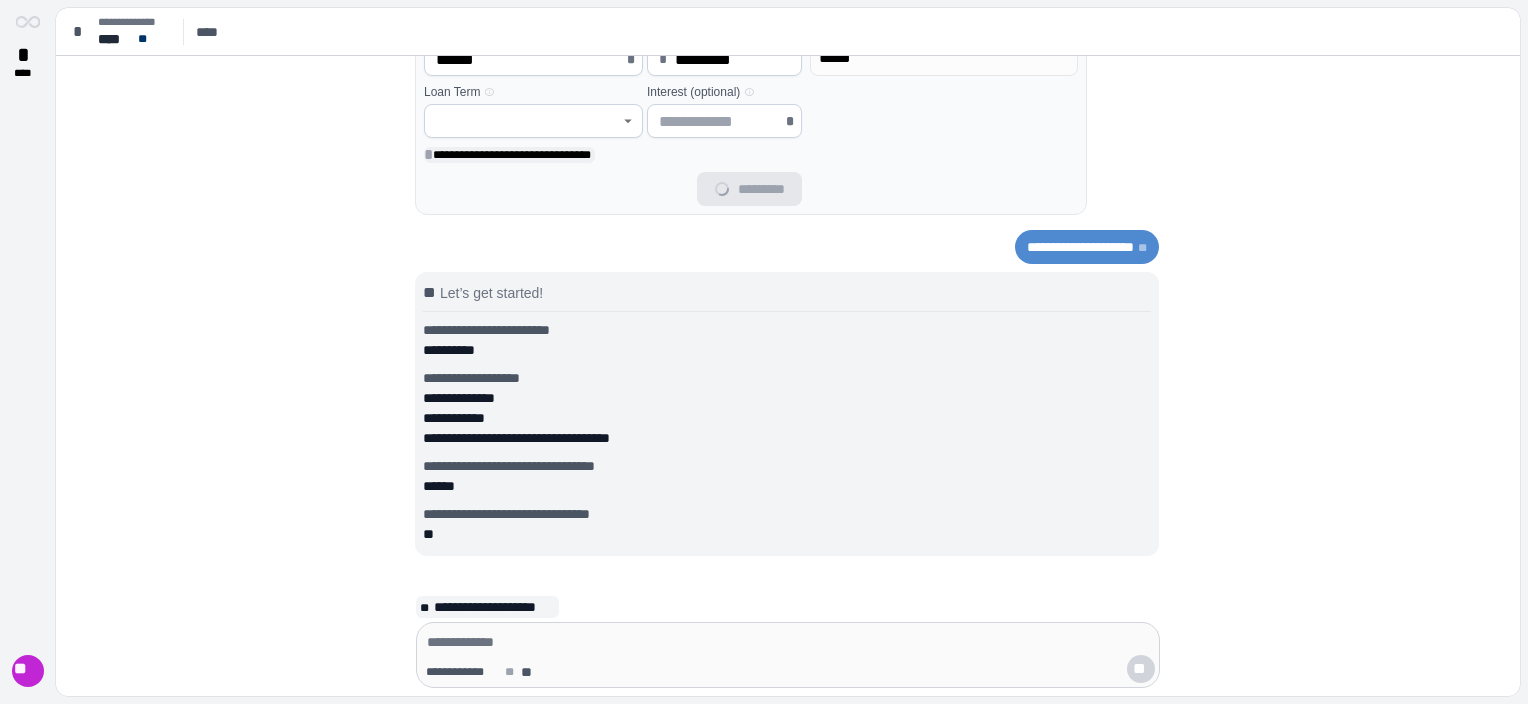type on "********" 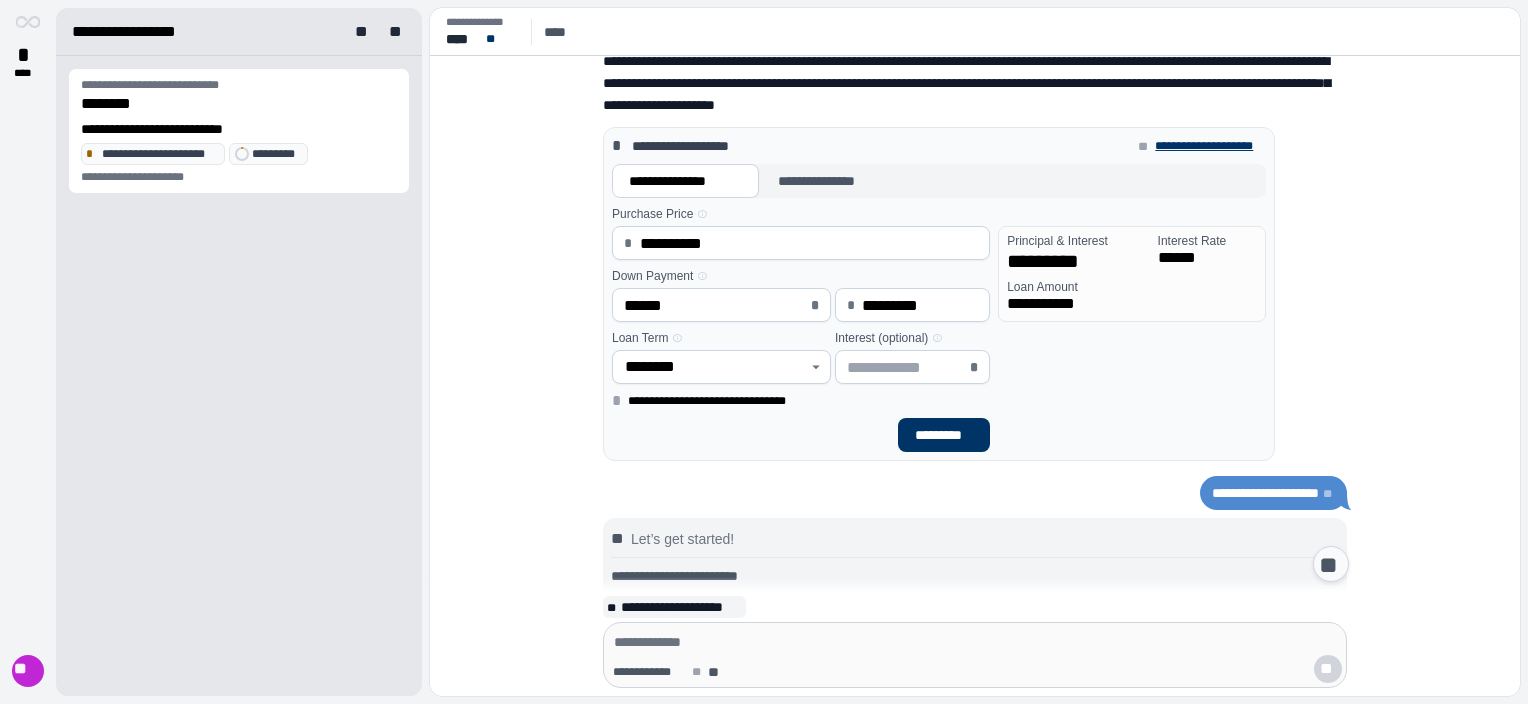 scroll, scrollTop: 0, scrollLeft: 0, axis: both 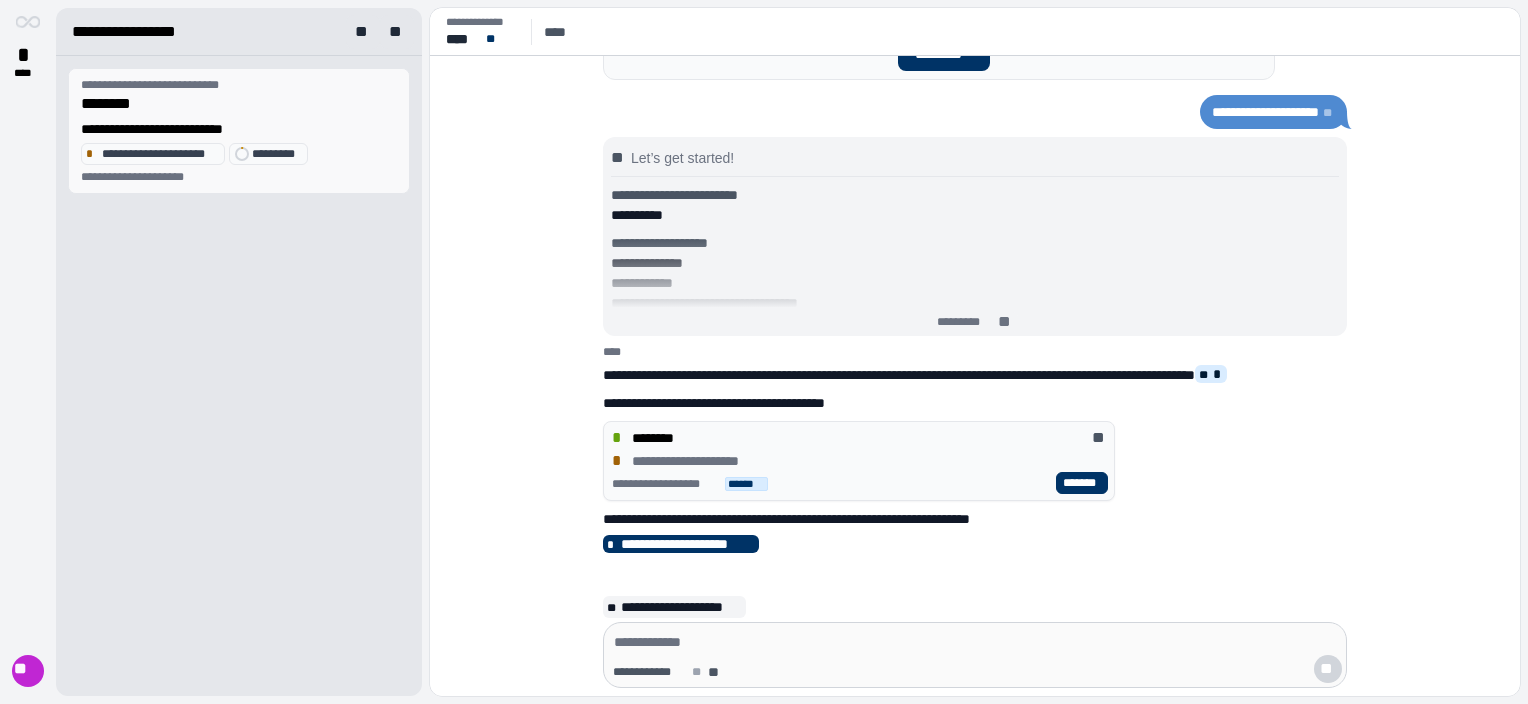 click on "********" at bounding box center (239, 104) 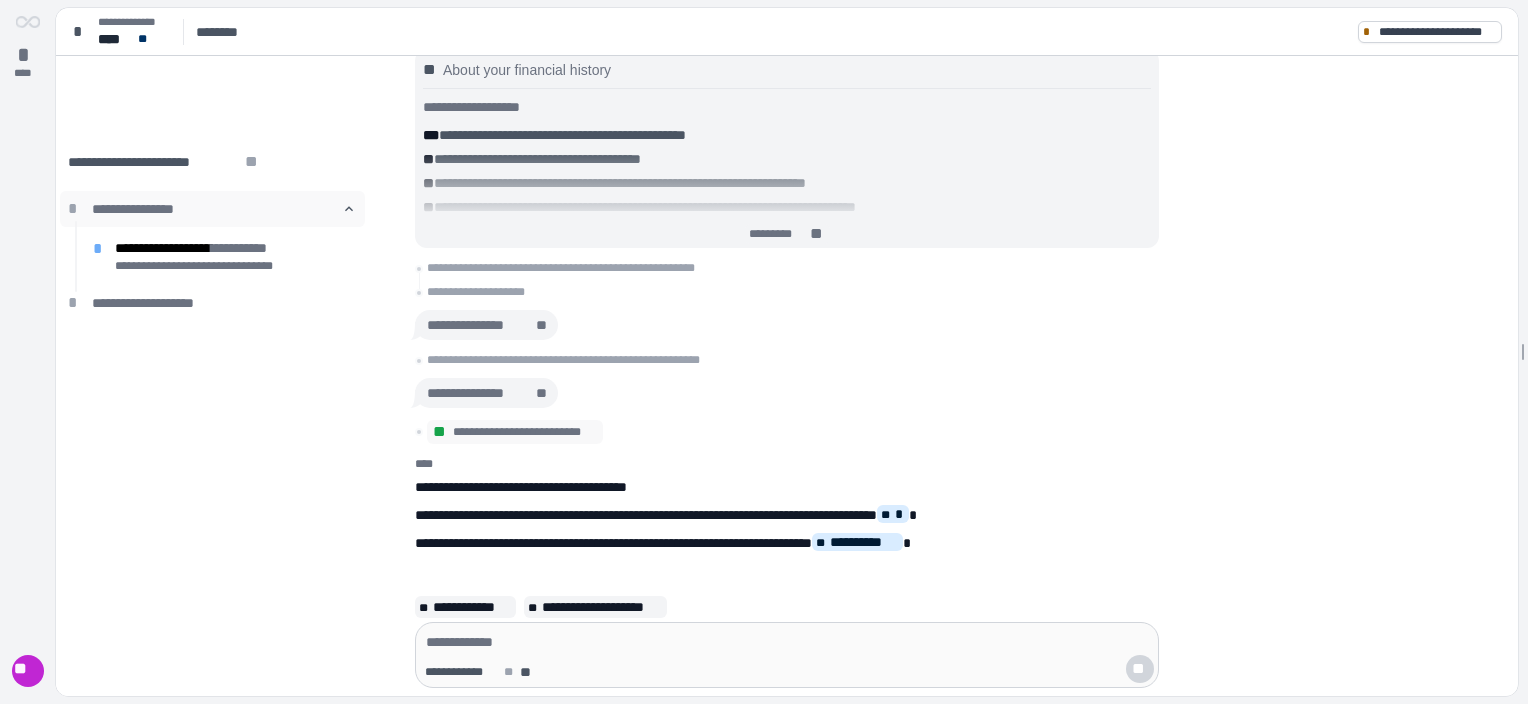 click on "󰅃" at bounding box center [349, 209] 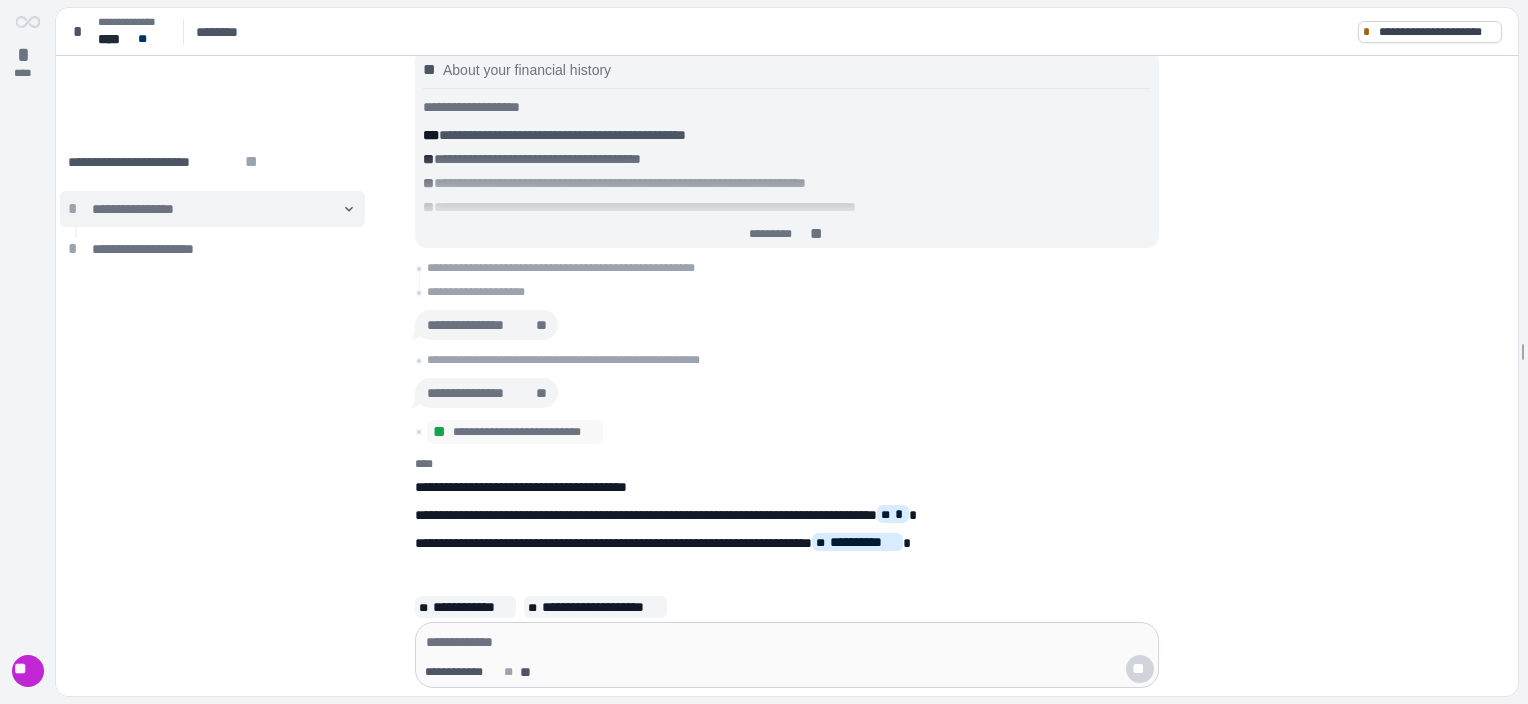 click on "󰅀" at bounding box center [349, 209] 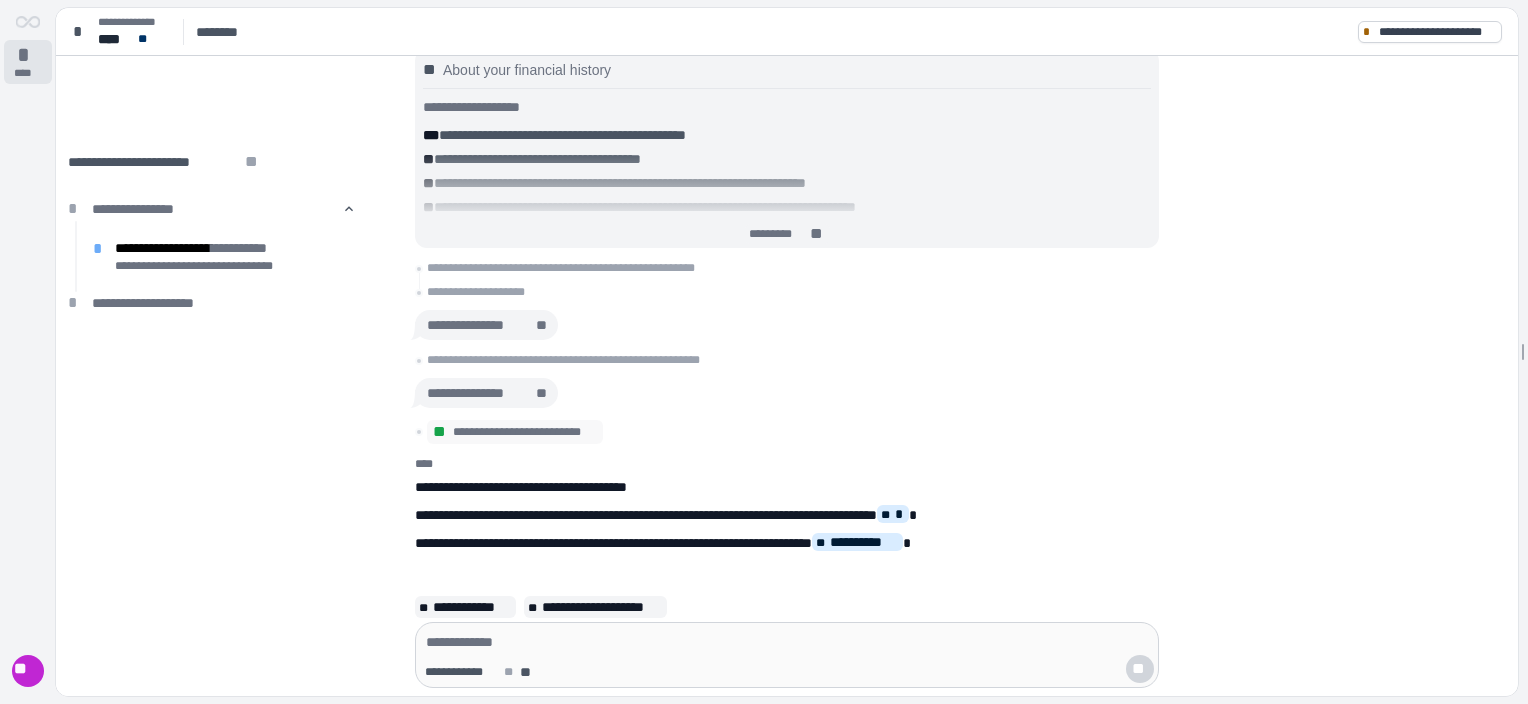 click on "*" at bounding box center [28, 55] 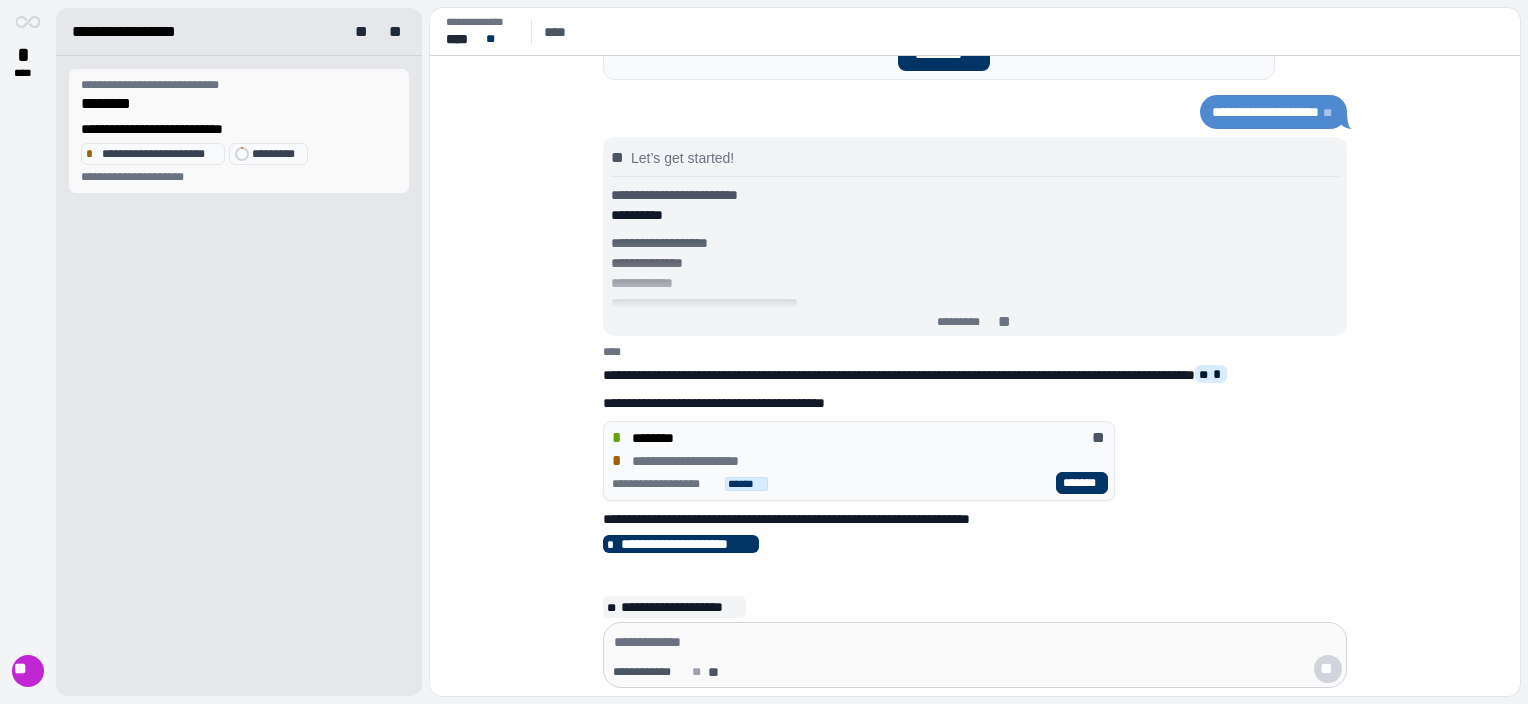 click on "**********" at bounding box center [155, 85] 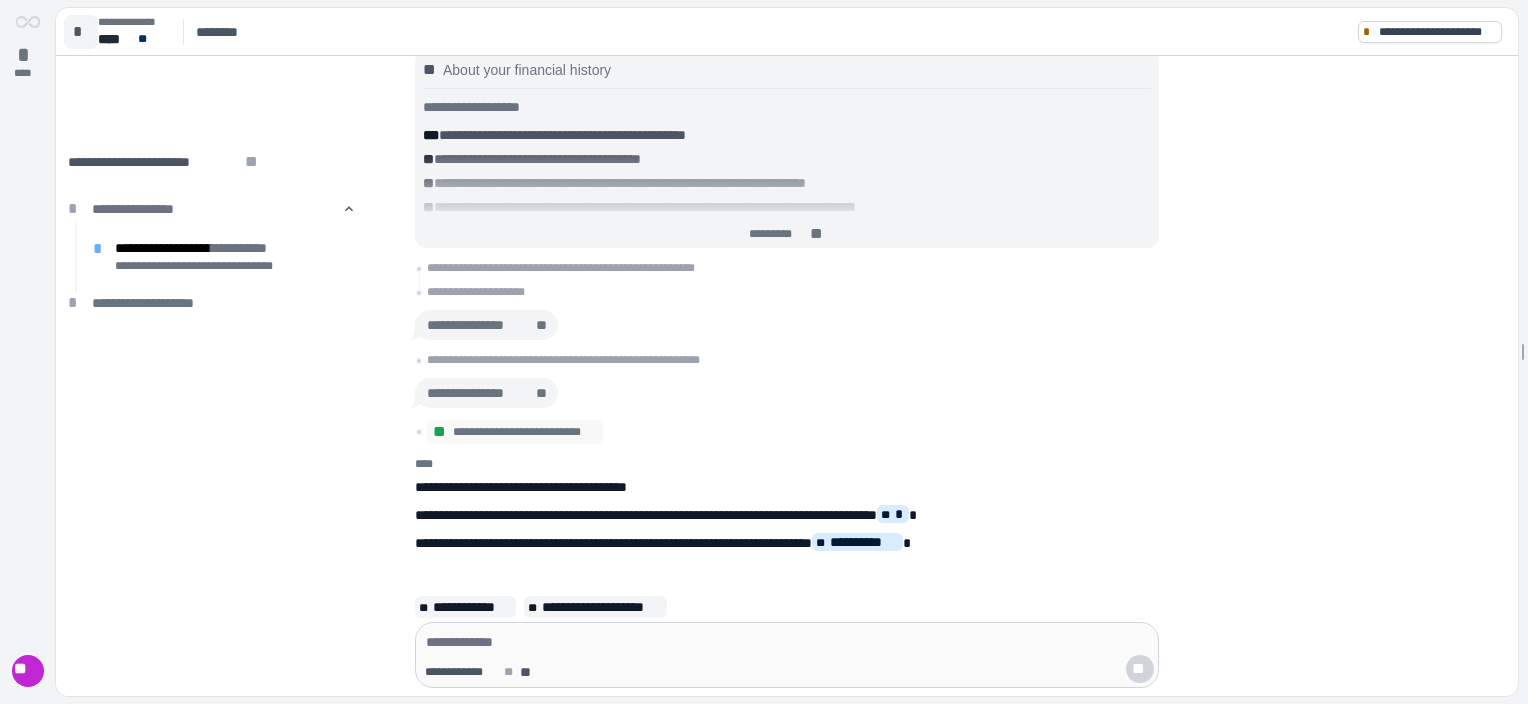 click on "*" at bounding box center [81, 32] 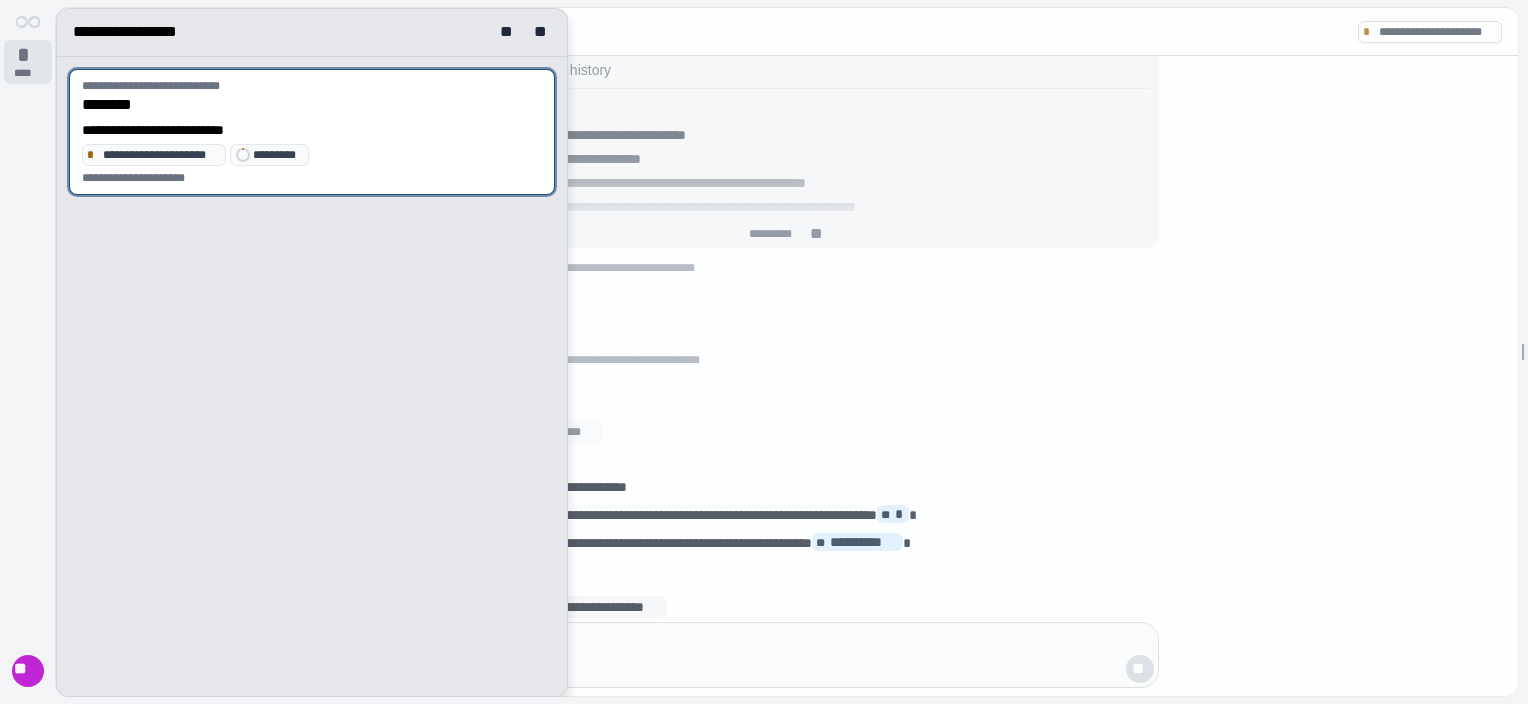 click on "*" at bounding box center (28, 55) 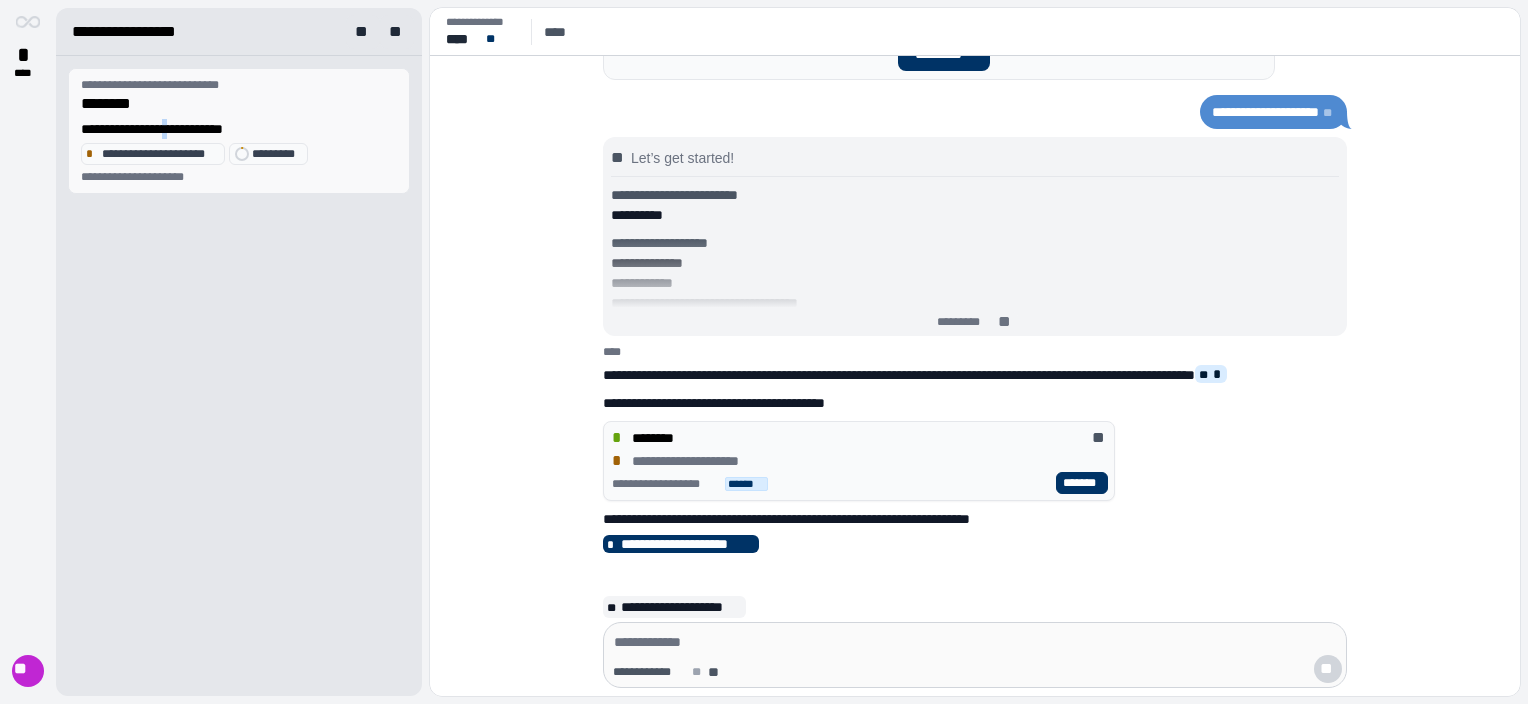 click on "**********" at bounding box center [239, 129] 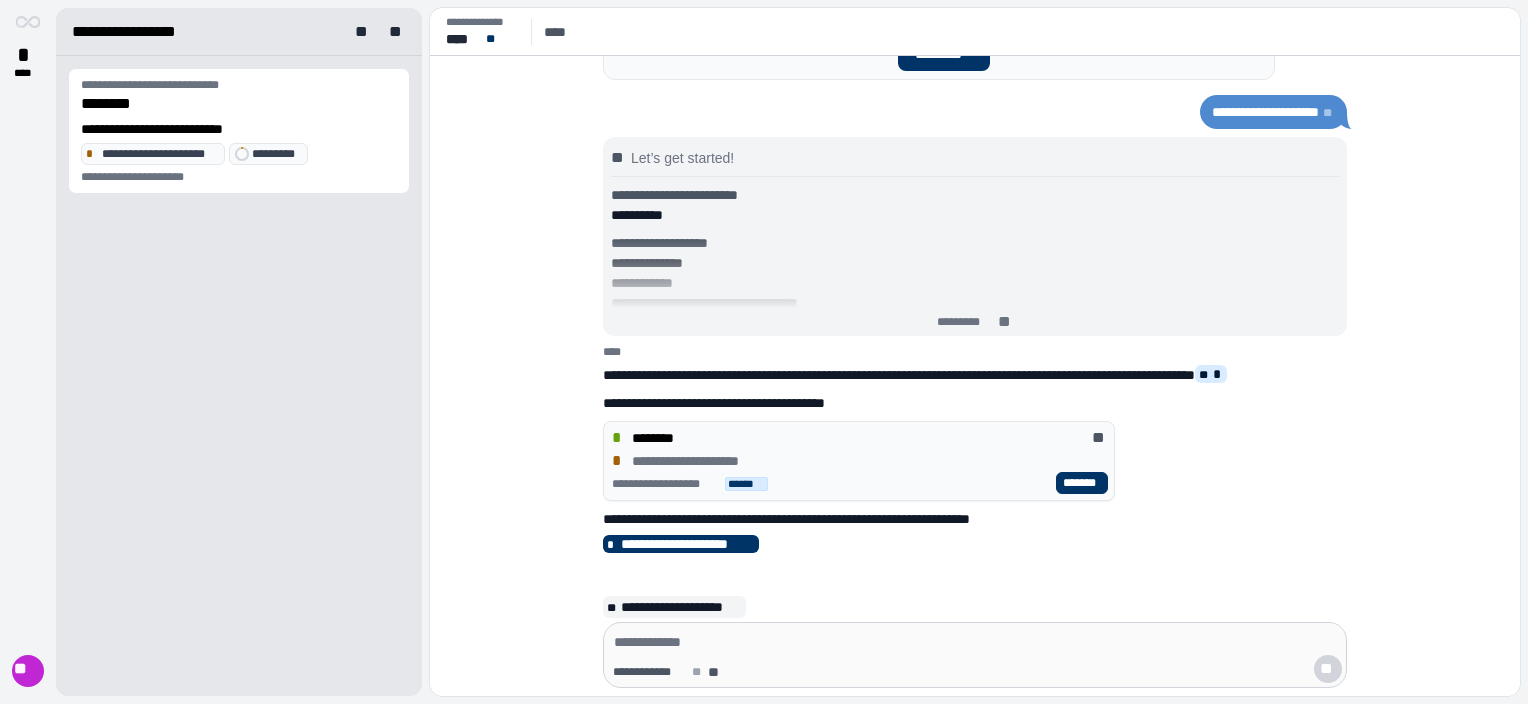 click on "****" at bounding box center [563, 32] 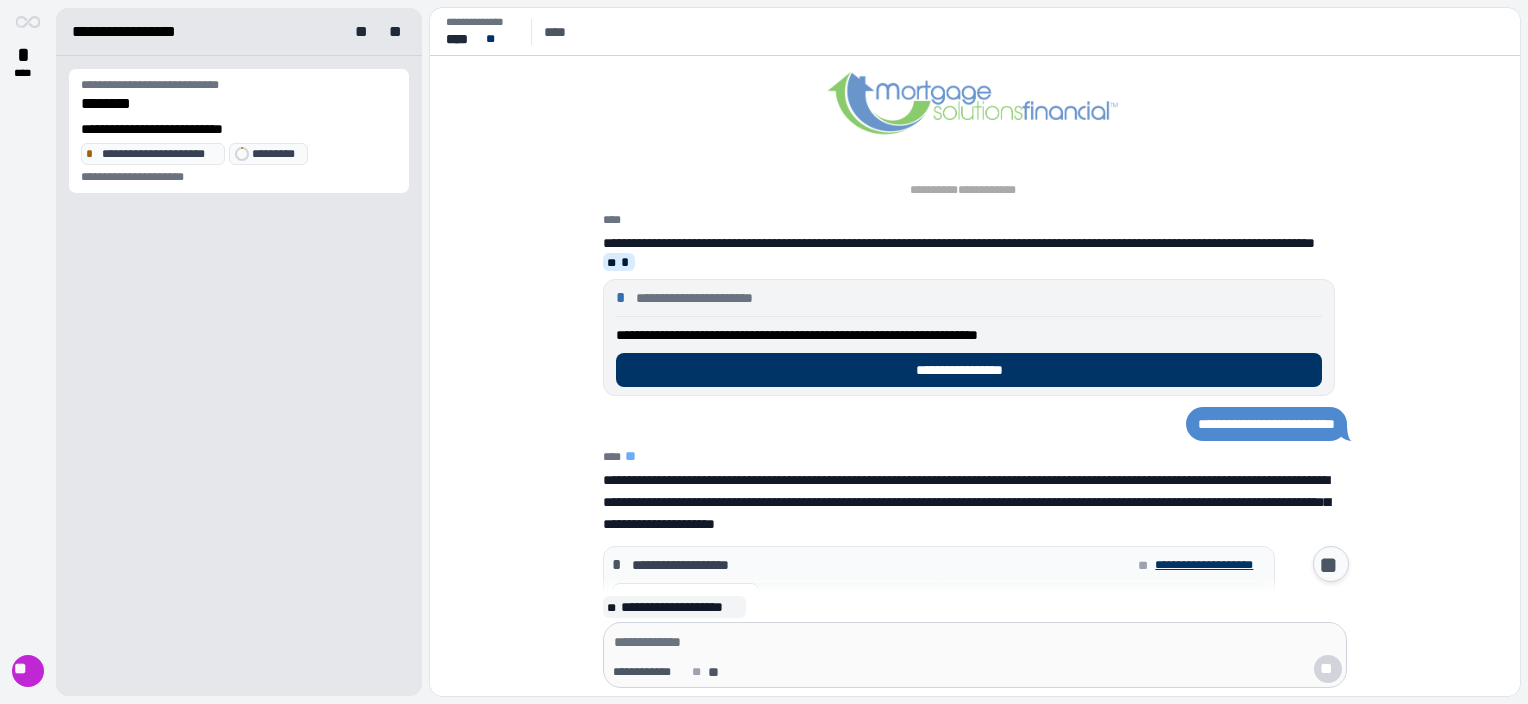scroll, scrollTop: 881, scrollLeft: 0, axis: vertical 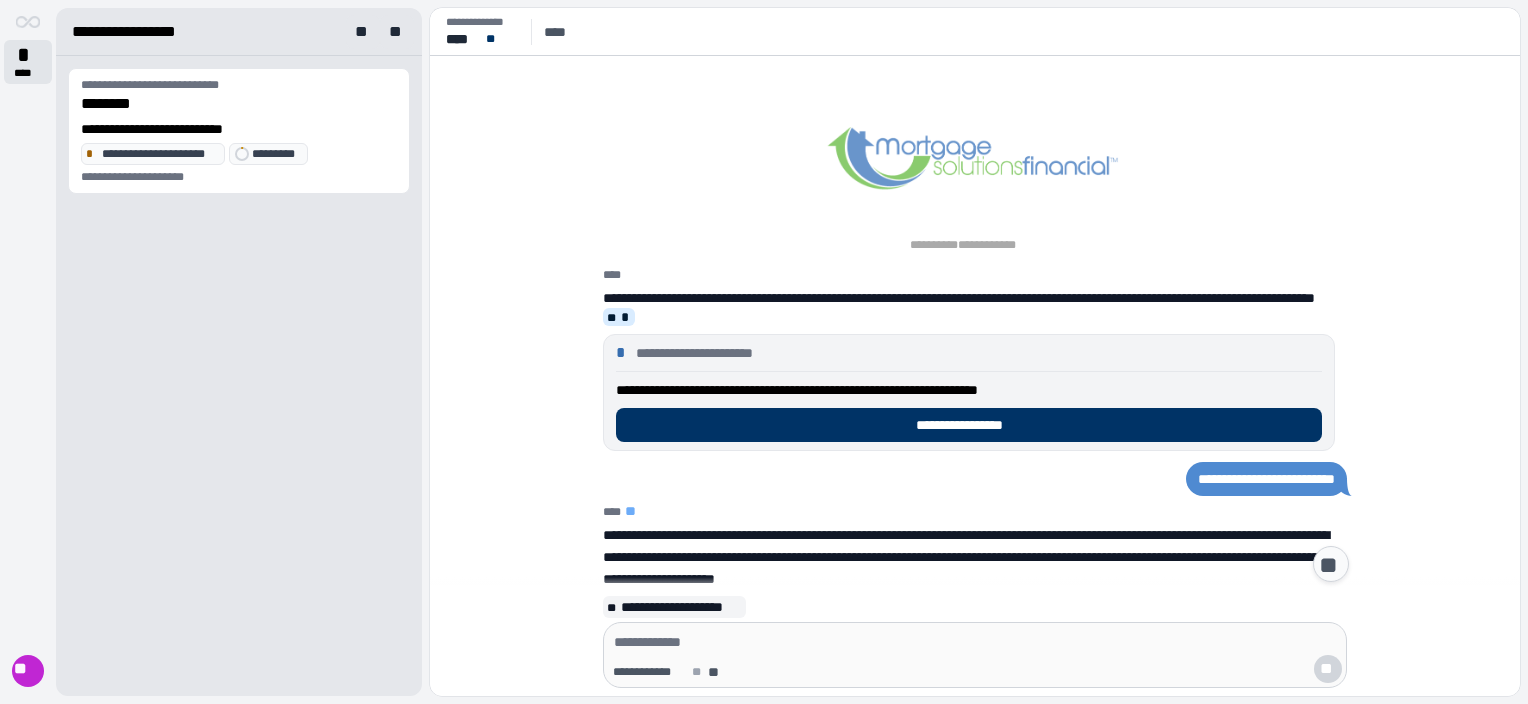 click on "*" at bounding box center [28, 55] 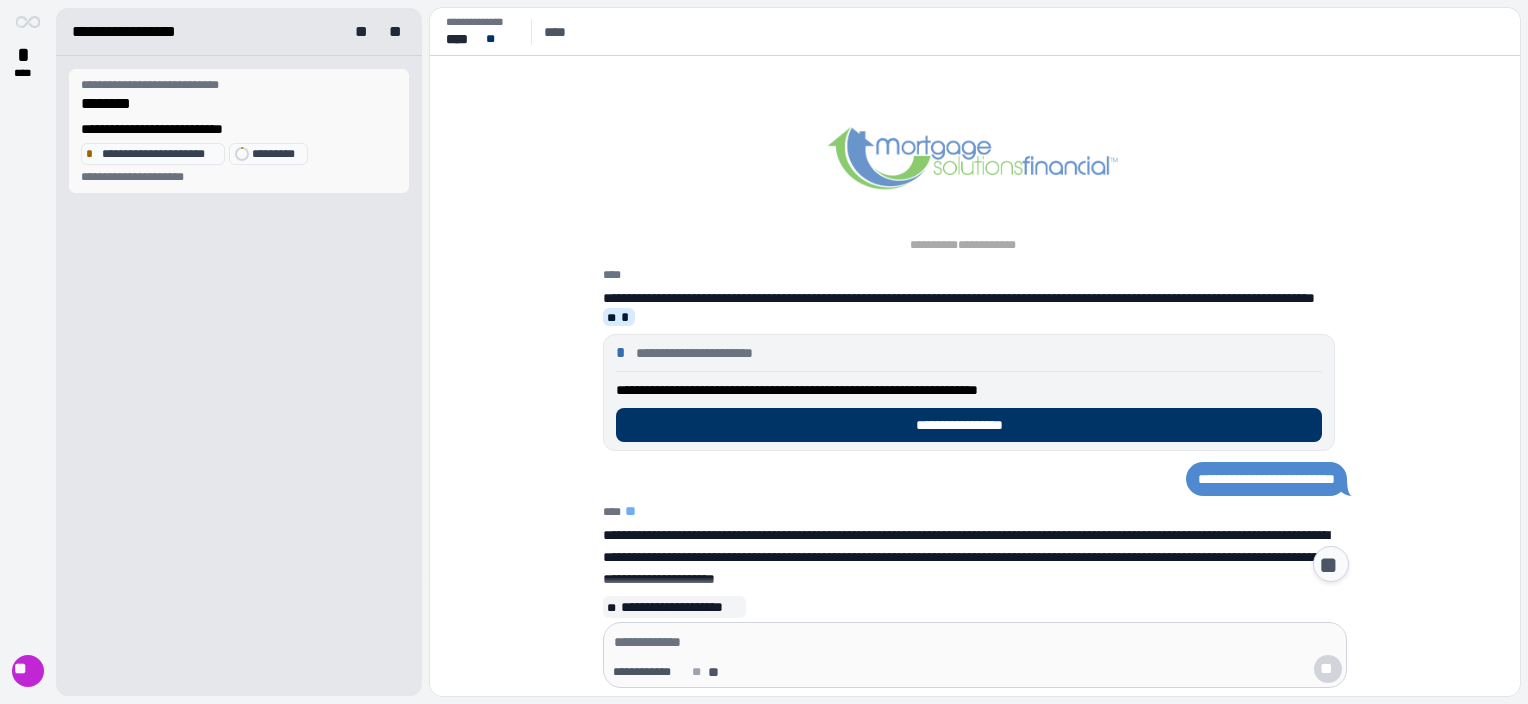 click on "**********" at bounding box center [239, 129] 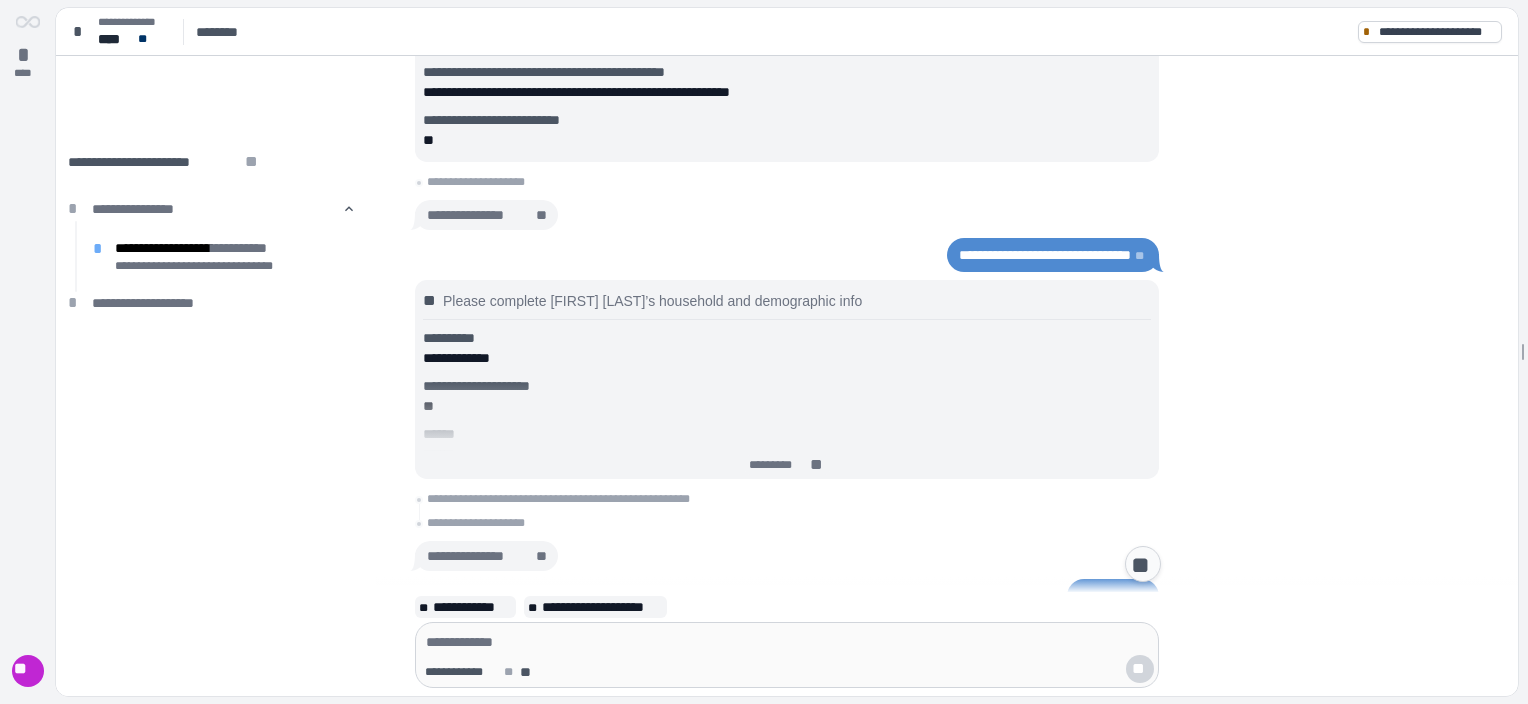 scroll, scrollTop: 2256, scrollLeft: 0, axis: vertical 